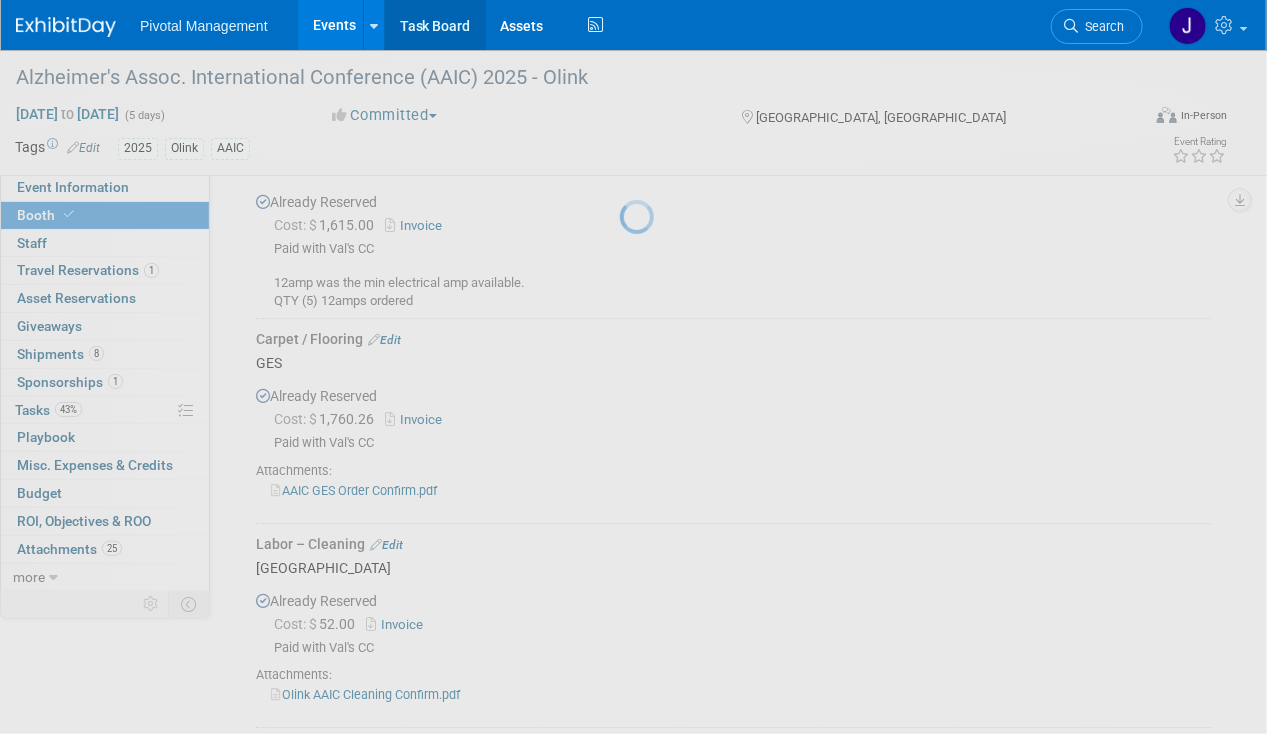 scroll, scrollTop: 2009, scrollLeft: 0, axis: vertical 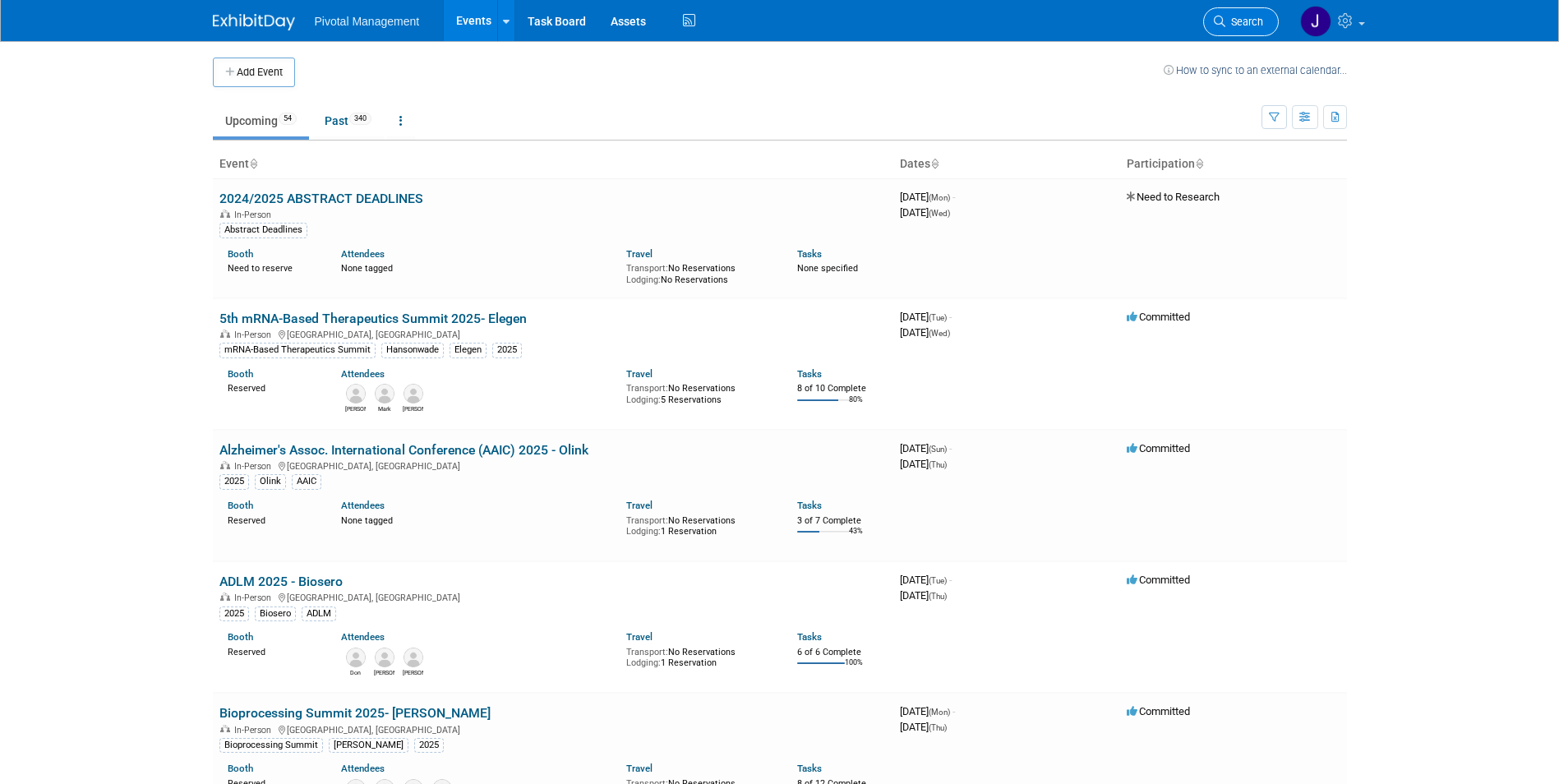 click on "Search" at bounding box center [1241, 21] 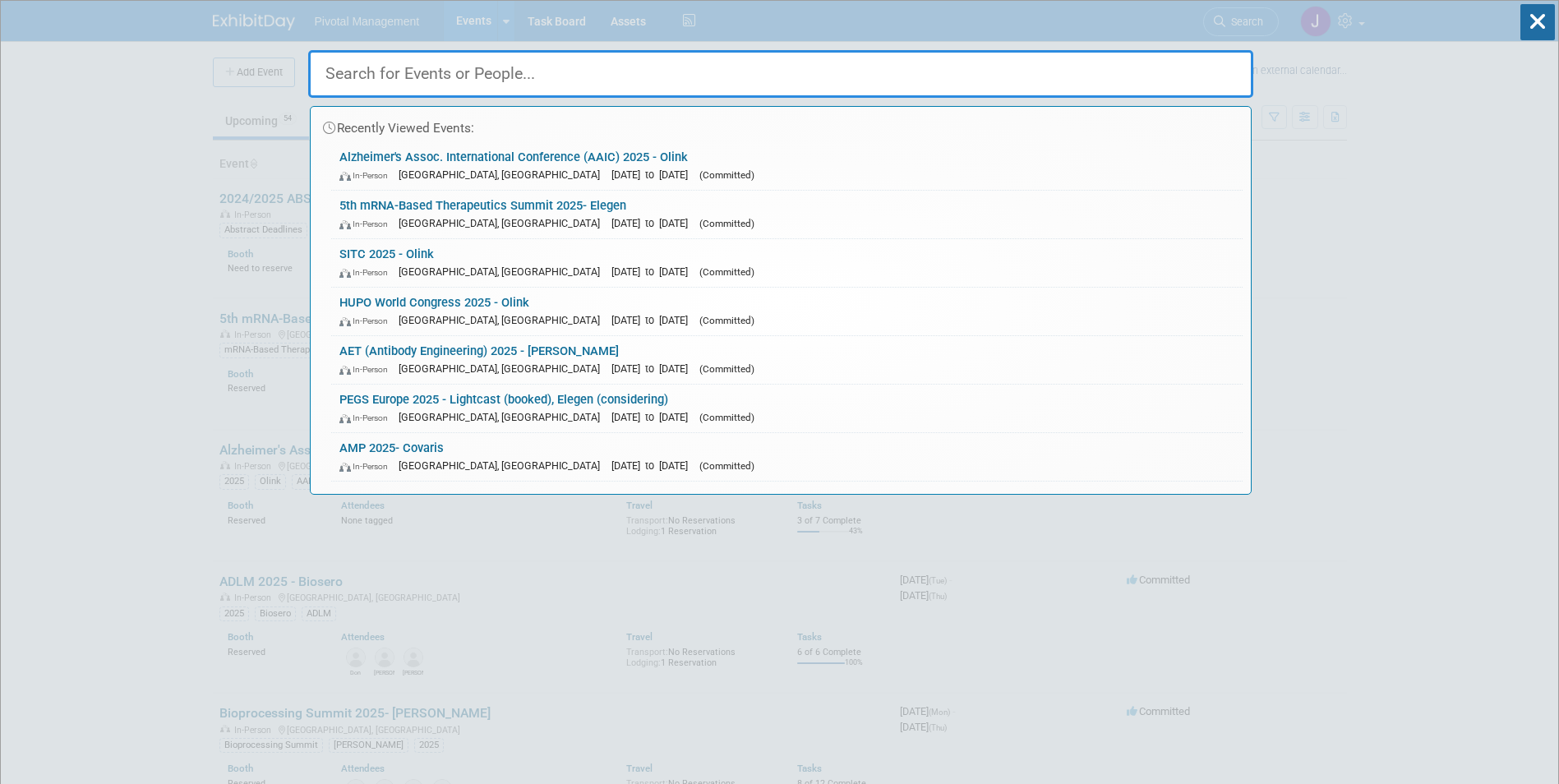 click at bounding box center [781, 74] 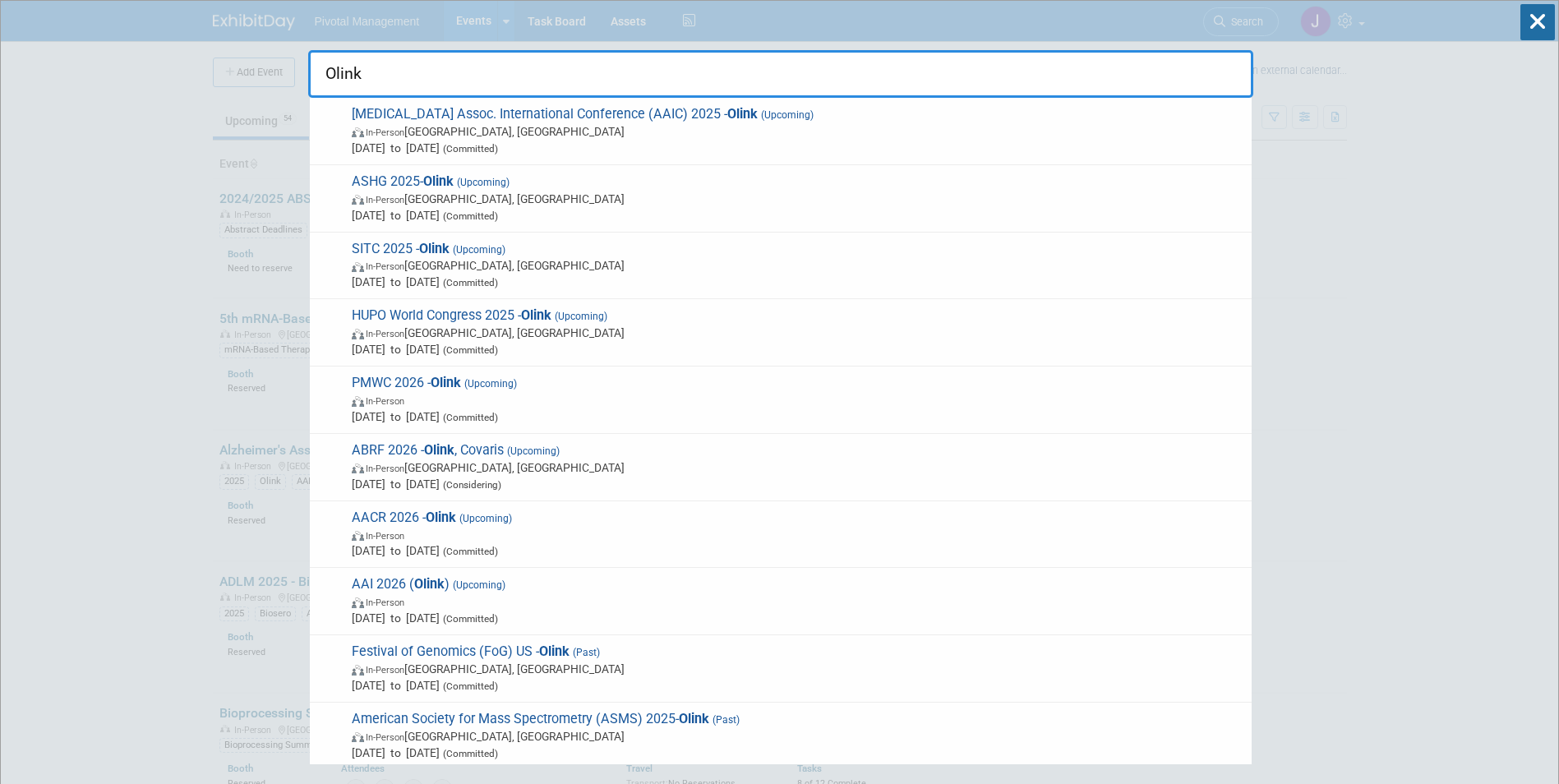 type on "Olink" 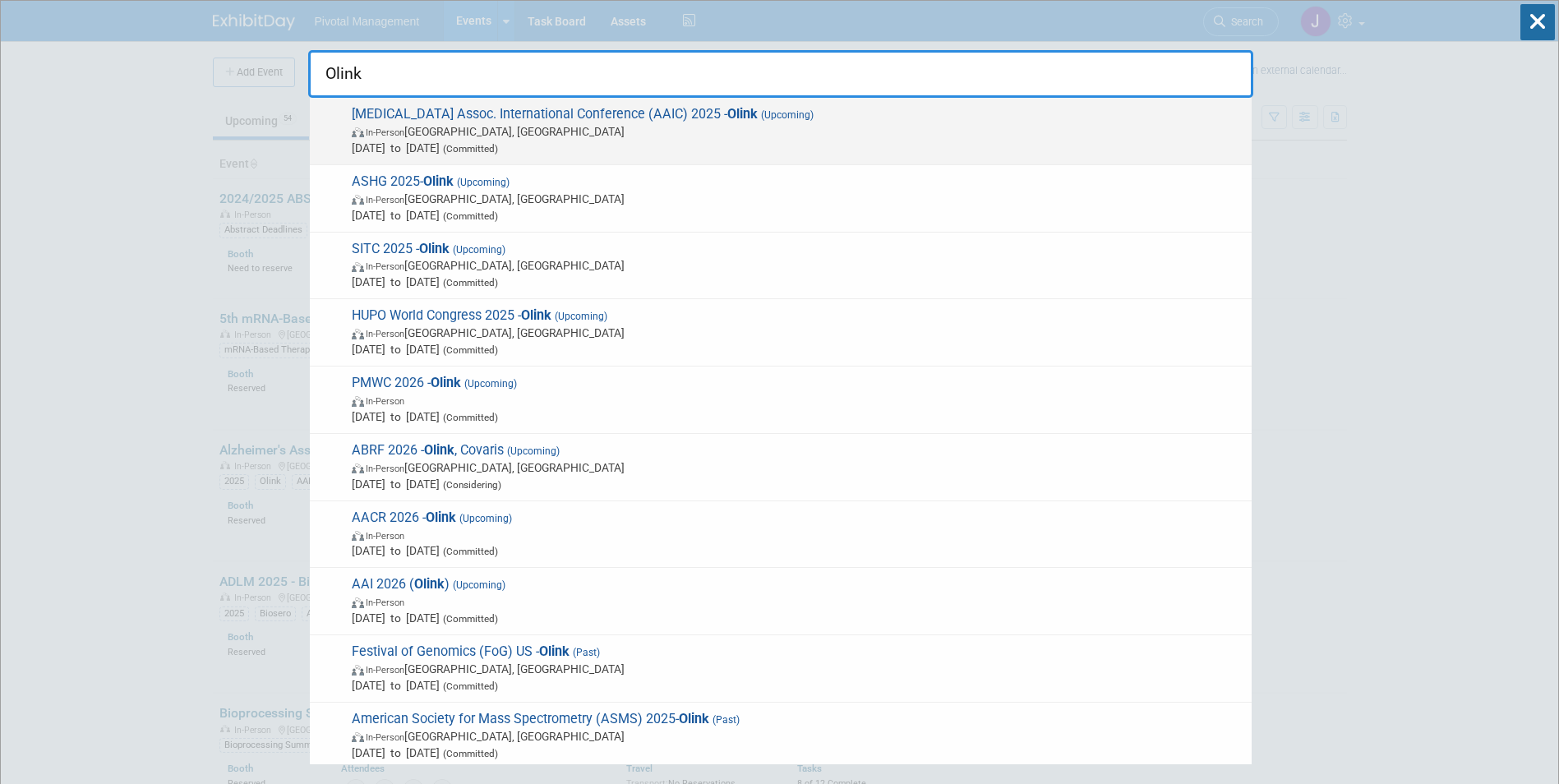 click on "Jul 27, 2025  to  Jul 31, 2025  (Committed)" at bounding box center (797, 148) 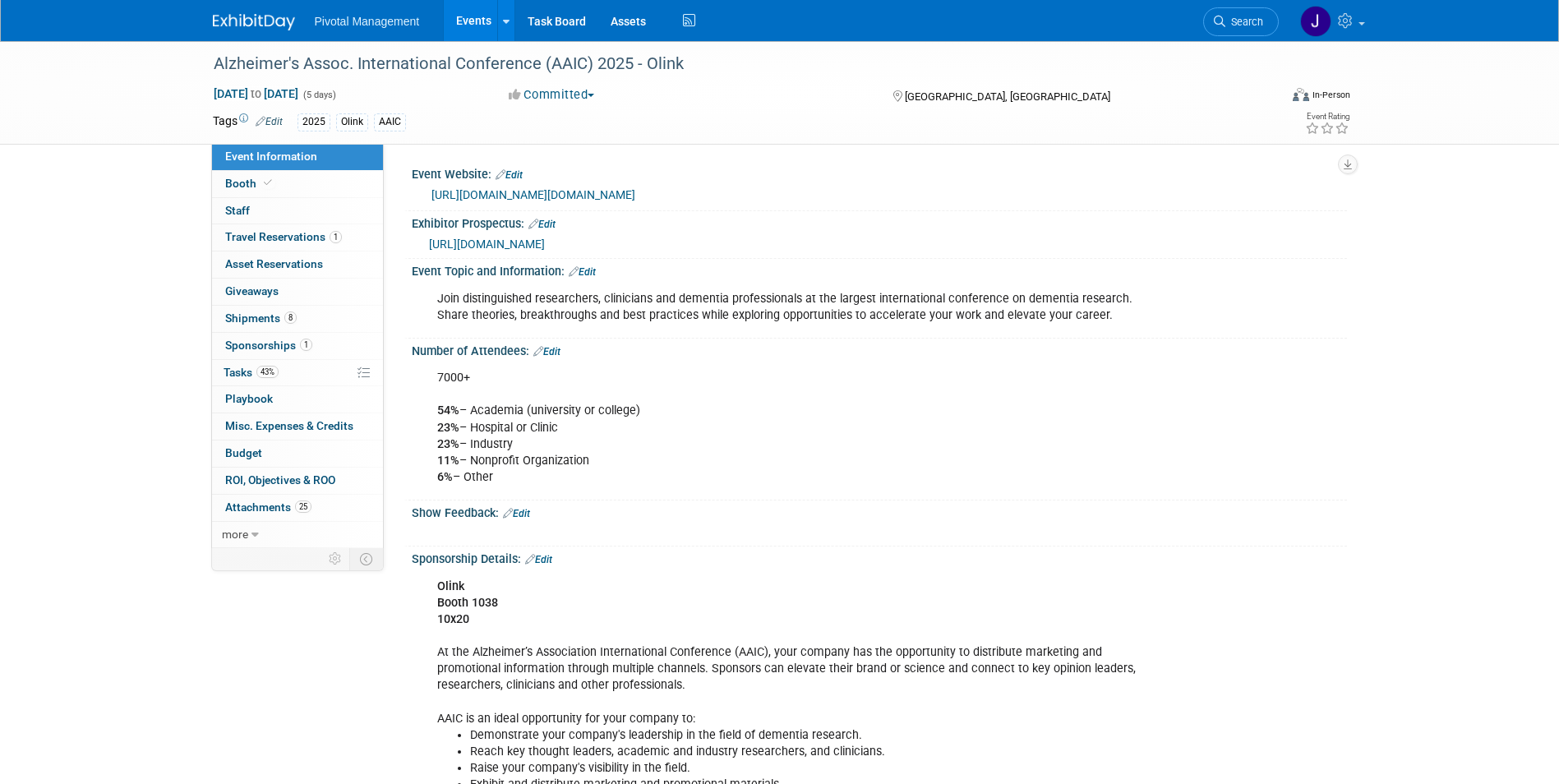 scroll, scrollTop: 0, scrollLeft: 0, axis: both 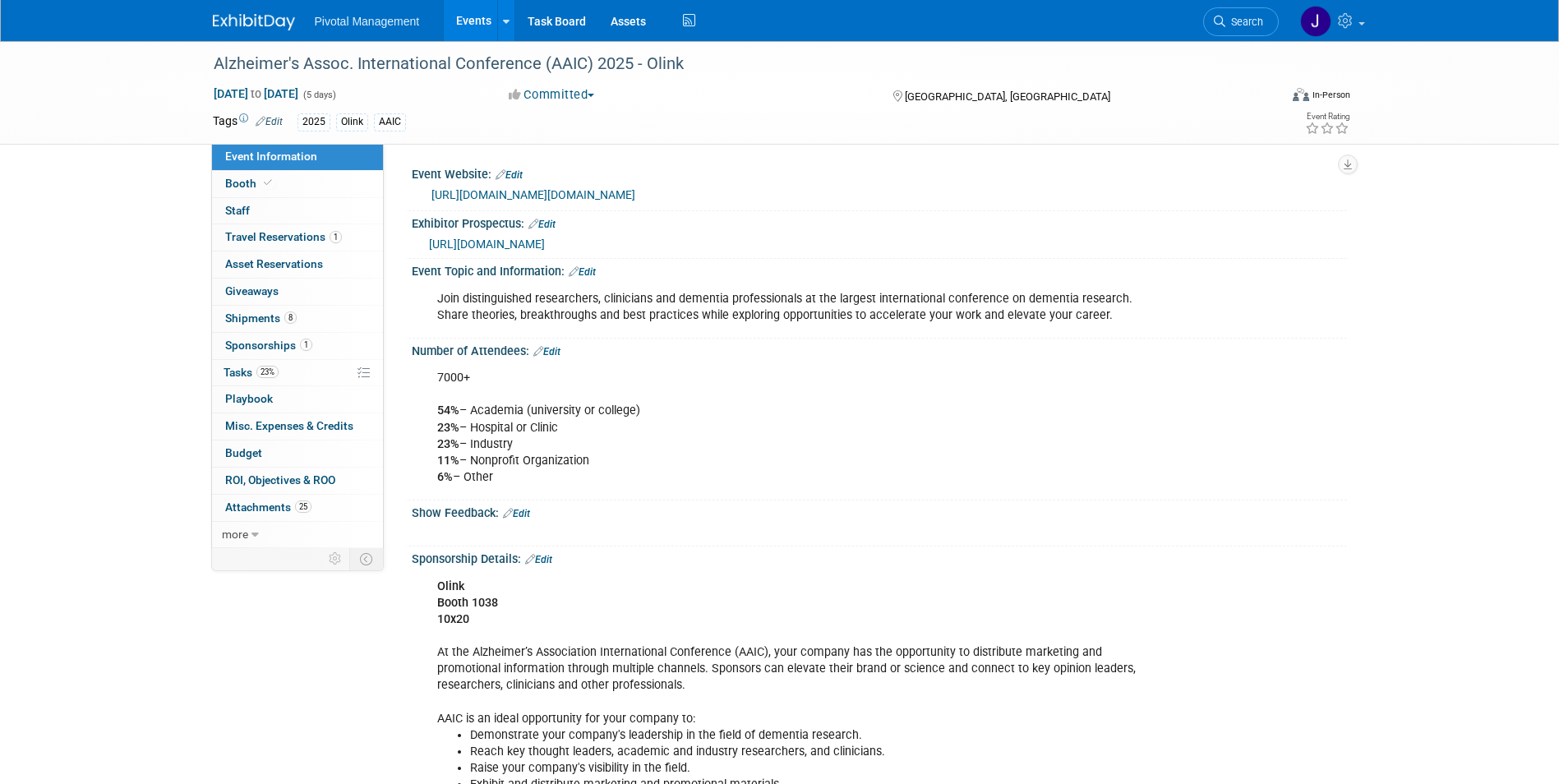 click on "Events" at bounding box center [473, 21] 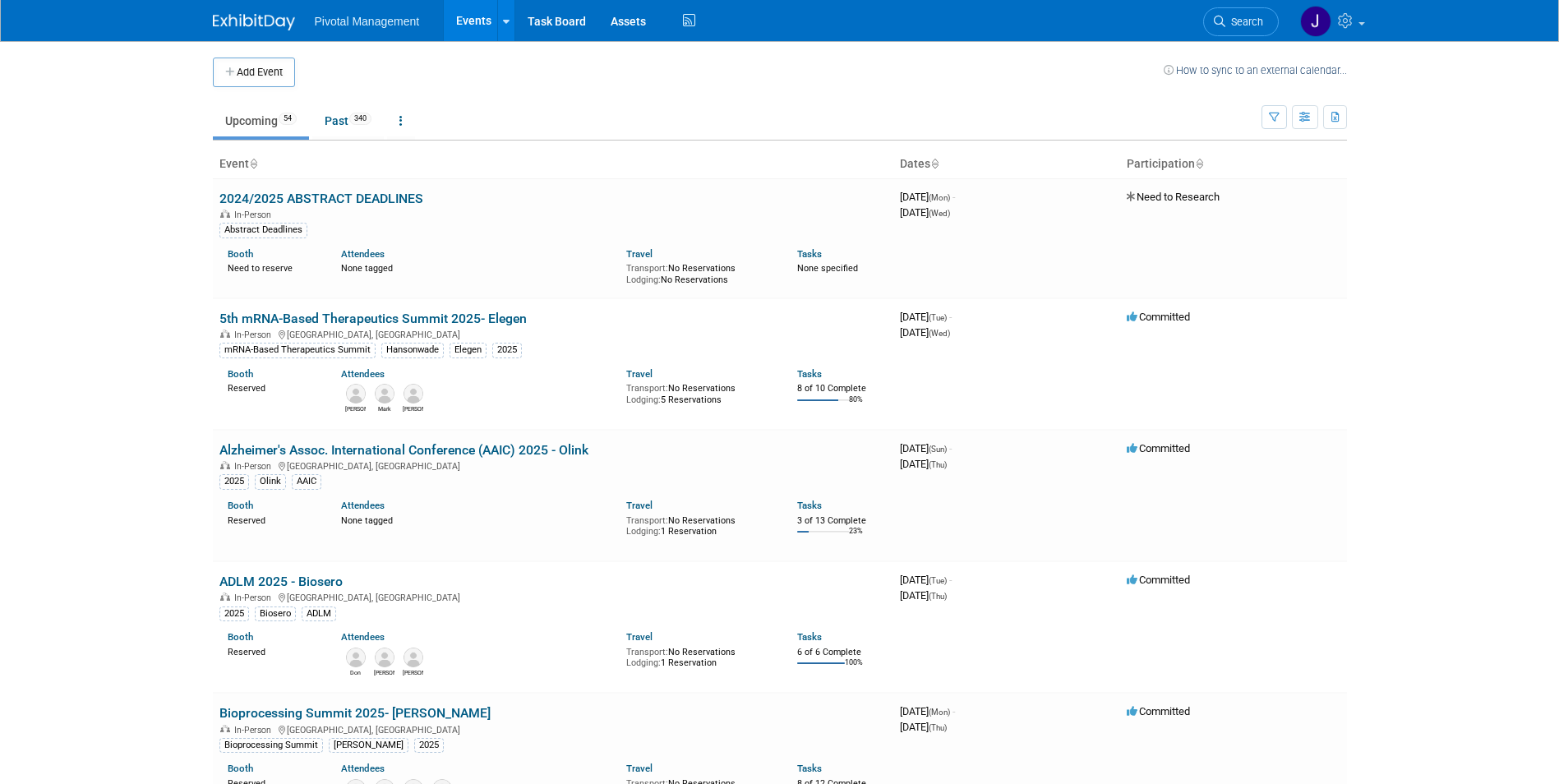scroll, scrollTop: 0, scrollLeft: 0, axis: both 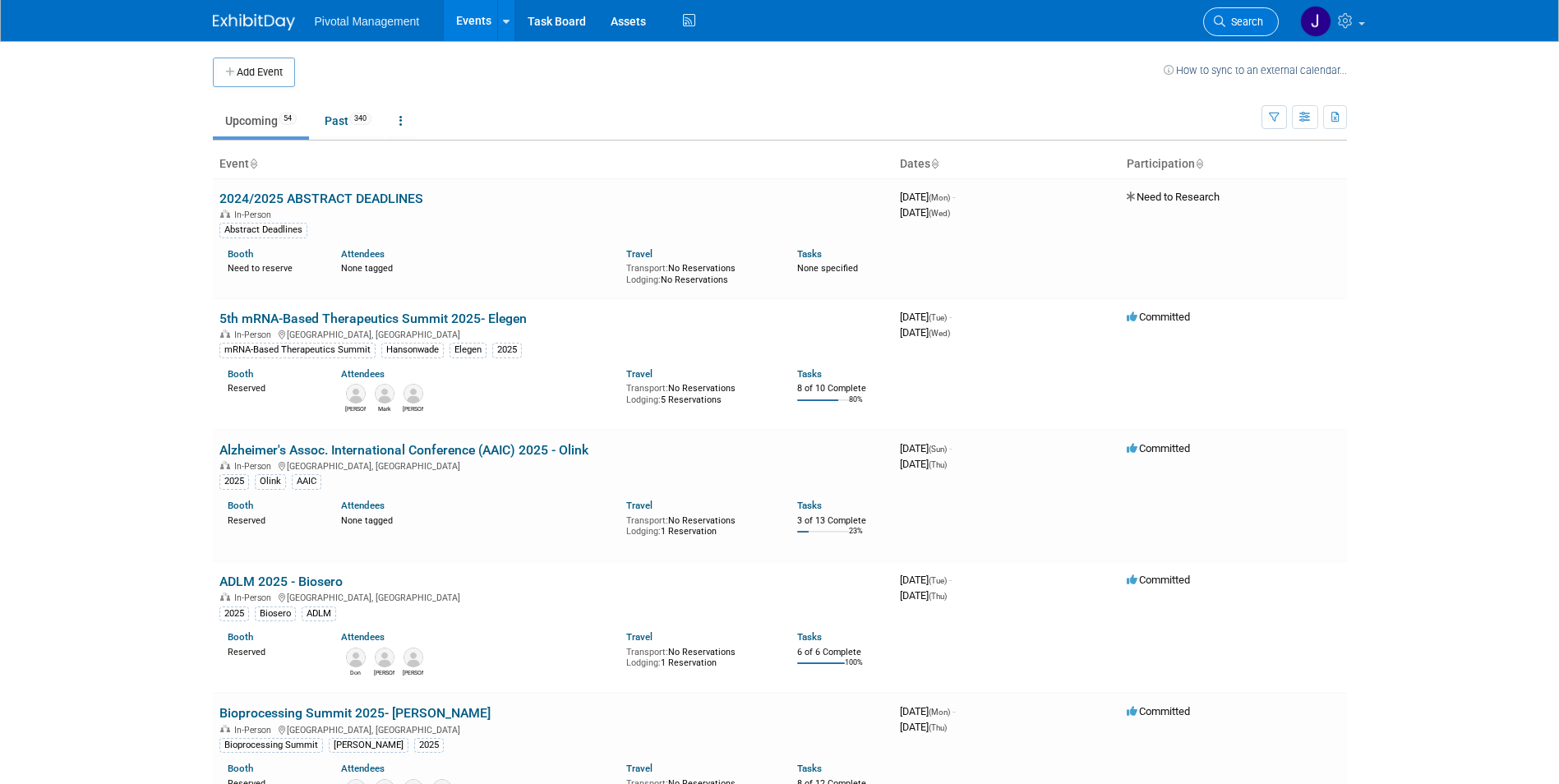 click on "Search" at bounding box center (1244, 21) 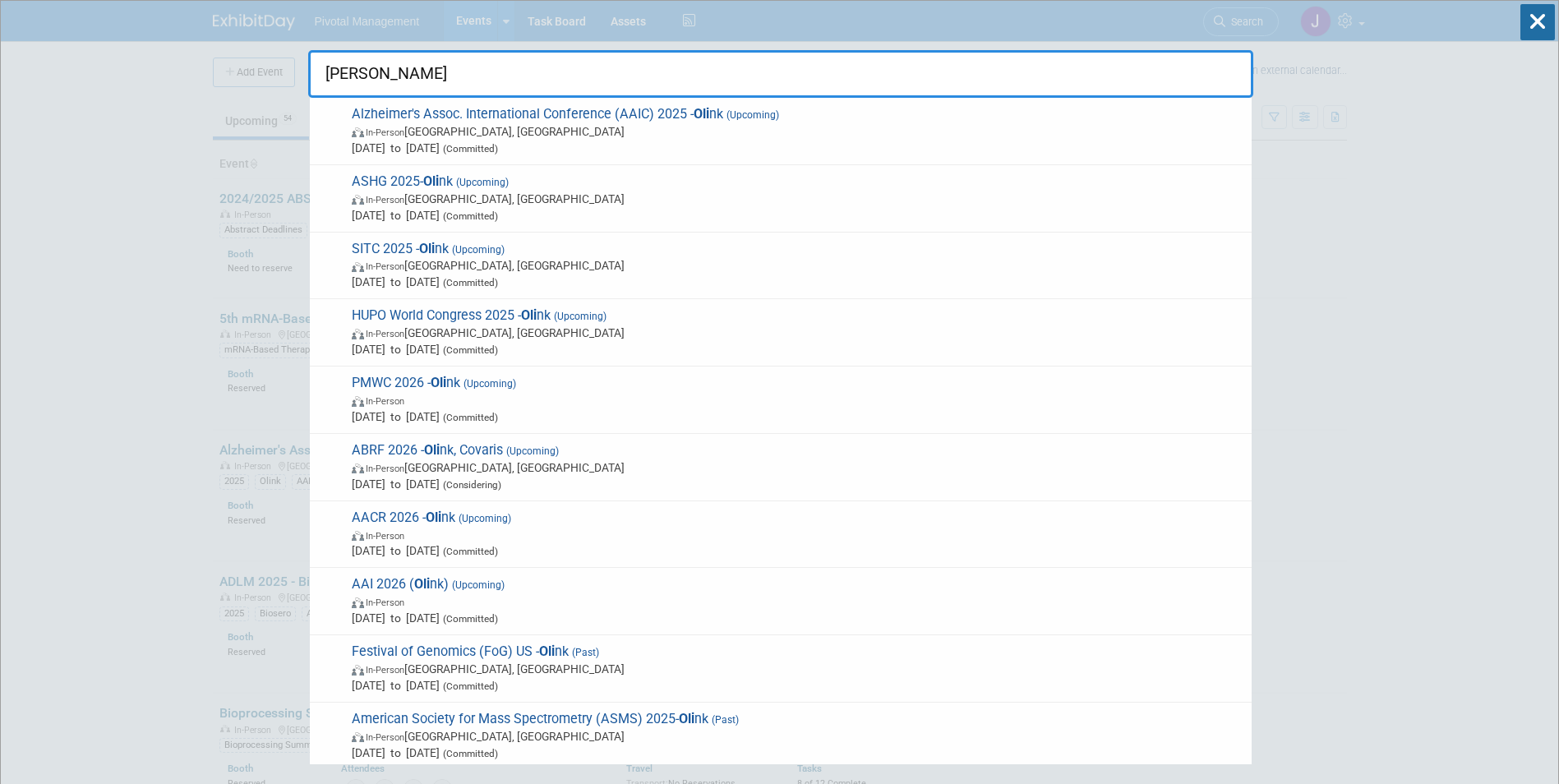 type on "Olink" 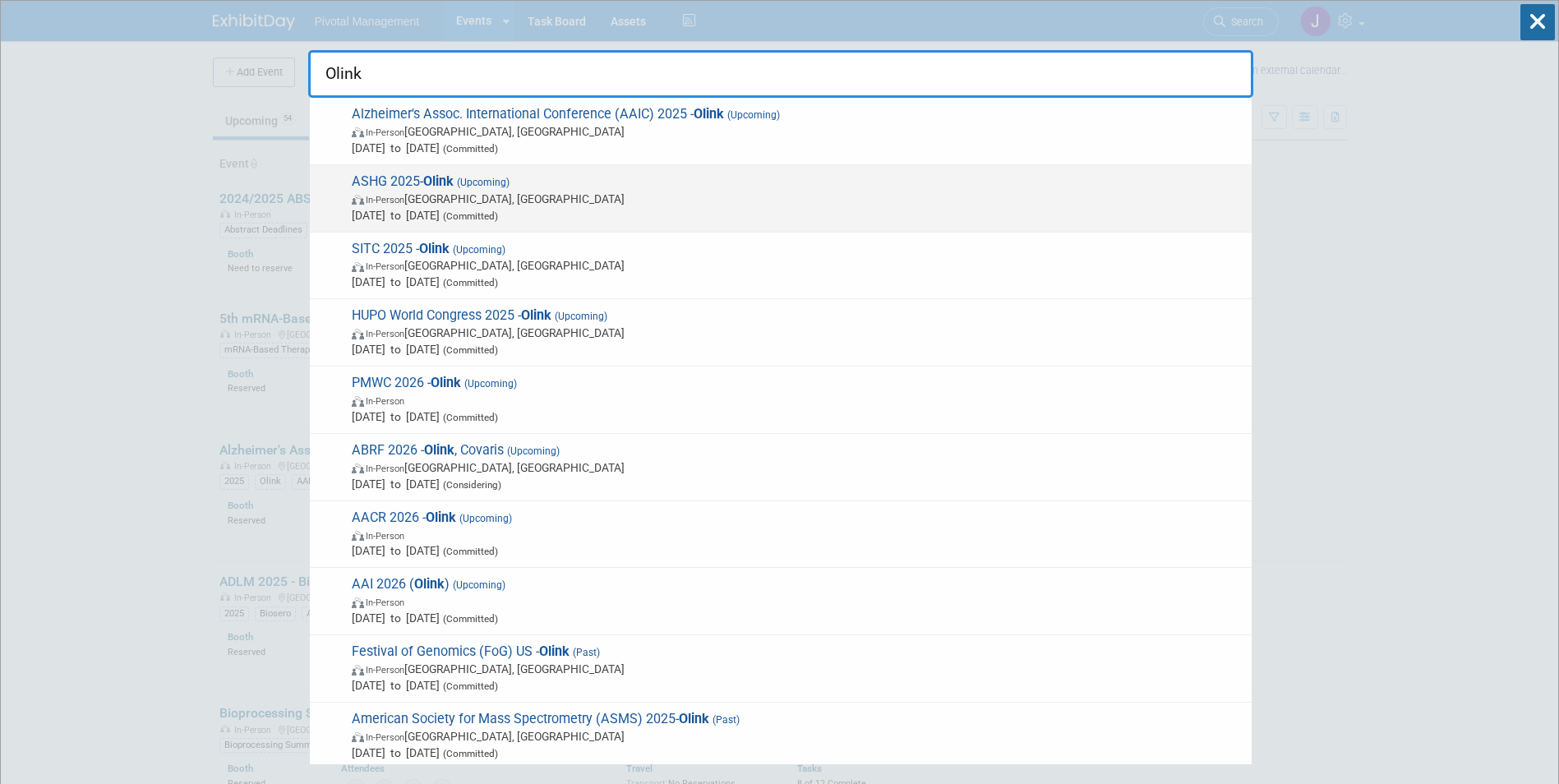 click on "In-Person     Boston, MA" at bounding box center [797, 199] 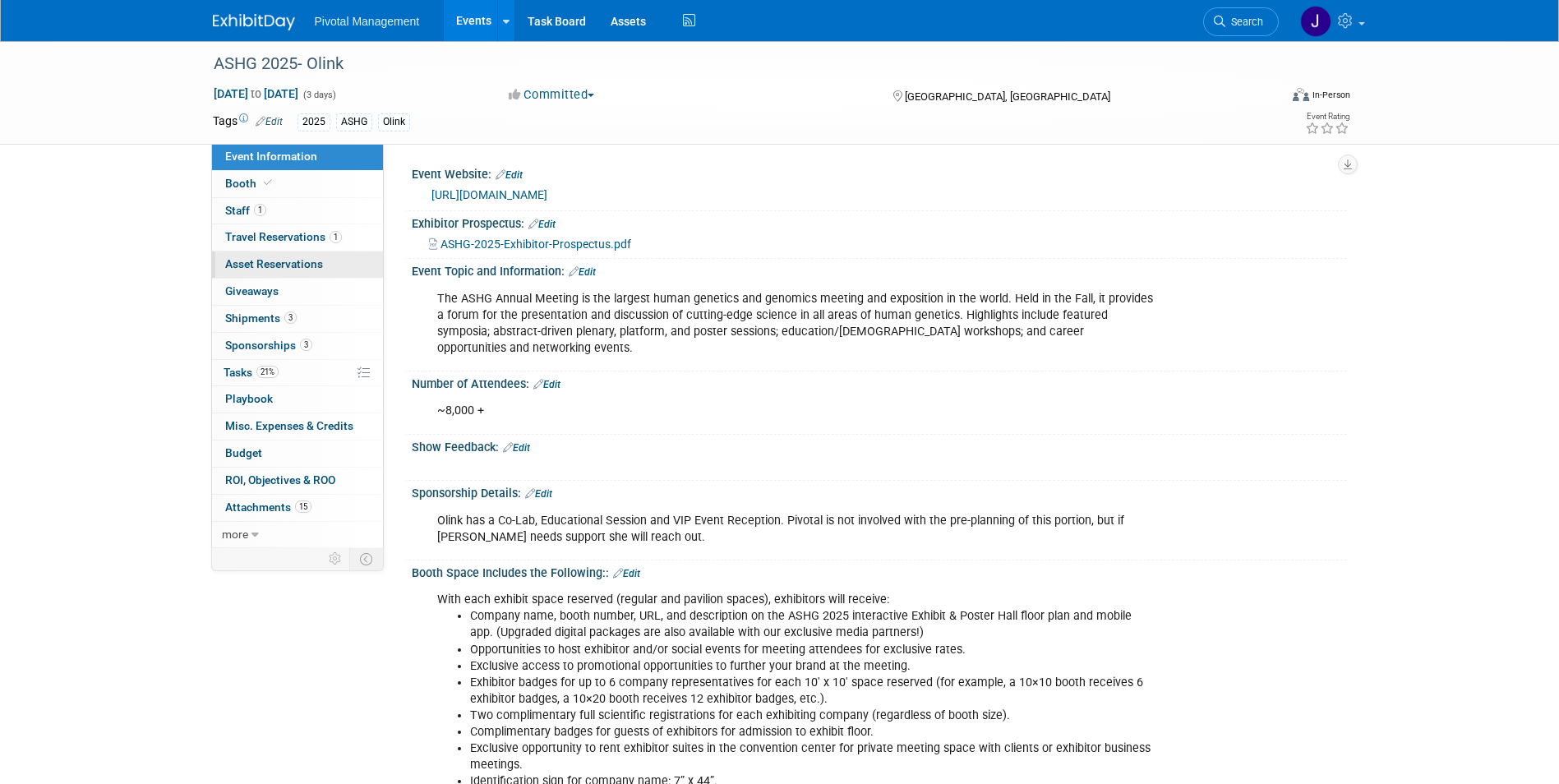 scroll, scrollTop: 0, scrollLeft: 0, axis: both 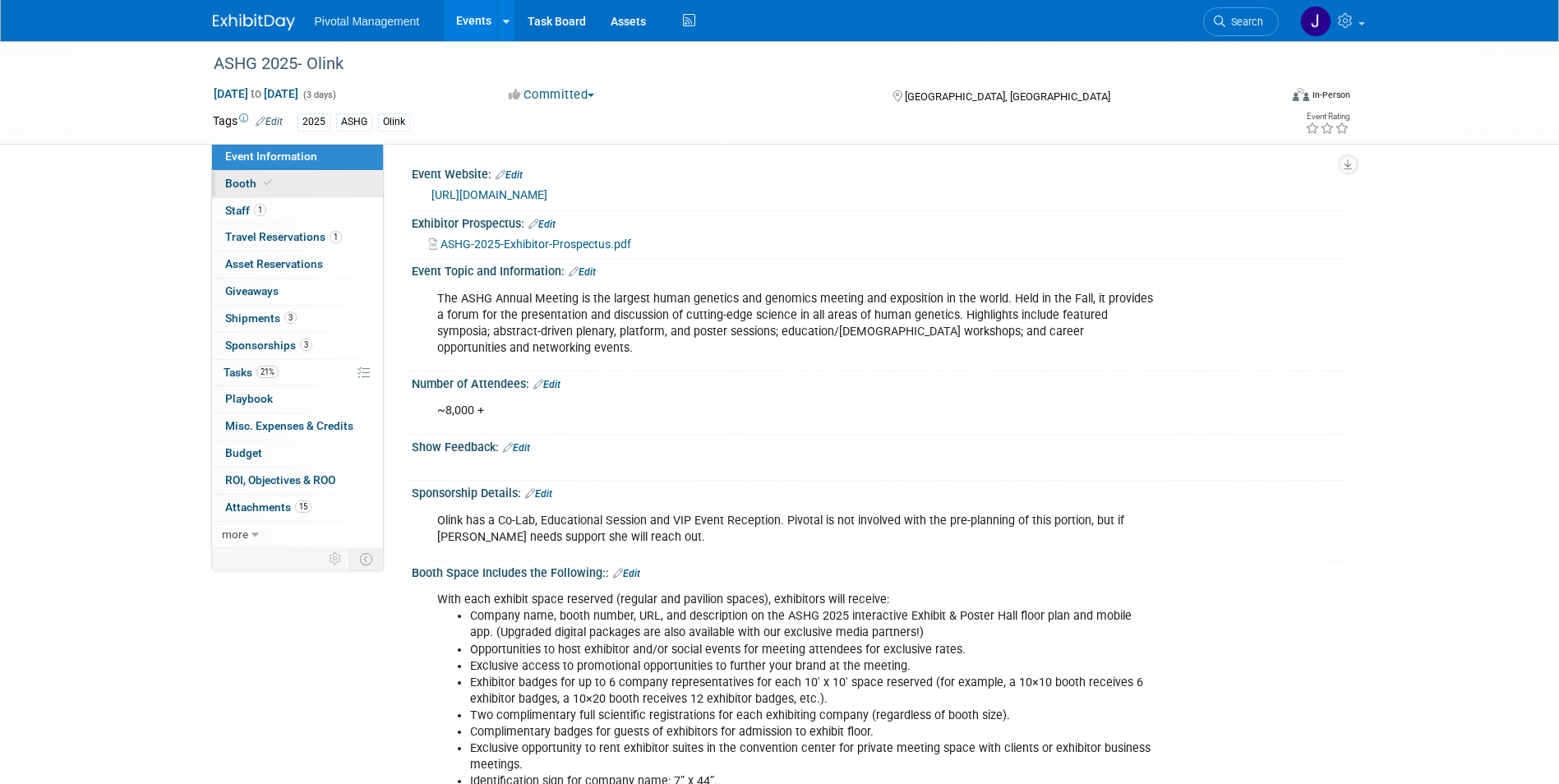 click on "Booth" at bounding box center [250, 183] 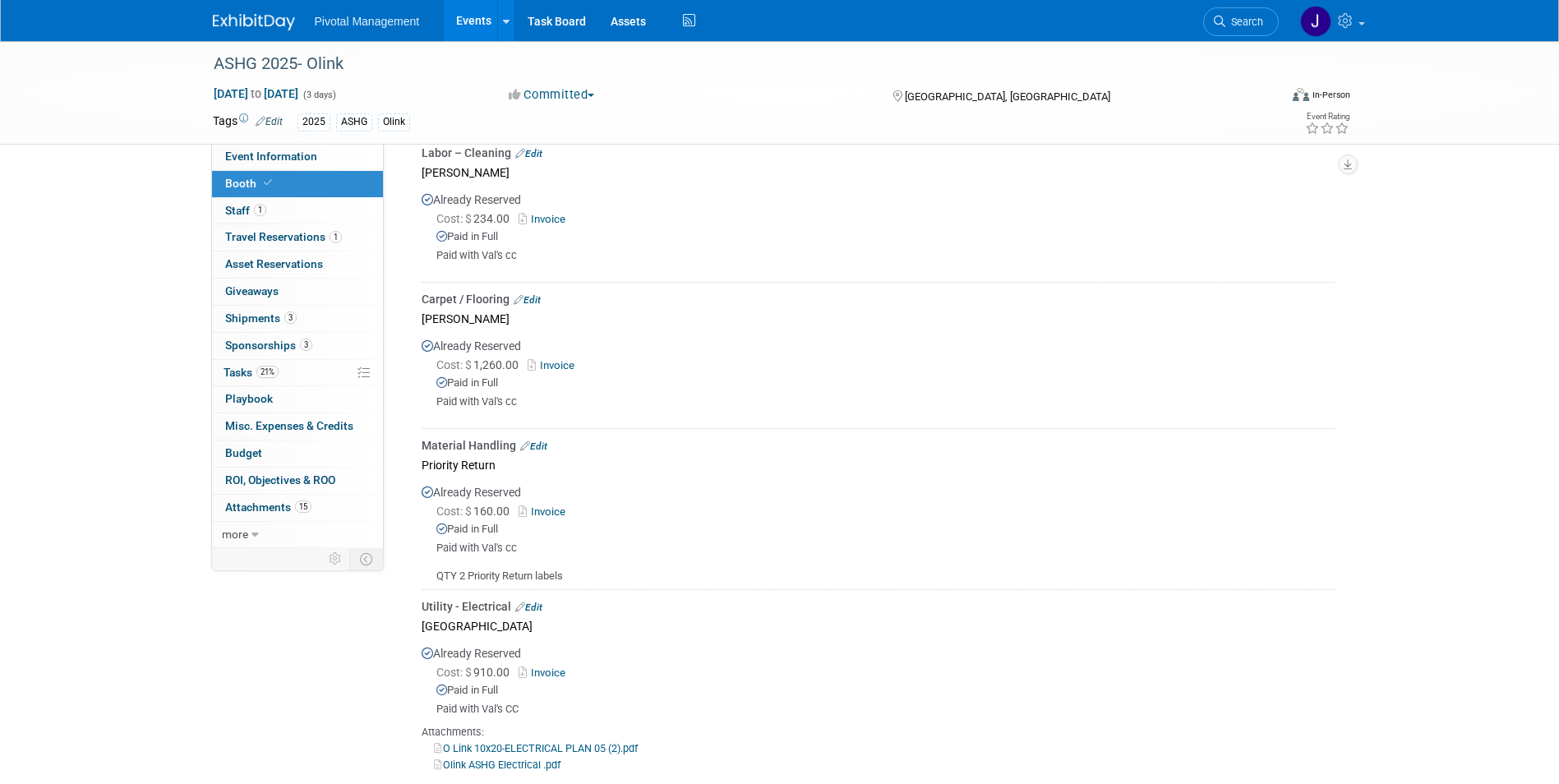 scroll, scrollTop: 1284, scrollLeft: 0, axis: vertical 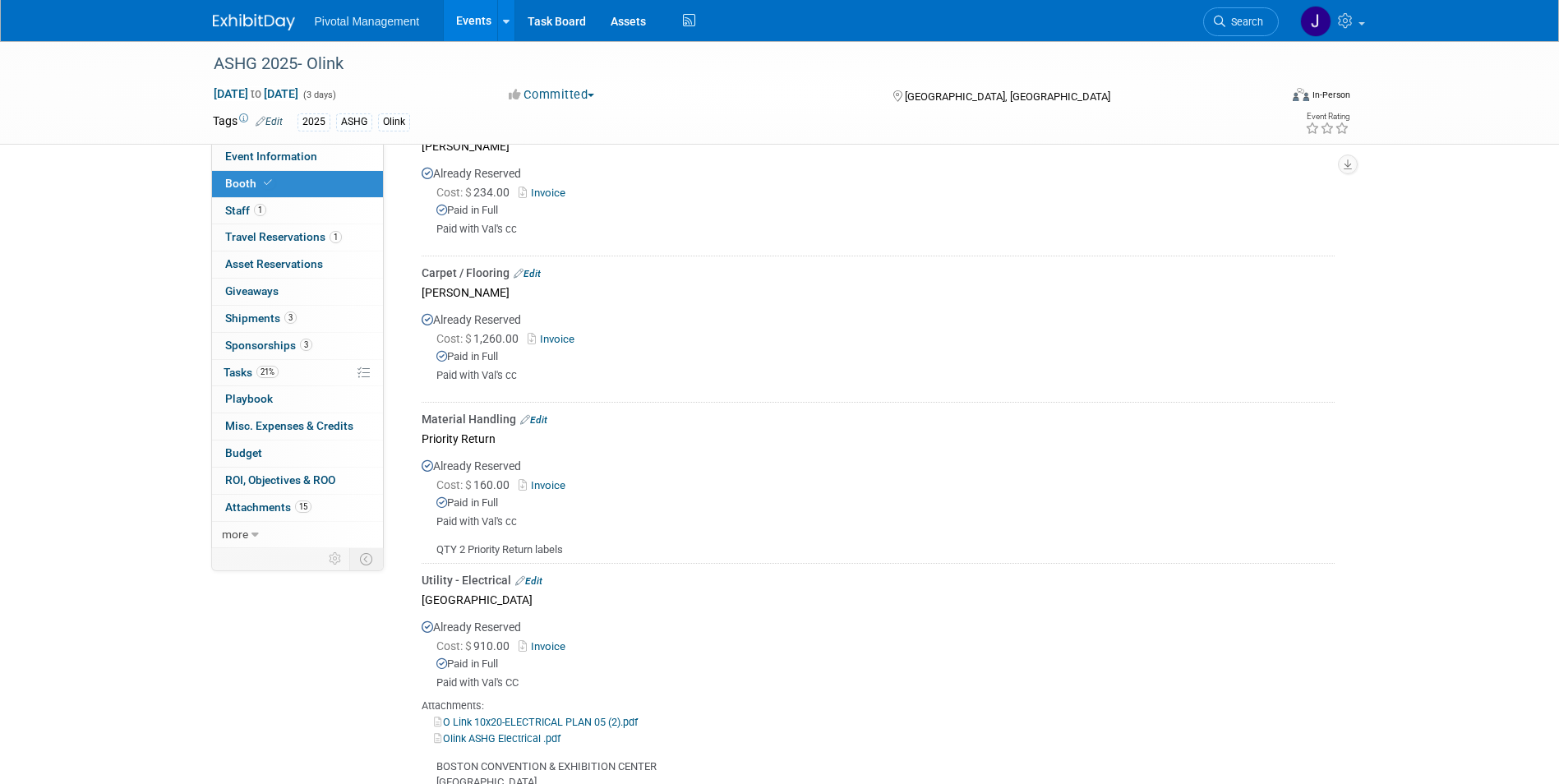 click on "Priority Return" at bounding box center [878, 438] 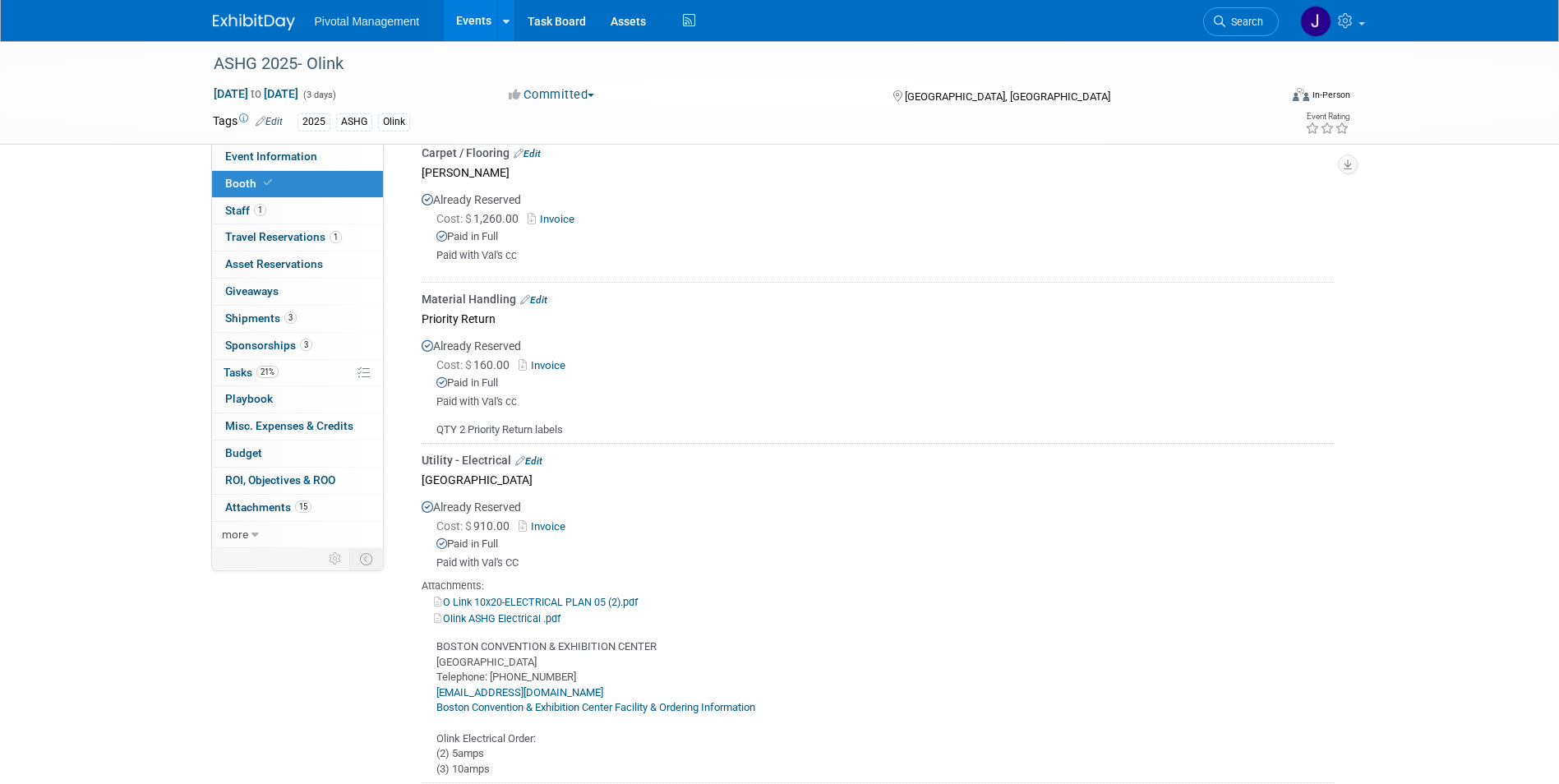 scroll, scrollTop: 1412, scrollLeft: 0, axis: vertical 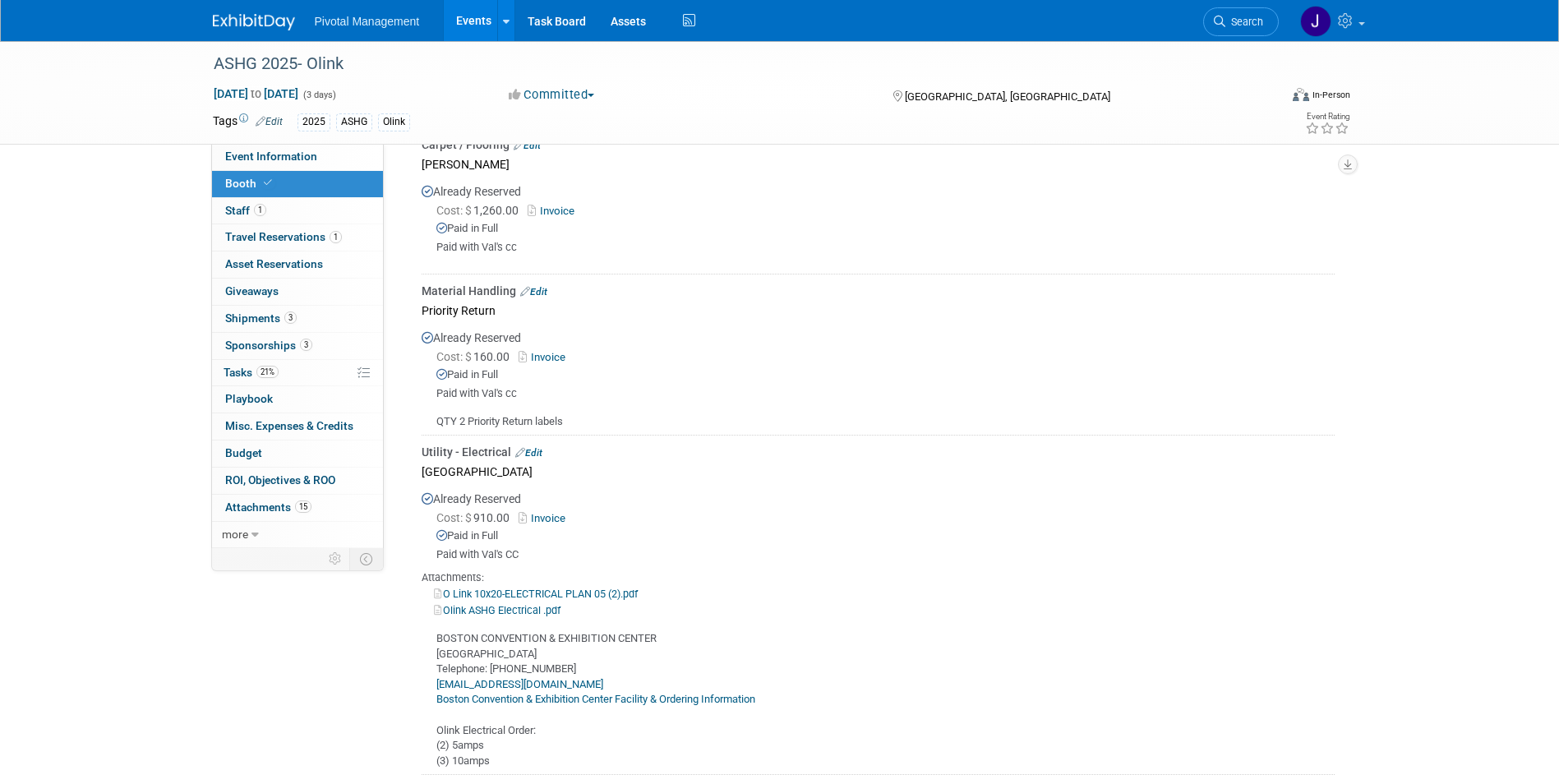 drag, startPoint x: 429, startPoint y: 413, endPoint x: 560, endPoint y: 410, distance: 131.0343 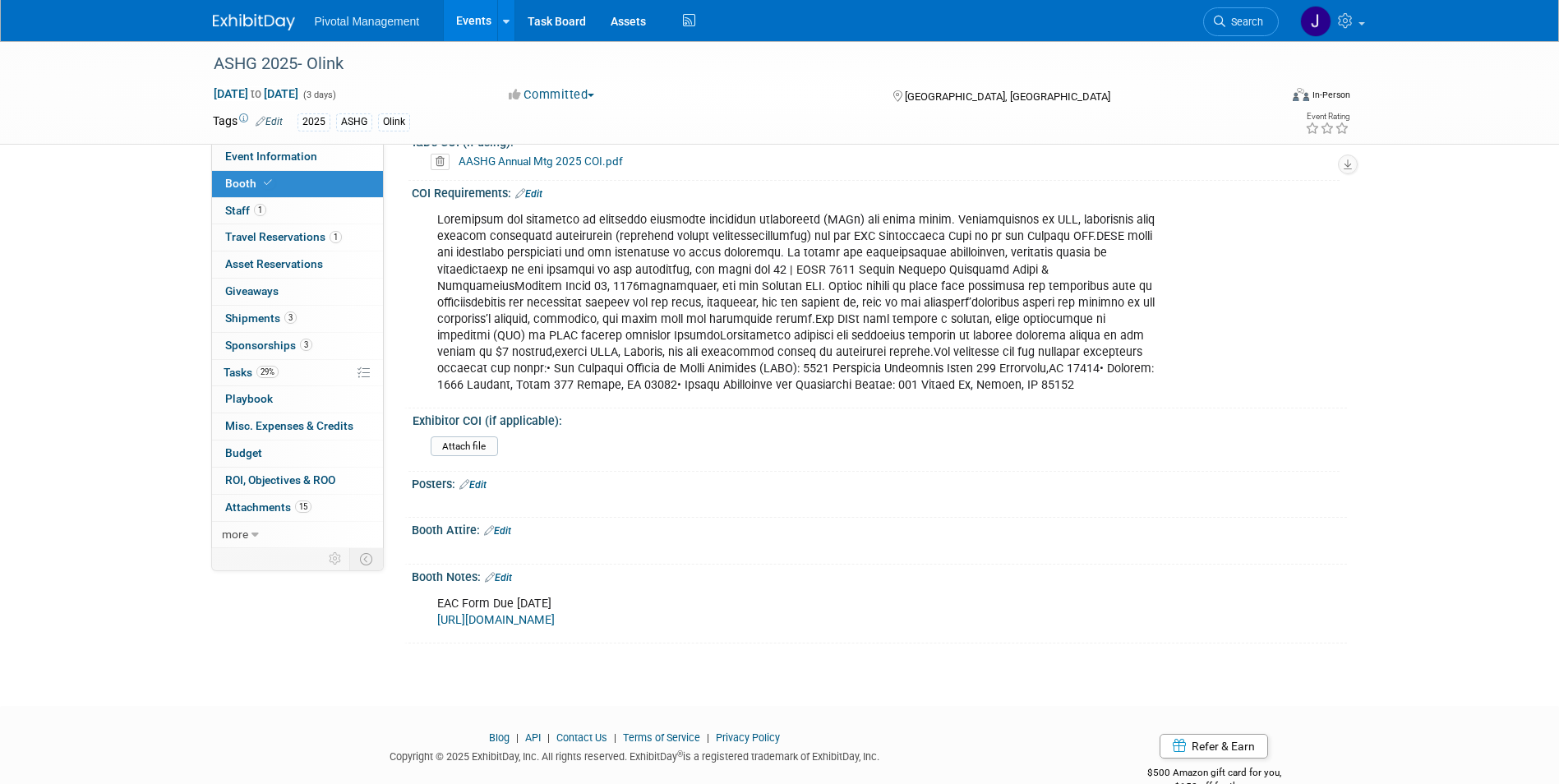 scroll, scrollTop: 2422, scrollLeft: 0, axis: vertical 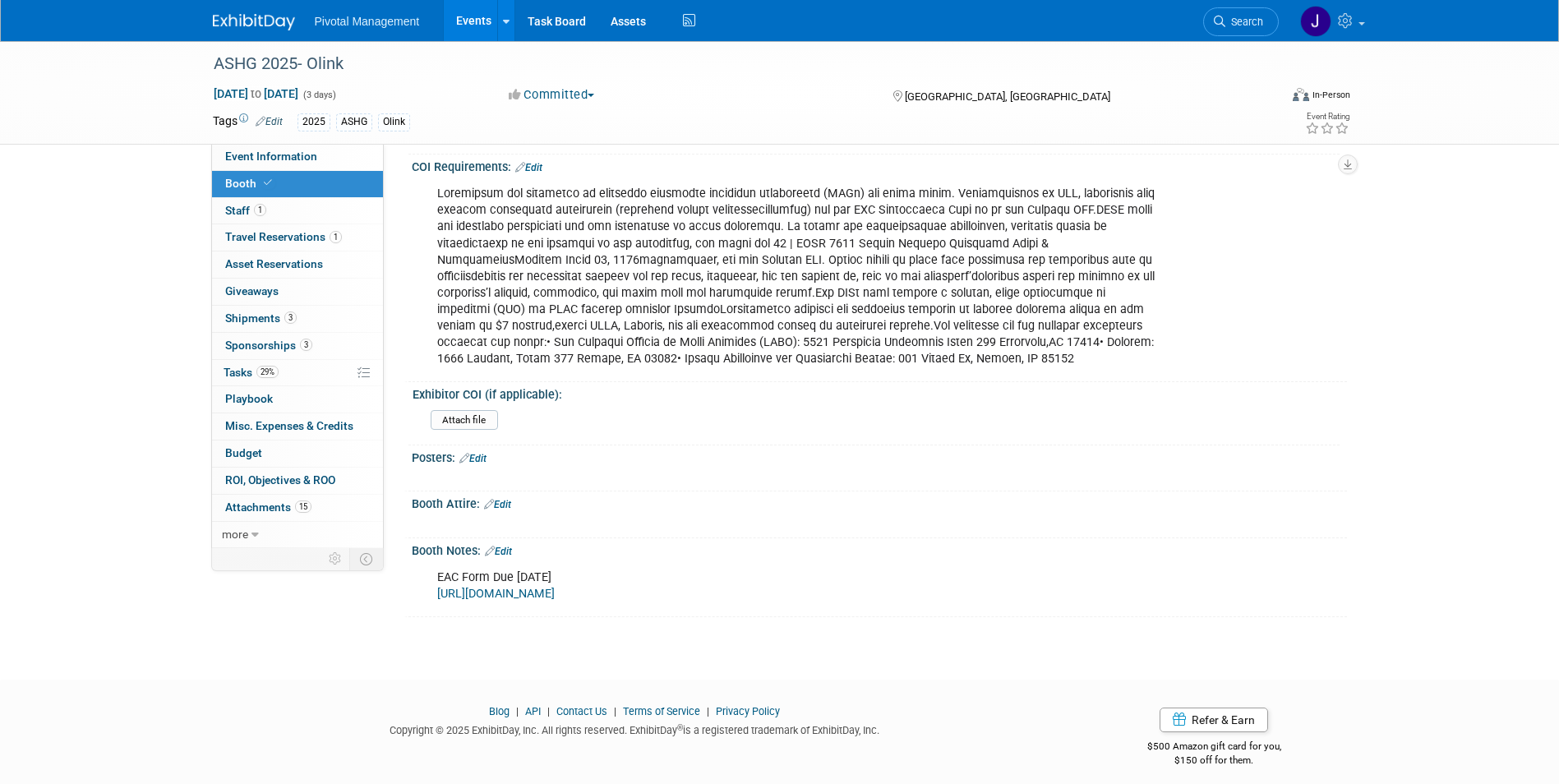 click on "https://www.surveymonkey.com/r/ashg25-eac-form" at bounding box center (496, 593) 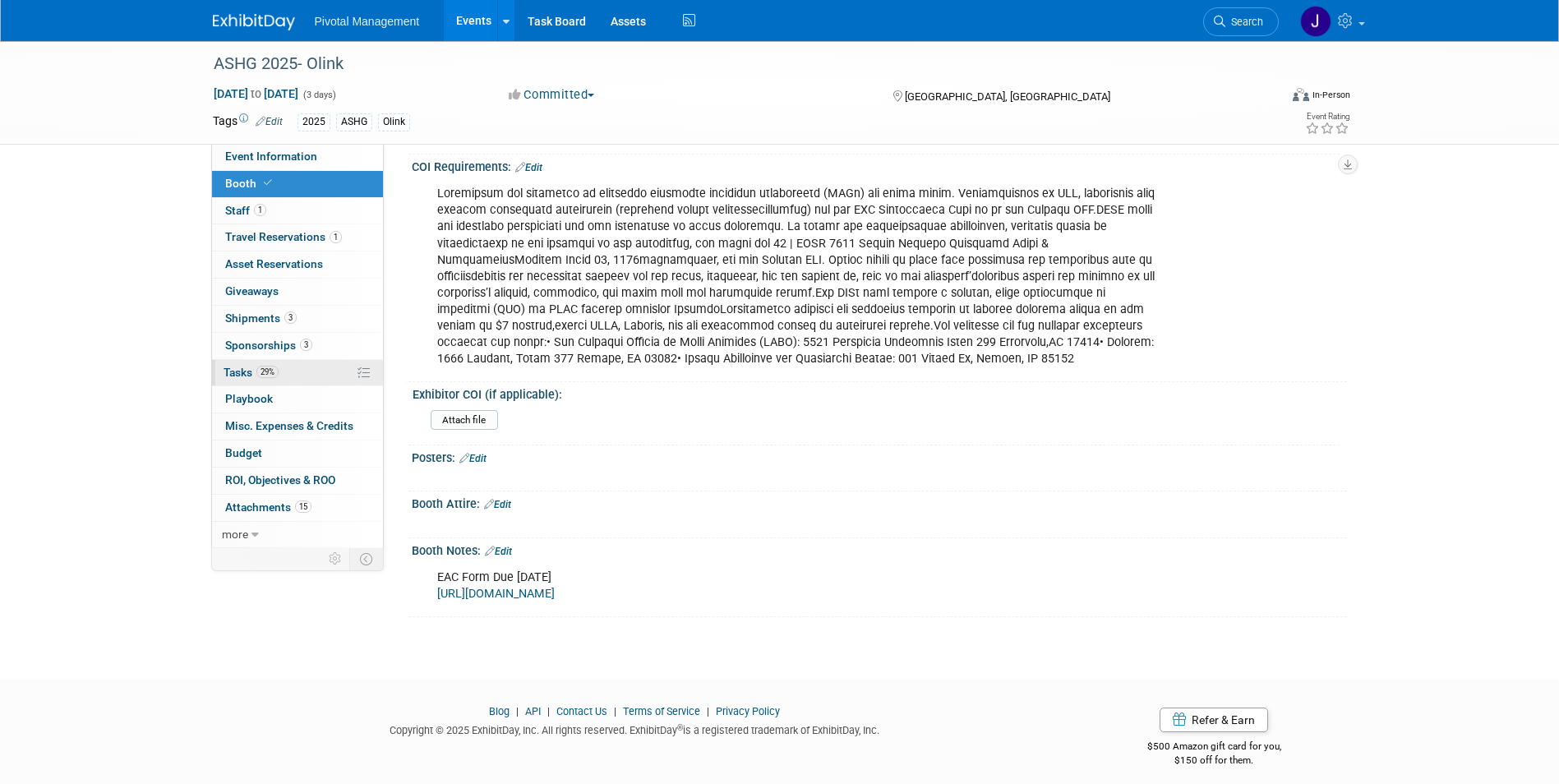 drag, startPoint x: 259, startPoint y: 367, endPoint x: 270, endPoint y: 366, distance: 11.045361 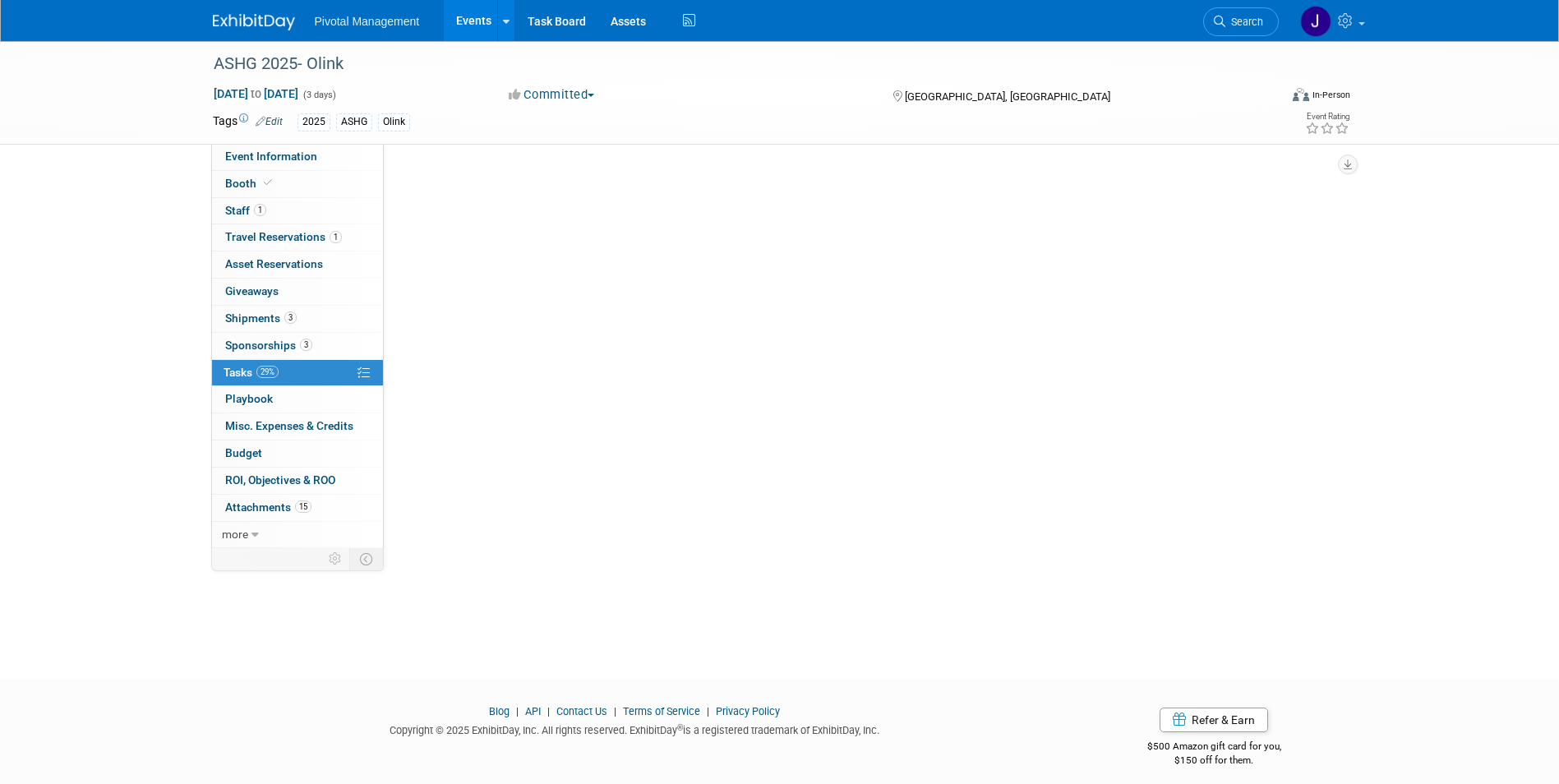 scroll, scrollTop: 0, scrollLeft: 0, axis: both 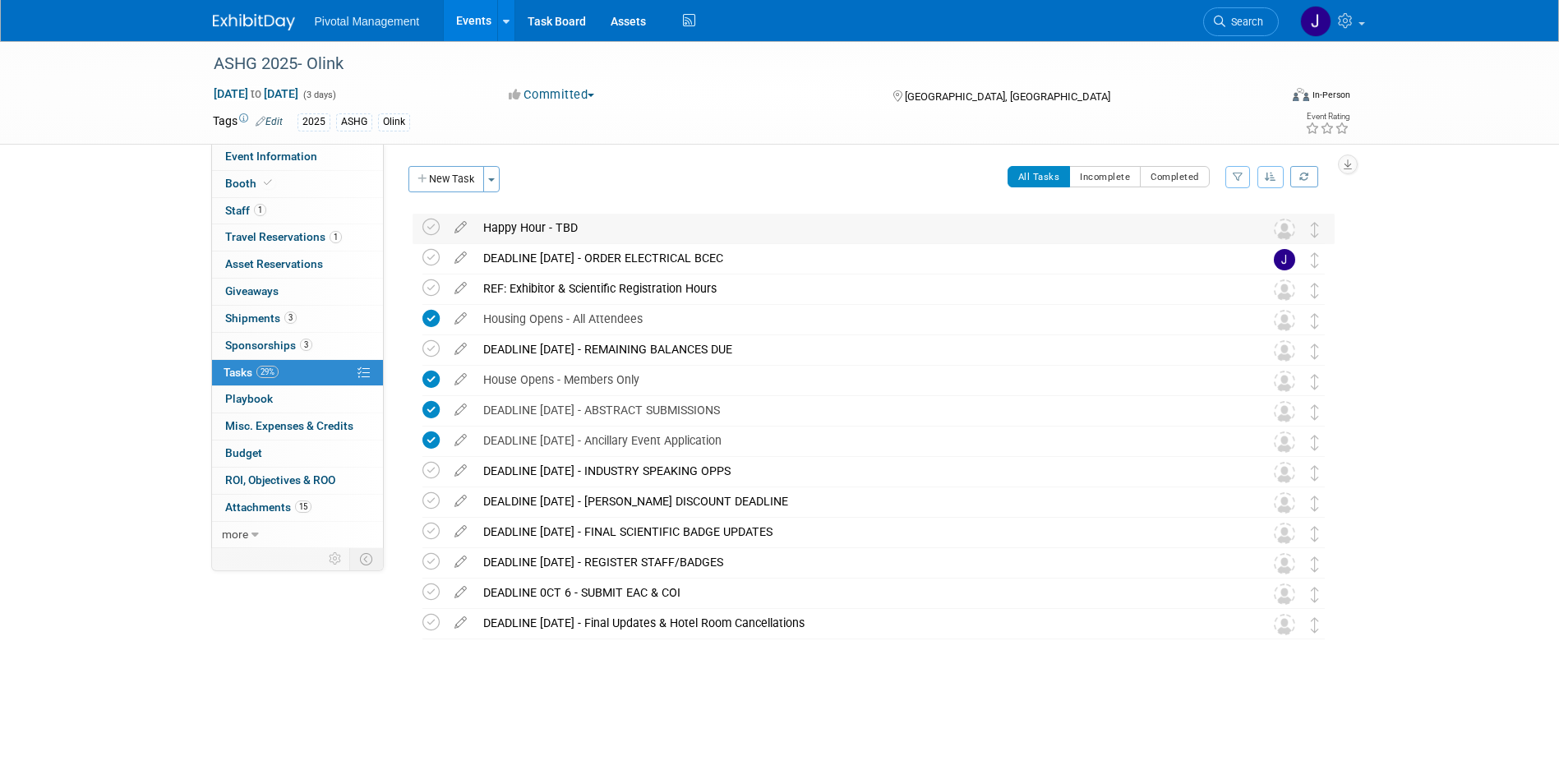 click on "Happy Hour - TBD" at bounding box center [858, 228] 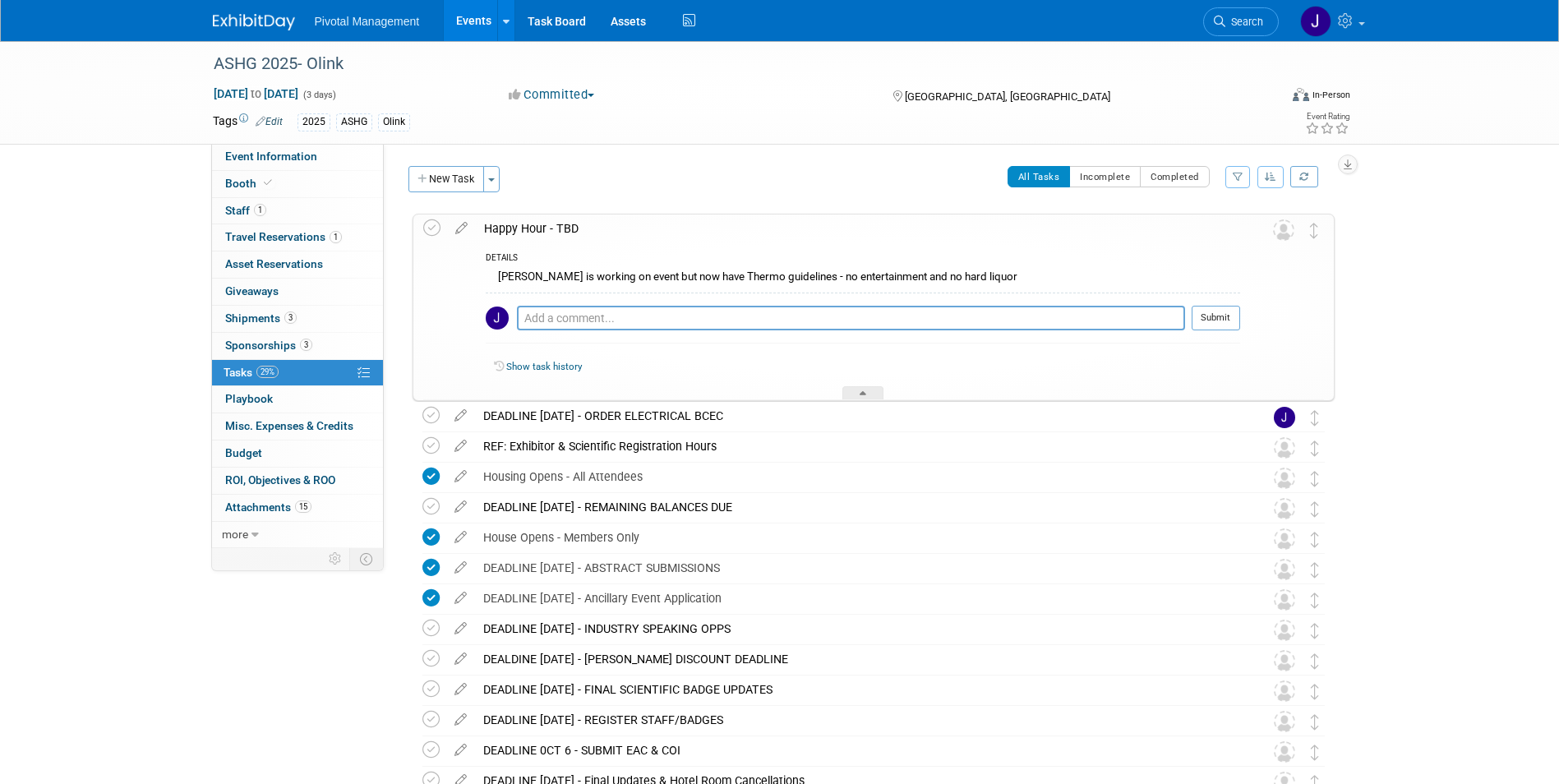 click on "Happy Hour - TBD" at bounding box center [858, 228] 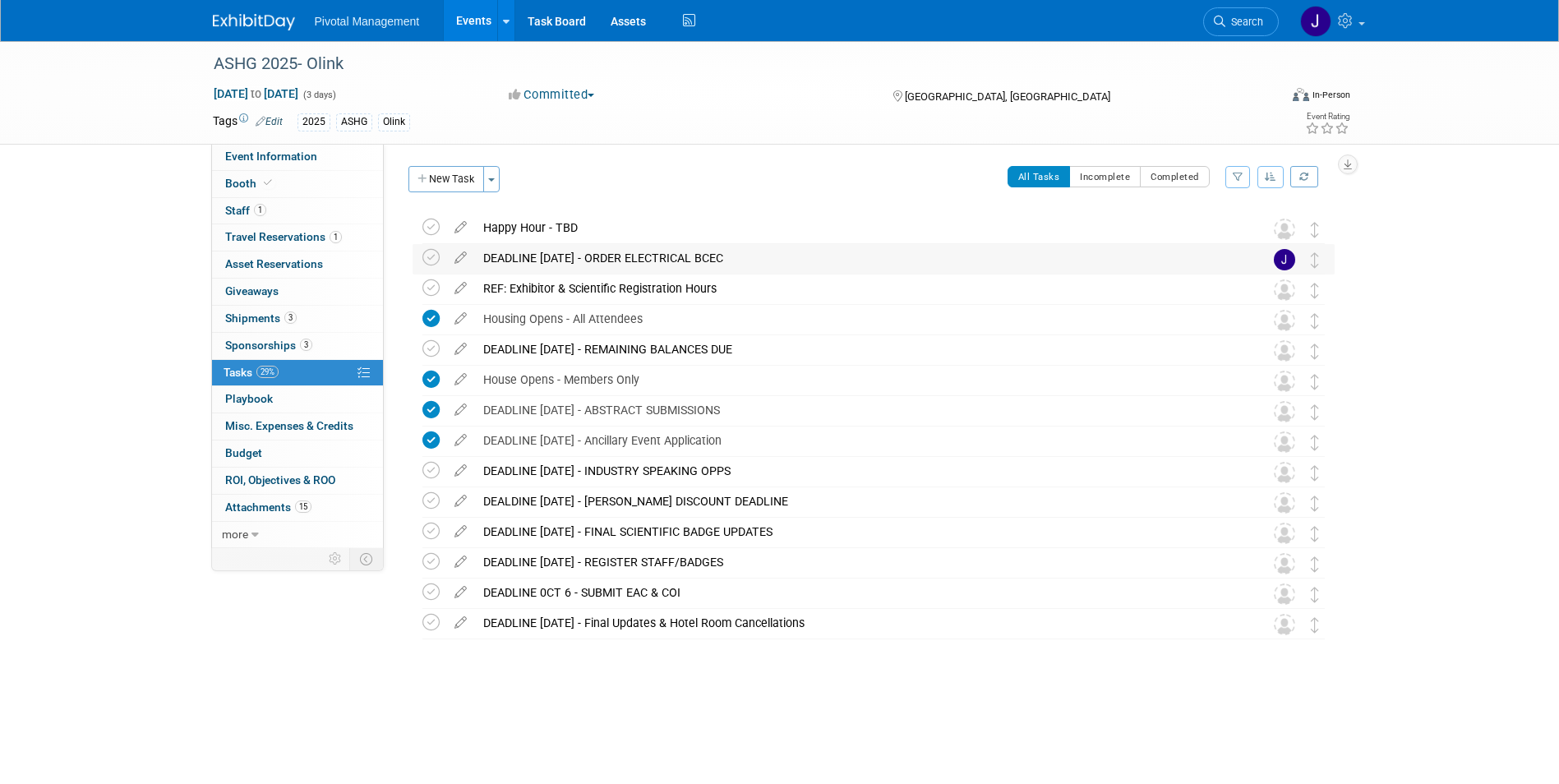 click on "DEADLINE [DATE] - ORDER ELECTRICAL BCEC" at bounding box center (858, 258) 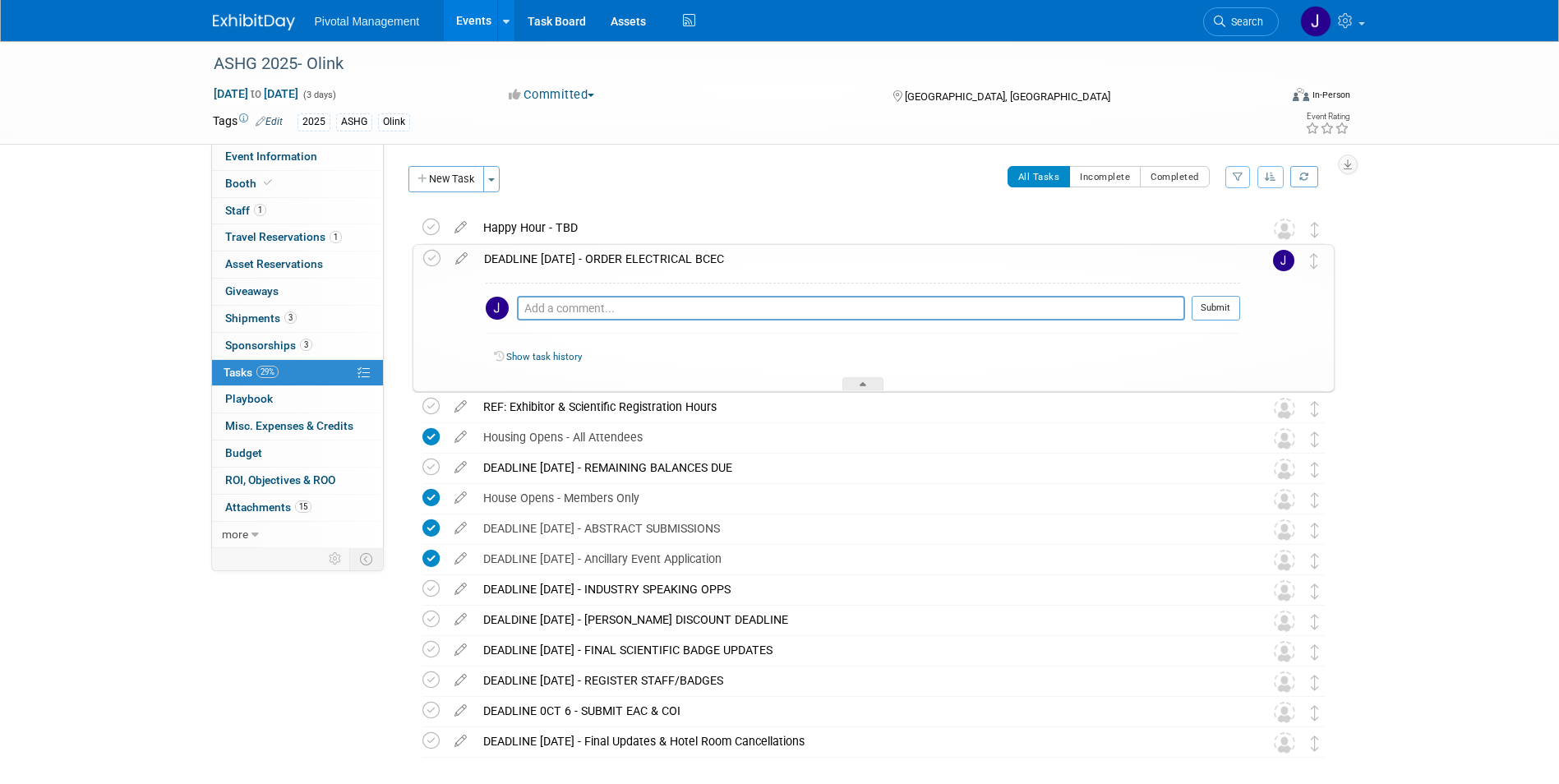 click on "DEADLINE [DATE] - ORDER ELECTRICAL BCEC" at bounding box center [858, 259] 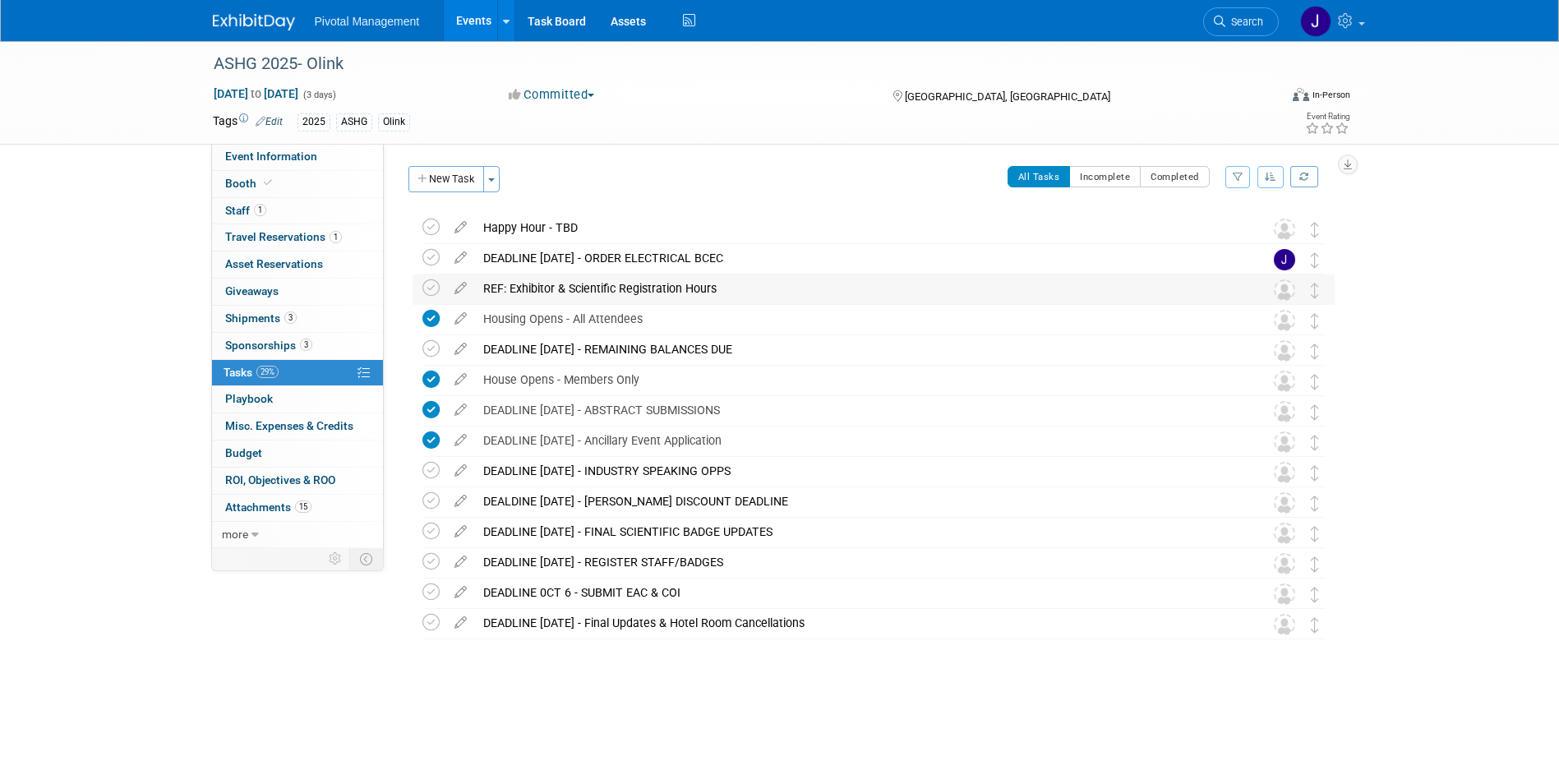 click on "REF: Exhibitor & Scientific Registration Hours" at bounding box center [858, 288] 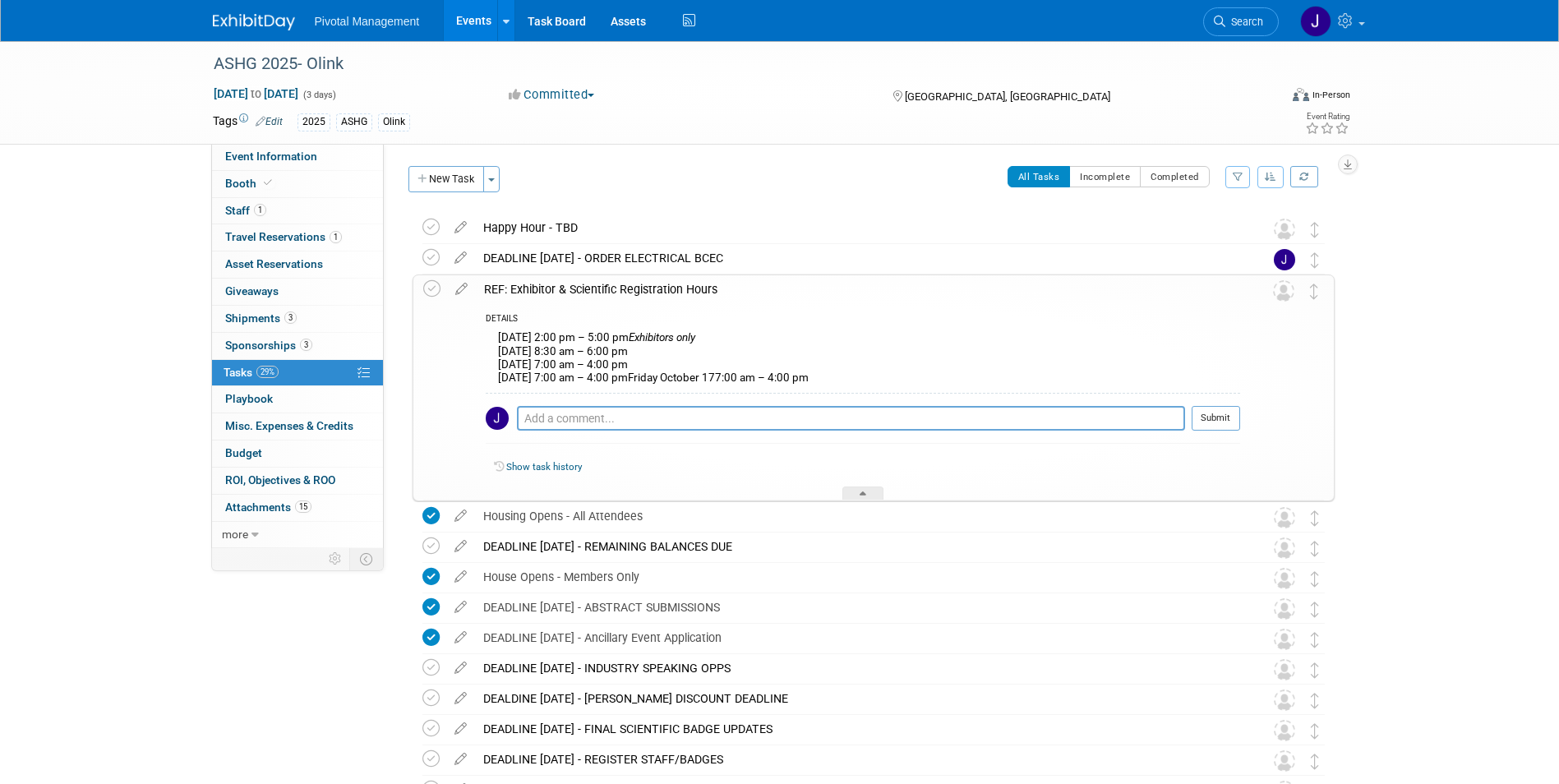 click on "REF: Exhibitor & Scientific Registration Hours" at bounding box center (858, 289) 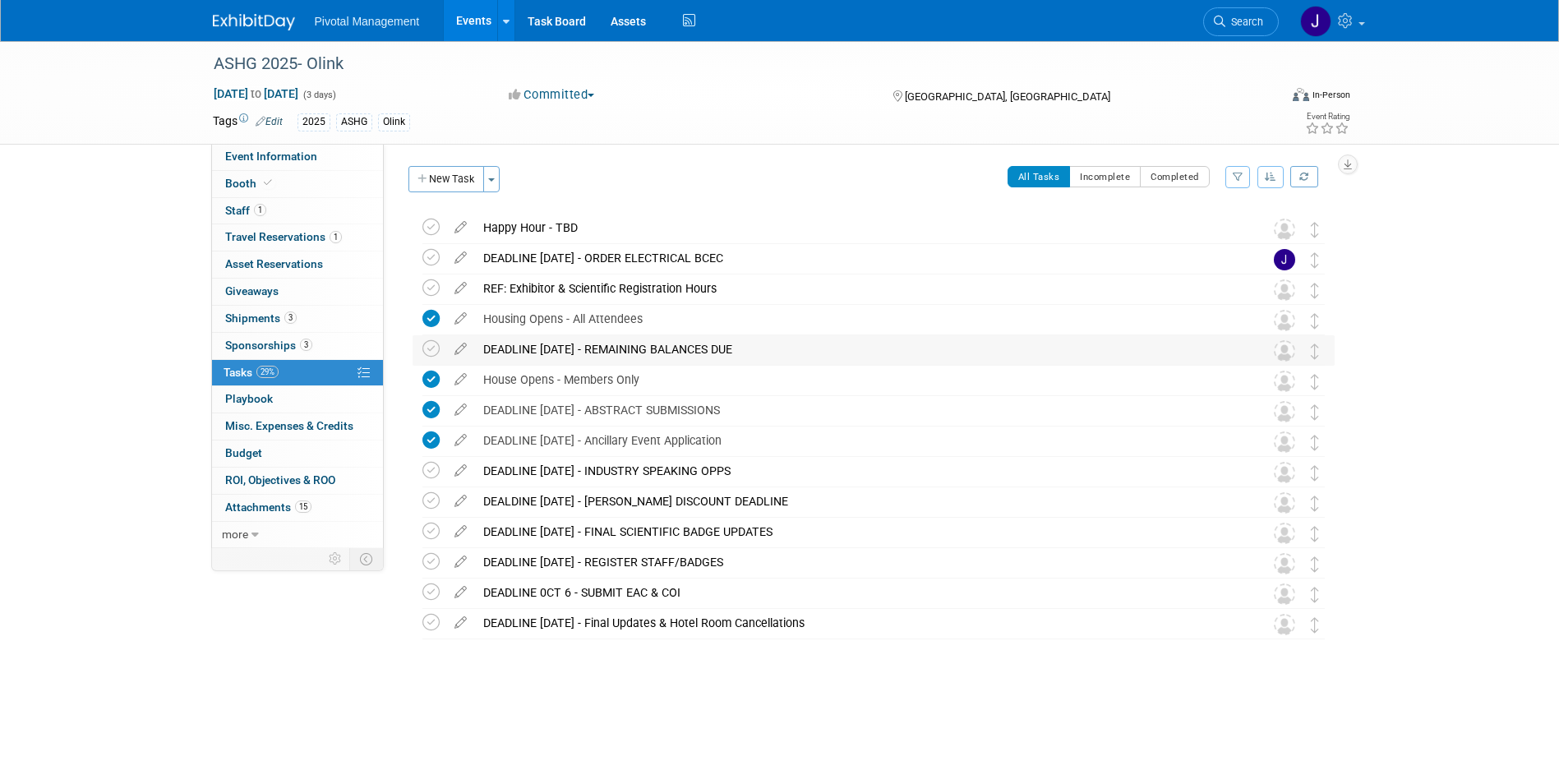 click on "DEADLINE JUNE 1 - REMAINING BALANCES DUE" at bounding box center (858, 349) 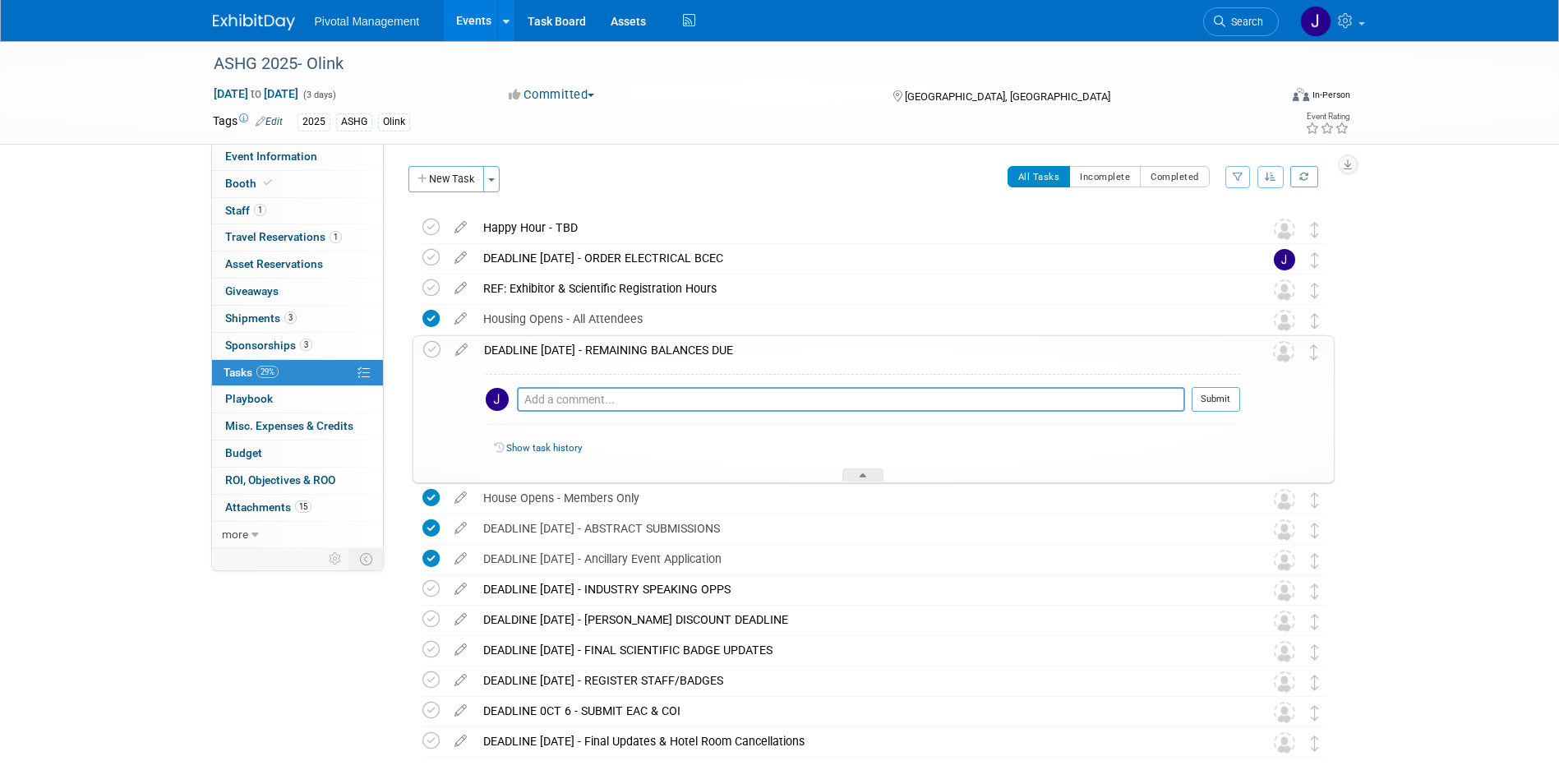click on "DEADLINE JUNE 1 - REMAINING BALANCES DUE" at bounding box center (858, 350) 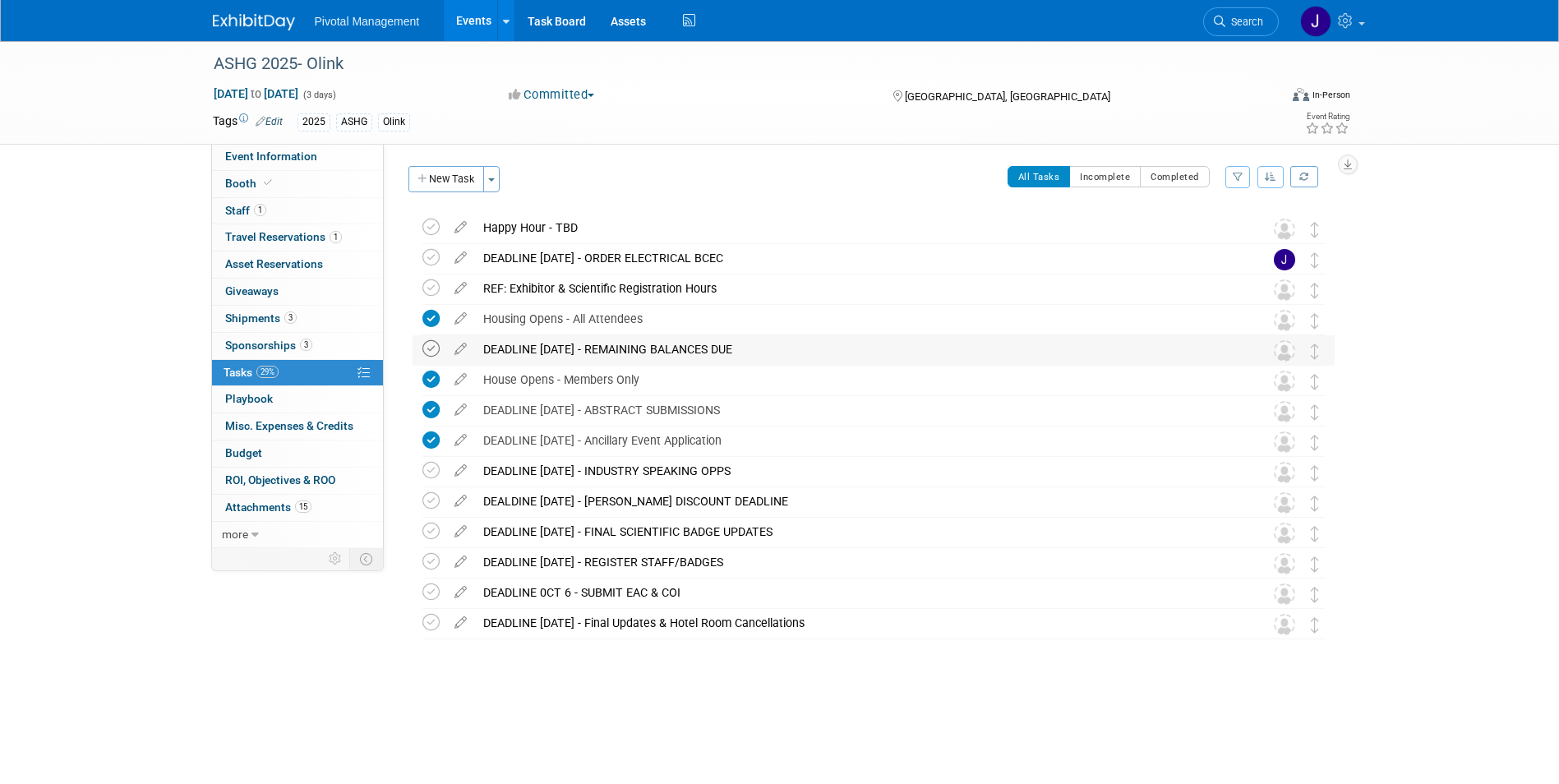 click at bounding box center (431, 348) 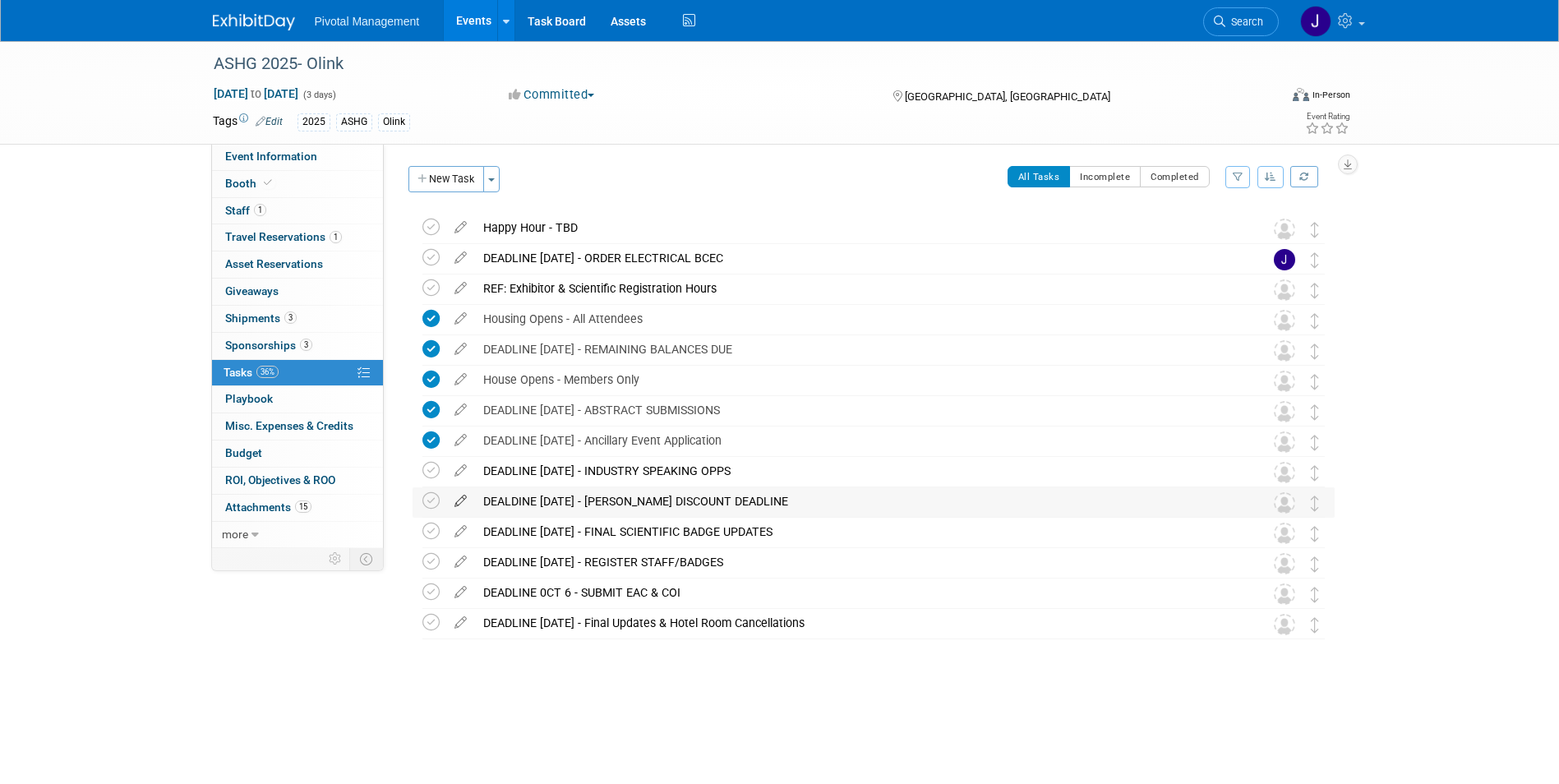 click at bounding box center [460, 497] 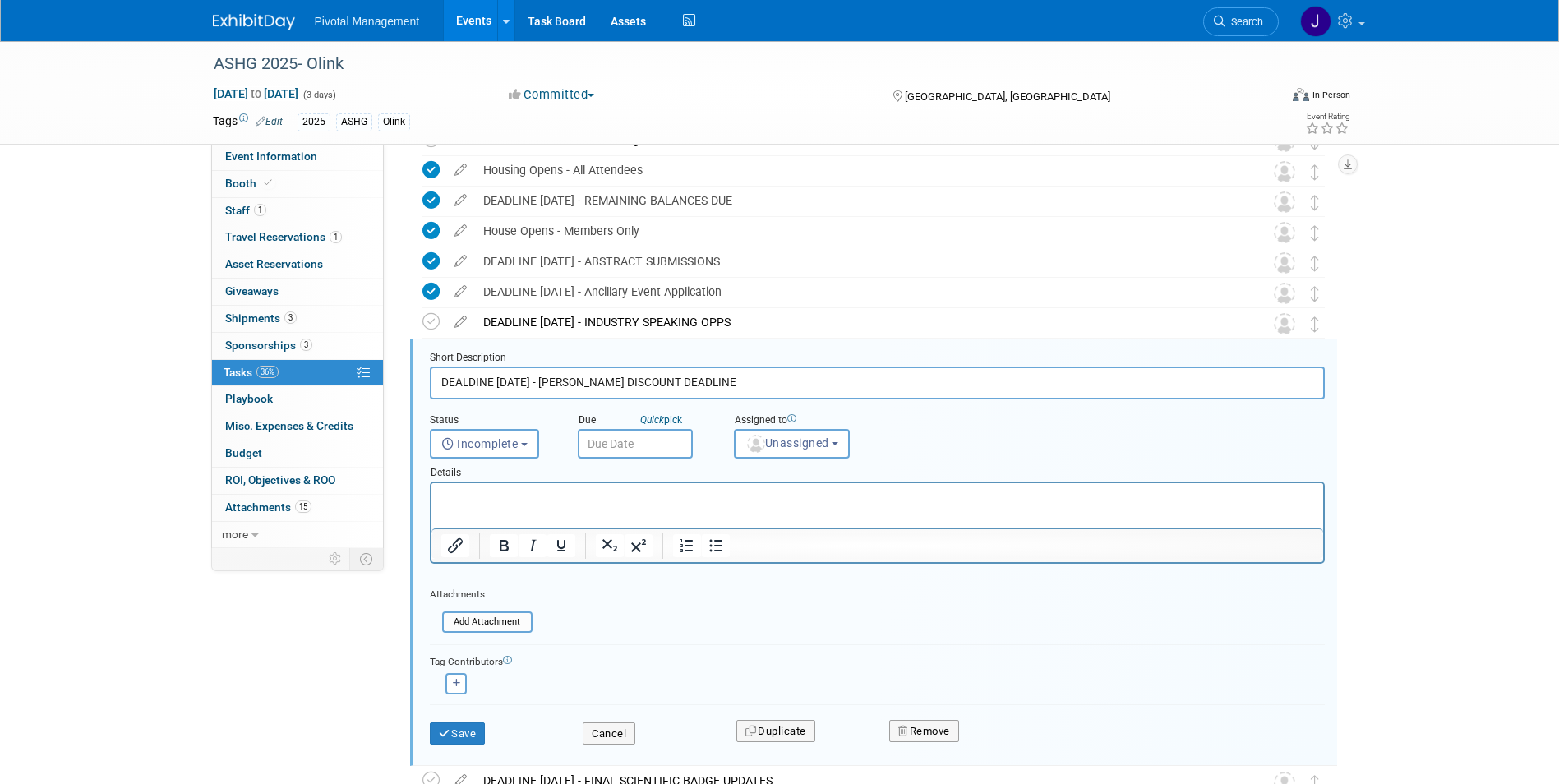 scroll, scrollTop: 147, scrollLeft: 0, axis: vertical 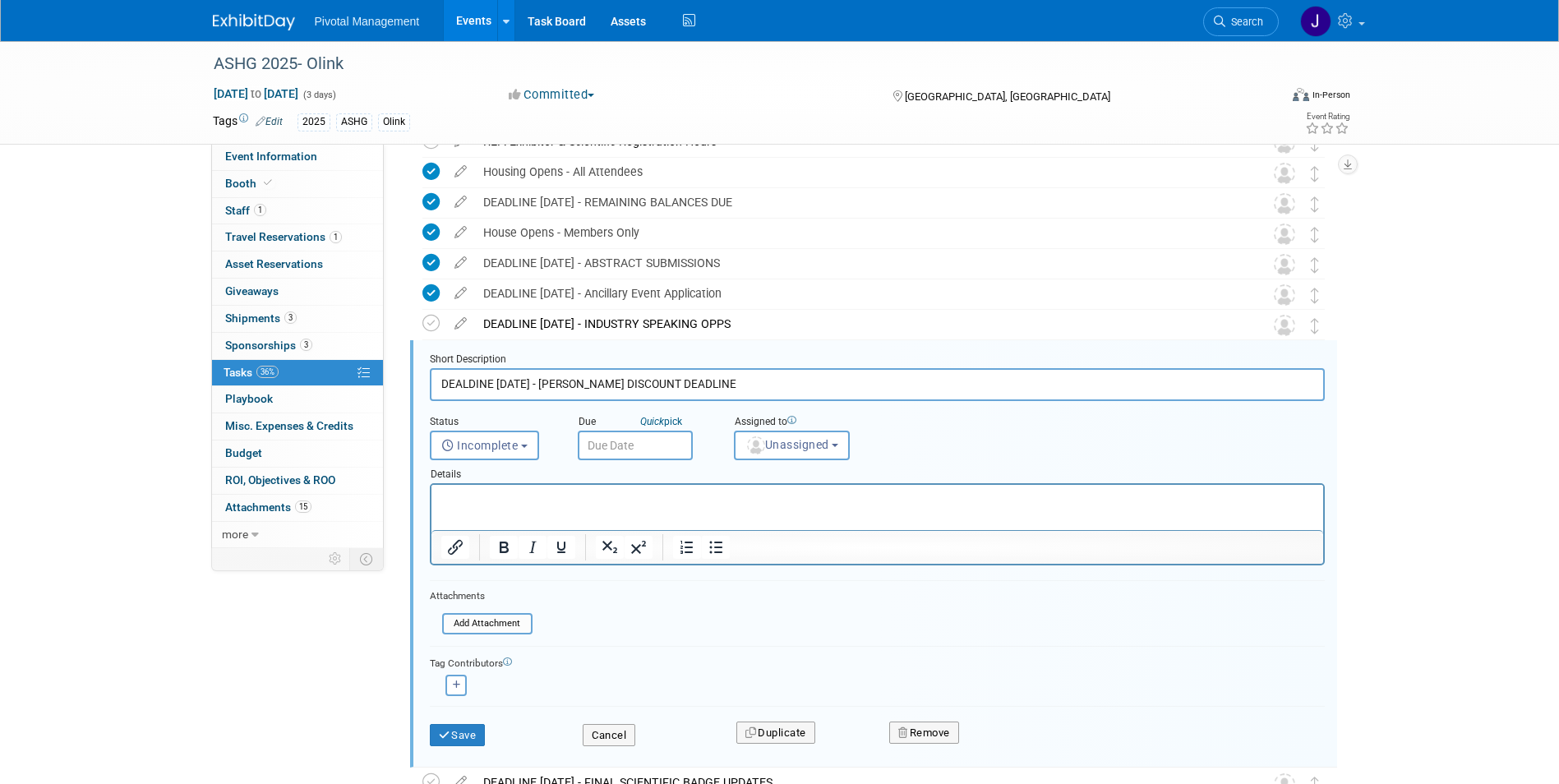 click at bounding box center (635, 445) 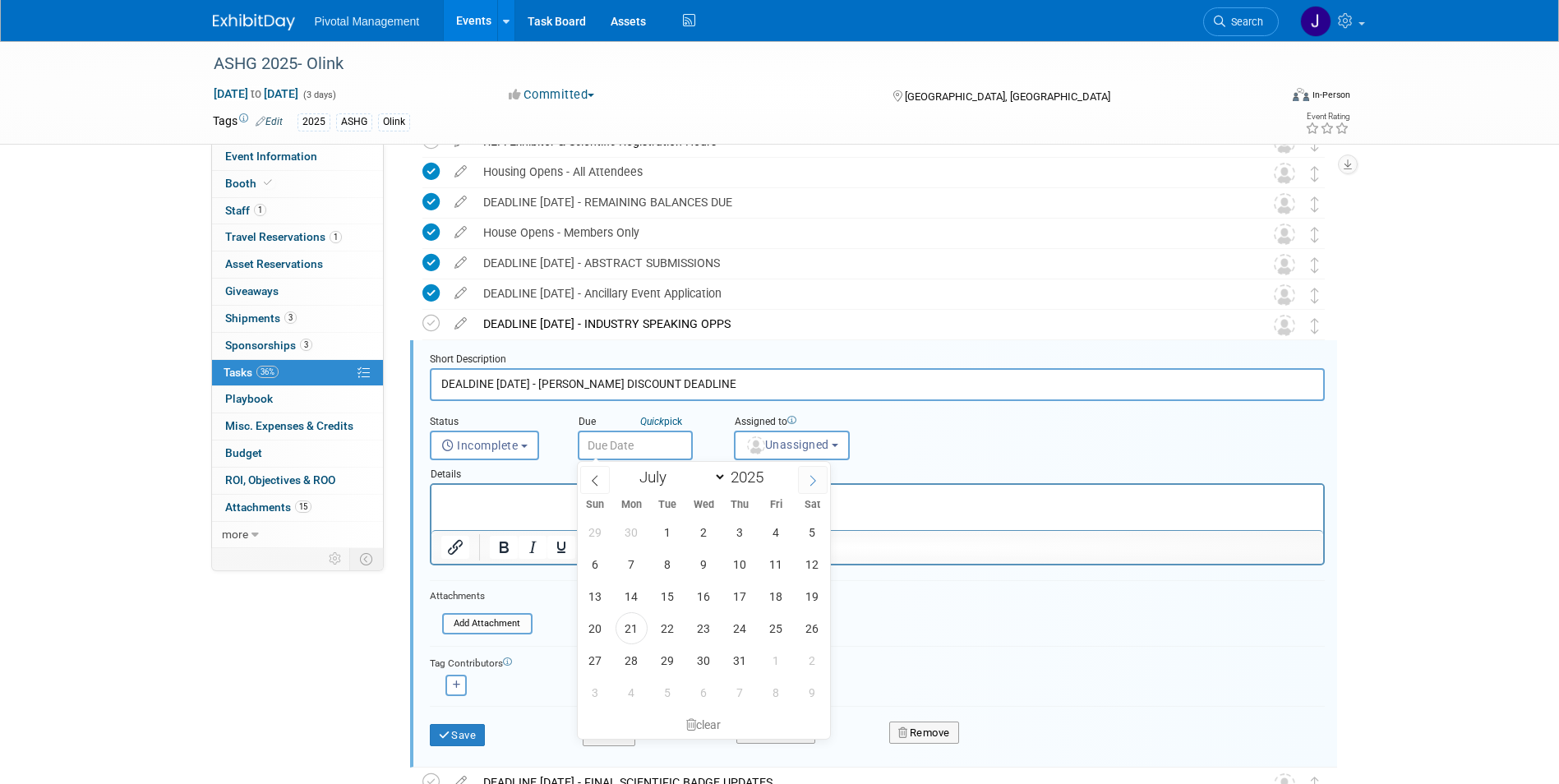 click 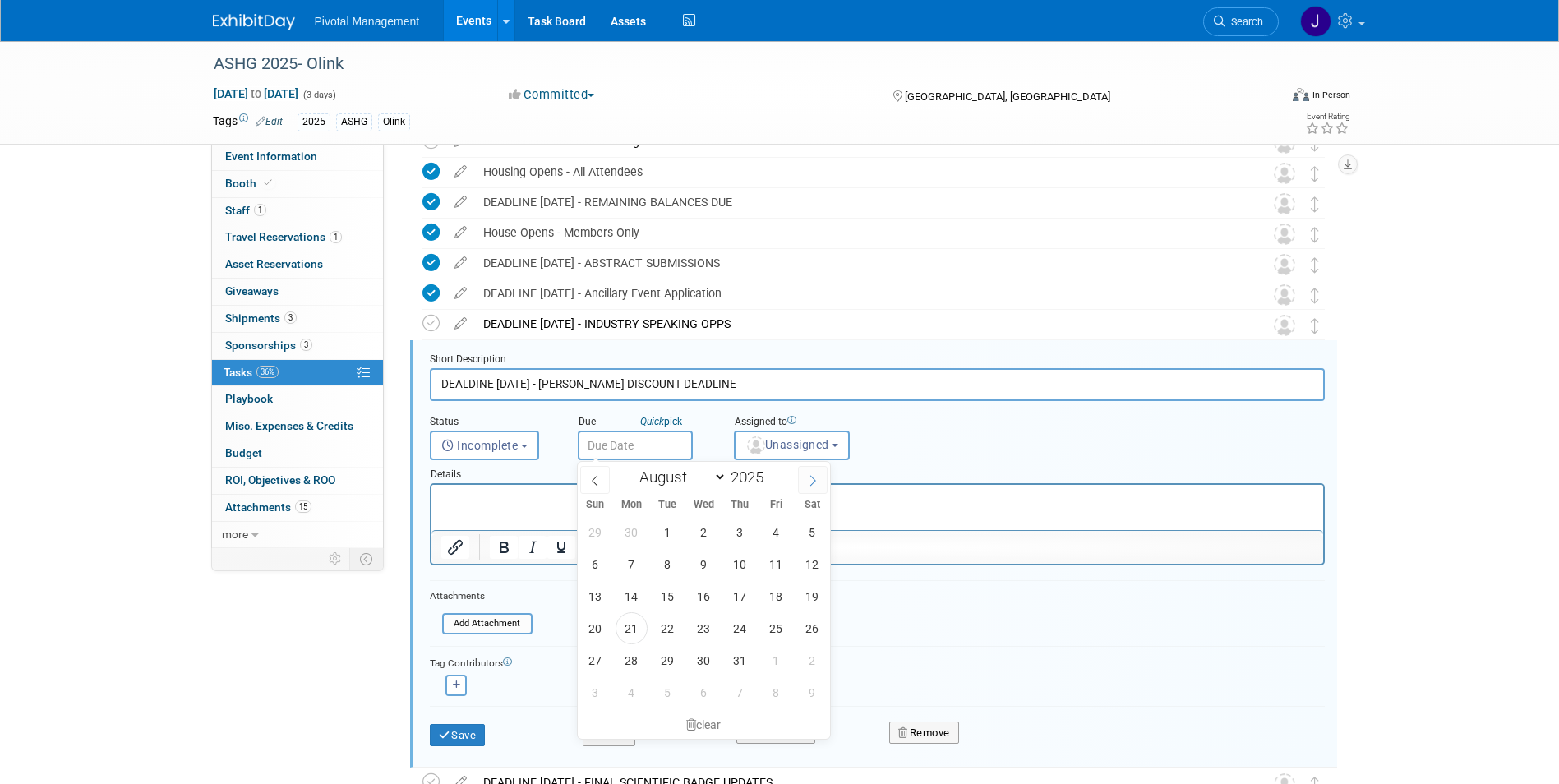 click 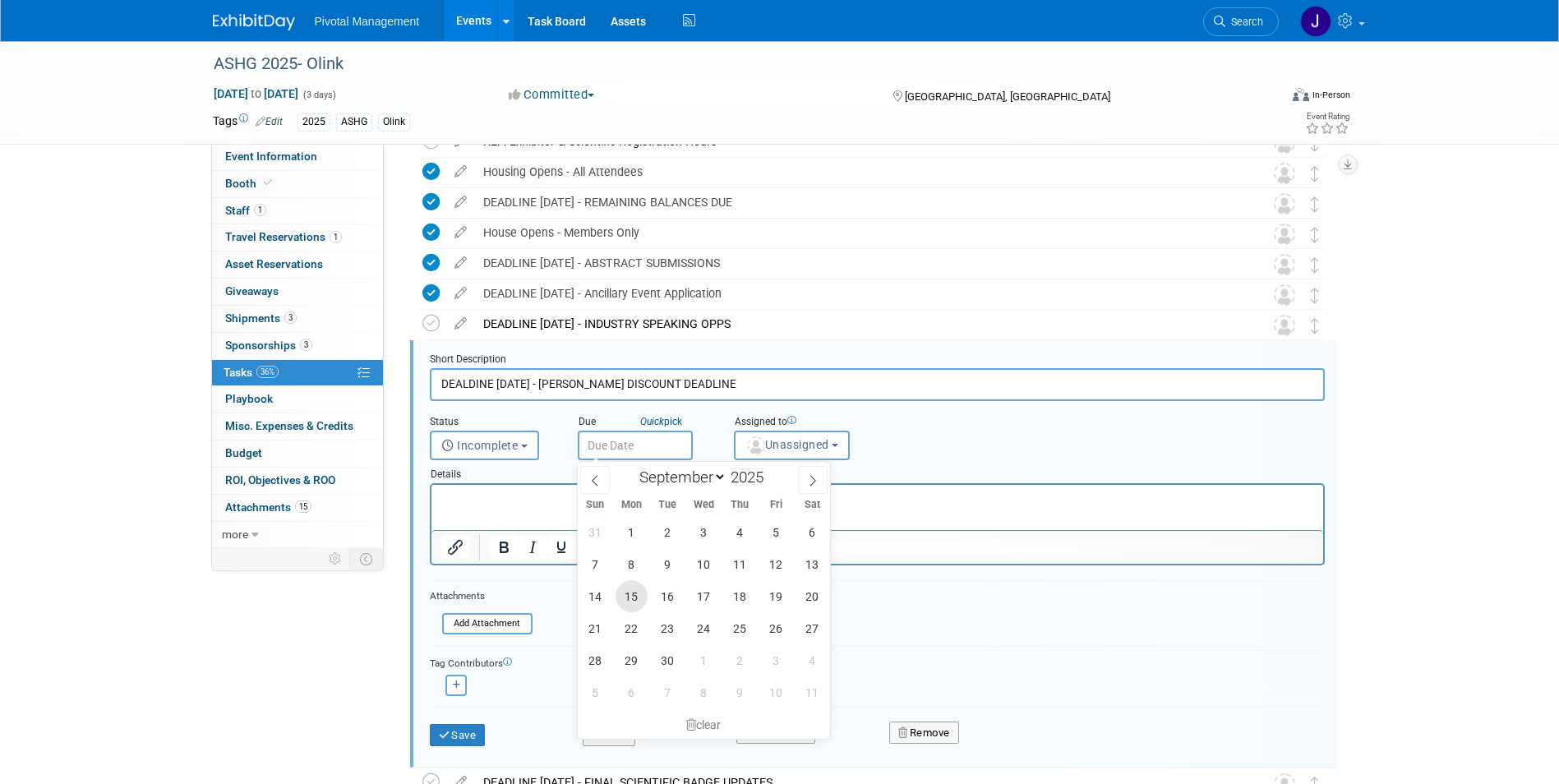 click on "15" at bounding box center (631, 596) 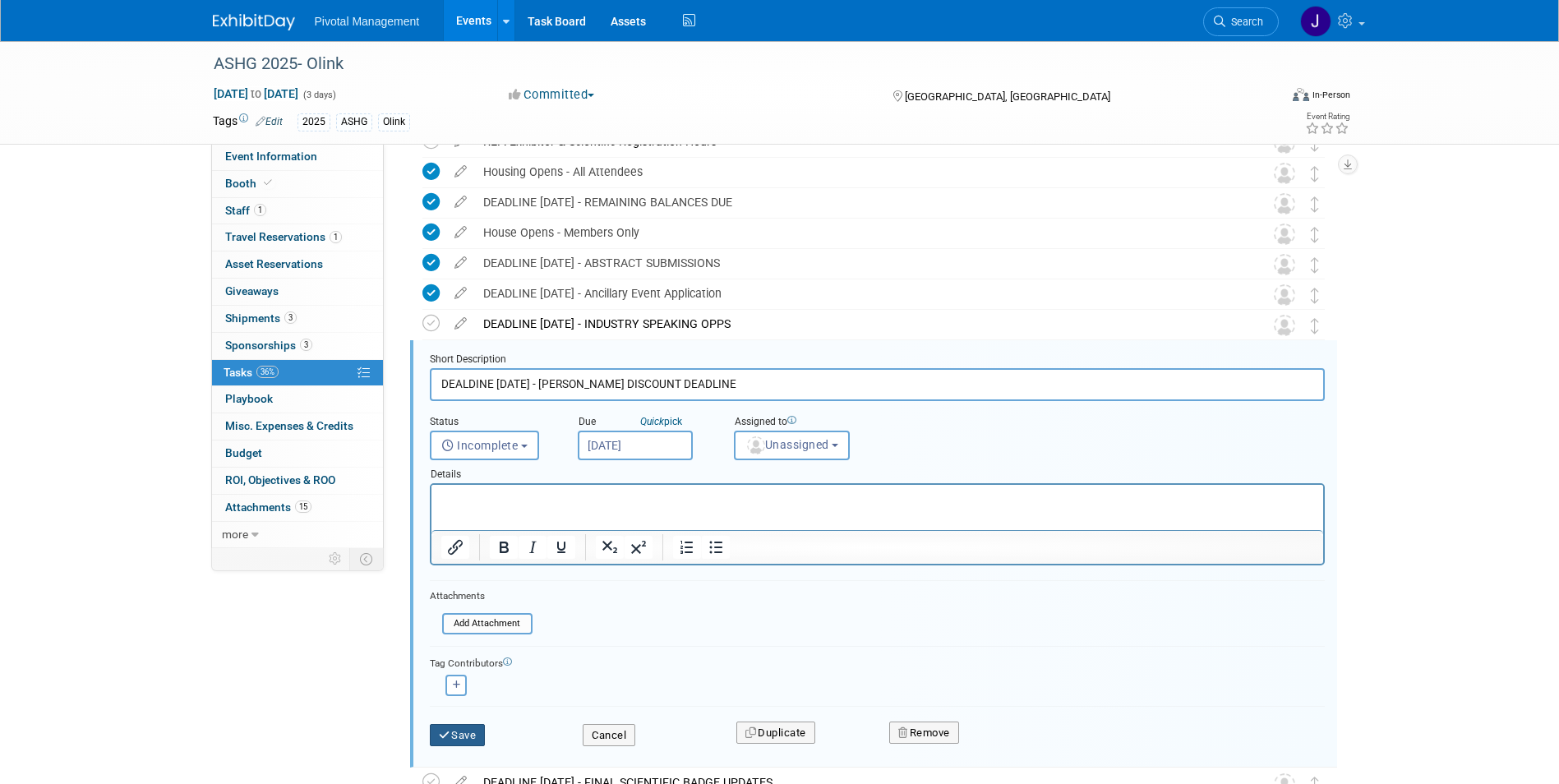 click on "Save" at bounding box center (458, 736) 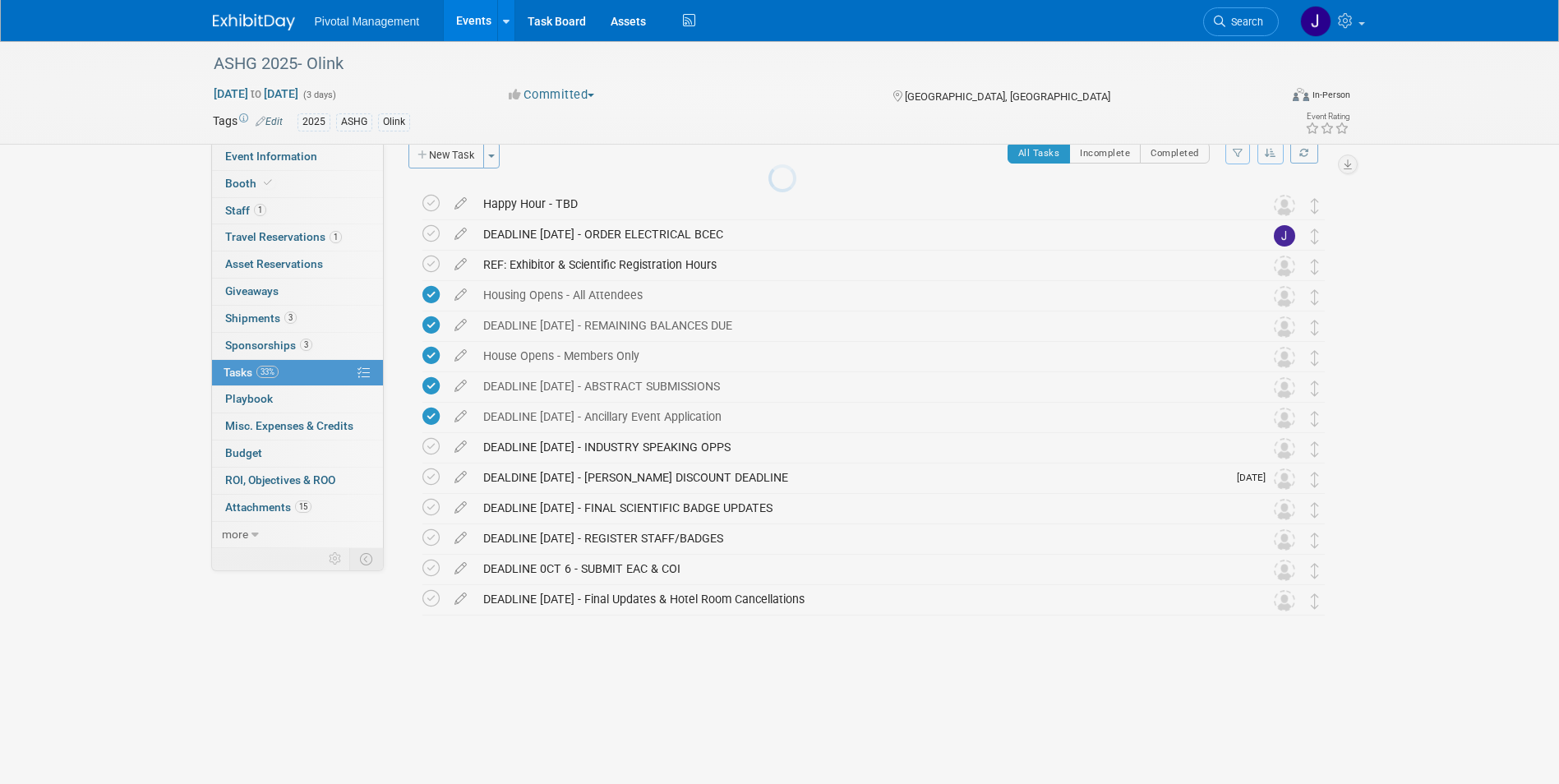 scroll, scrollTop: 0, scrollLeft: 0, axis: both 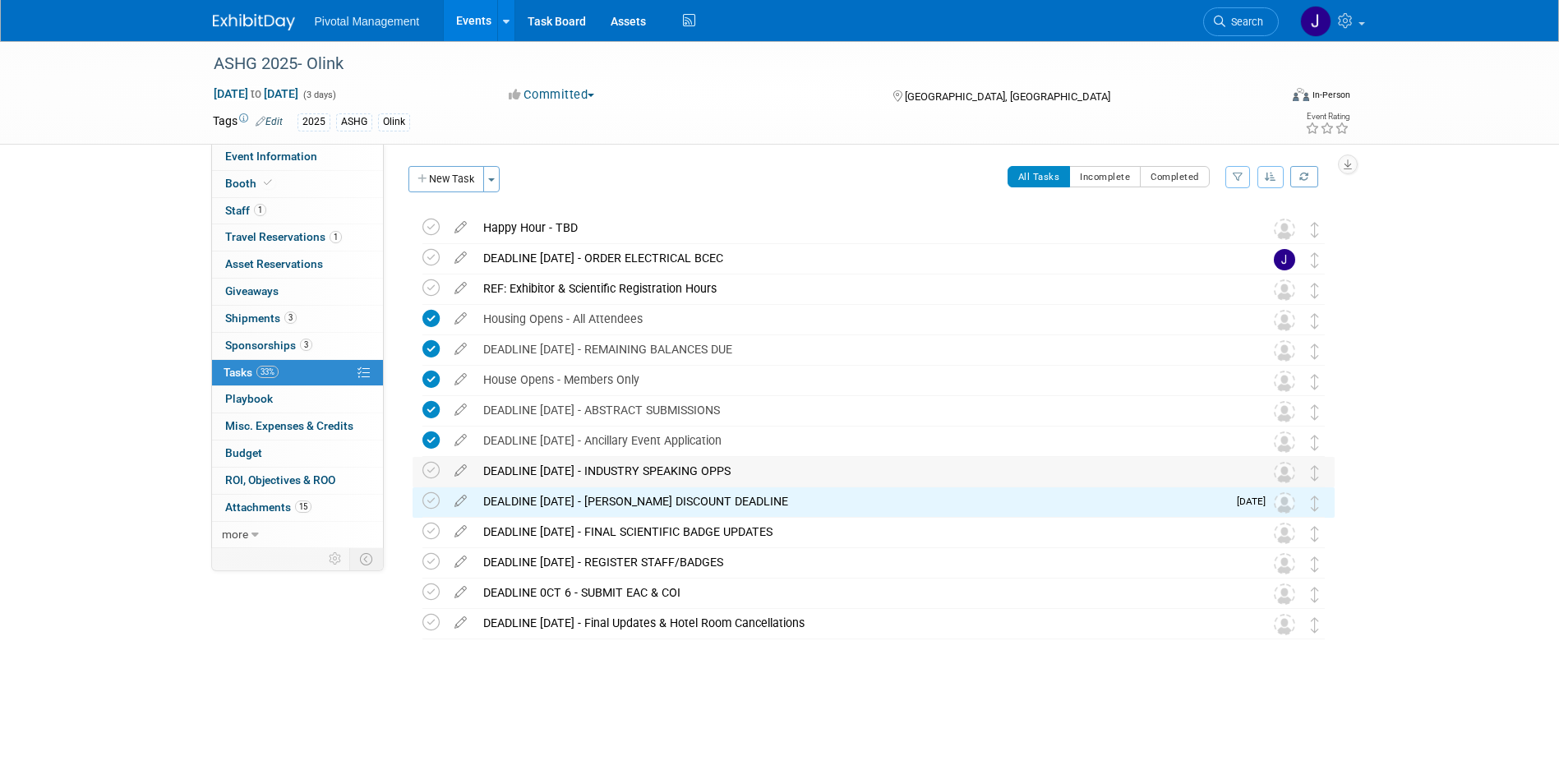 click on "DEADLINE SEPT 5 - INDUSTRY SPEAKING OPPS" at bounding box center [858, 471] 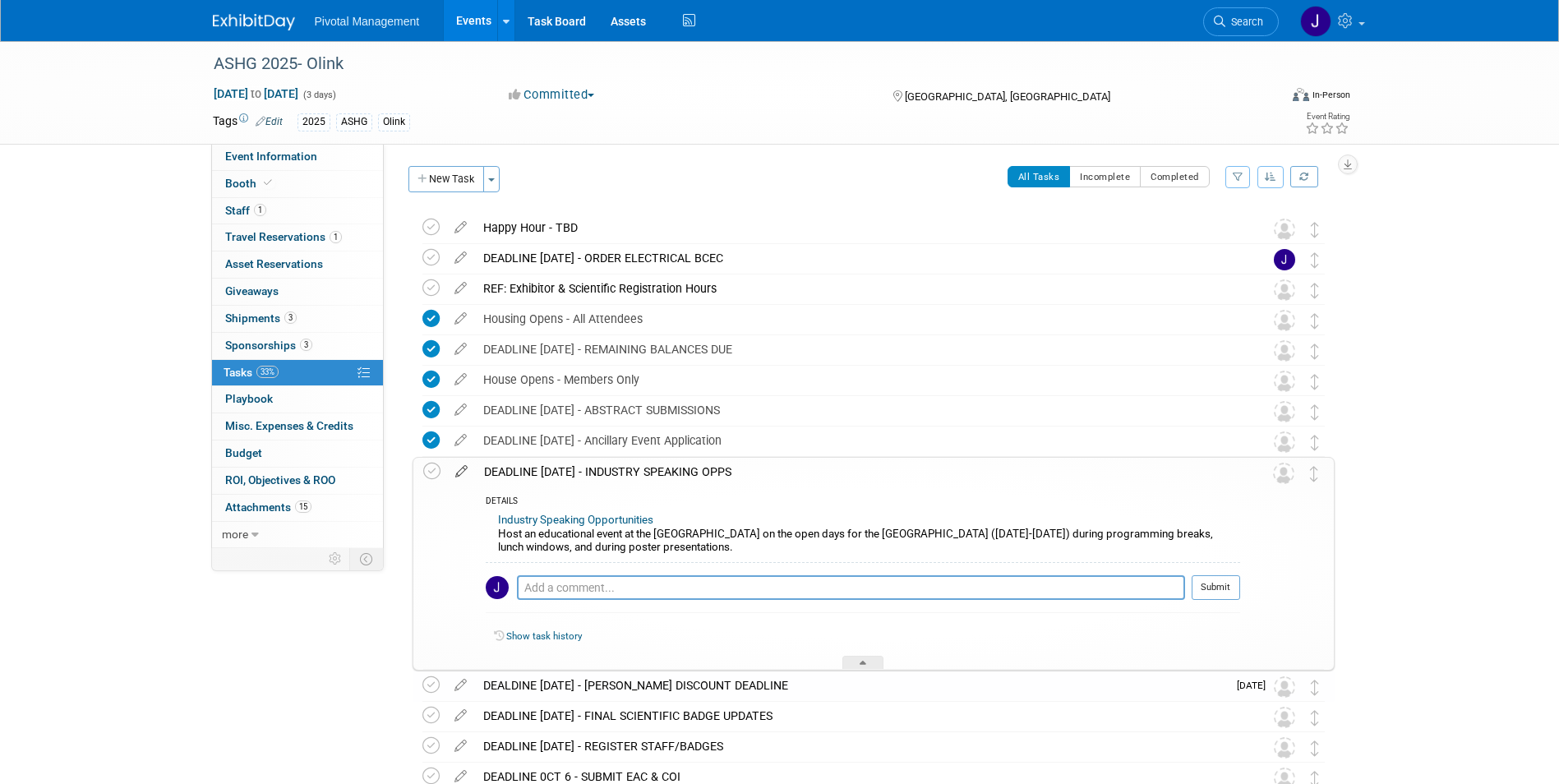 click at bounding box center (461, 468) 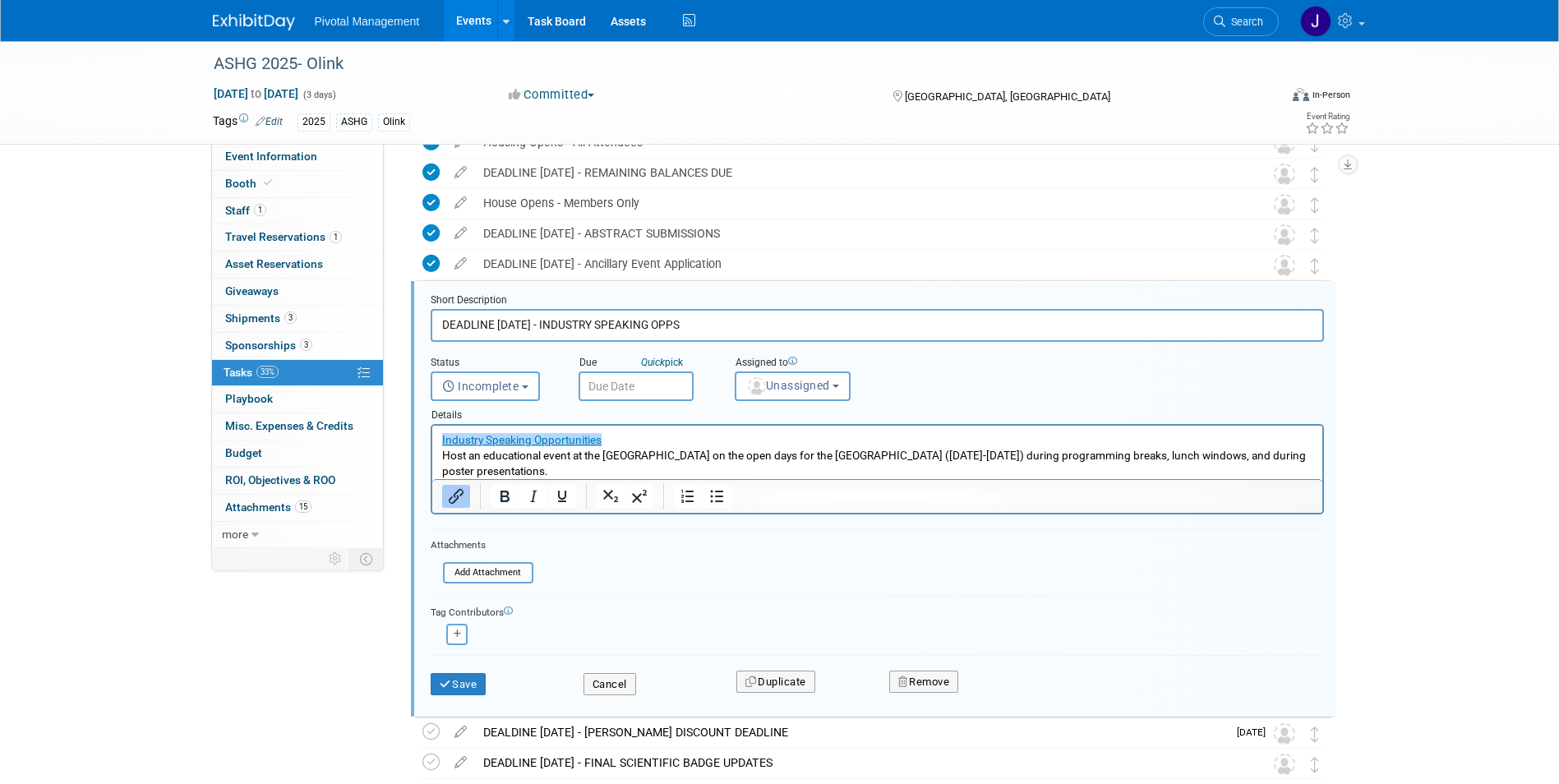 scroll, scrollTop: 217, scrollLeft: 0, axis: vertical 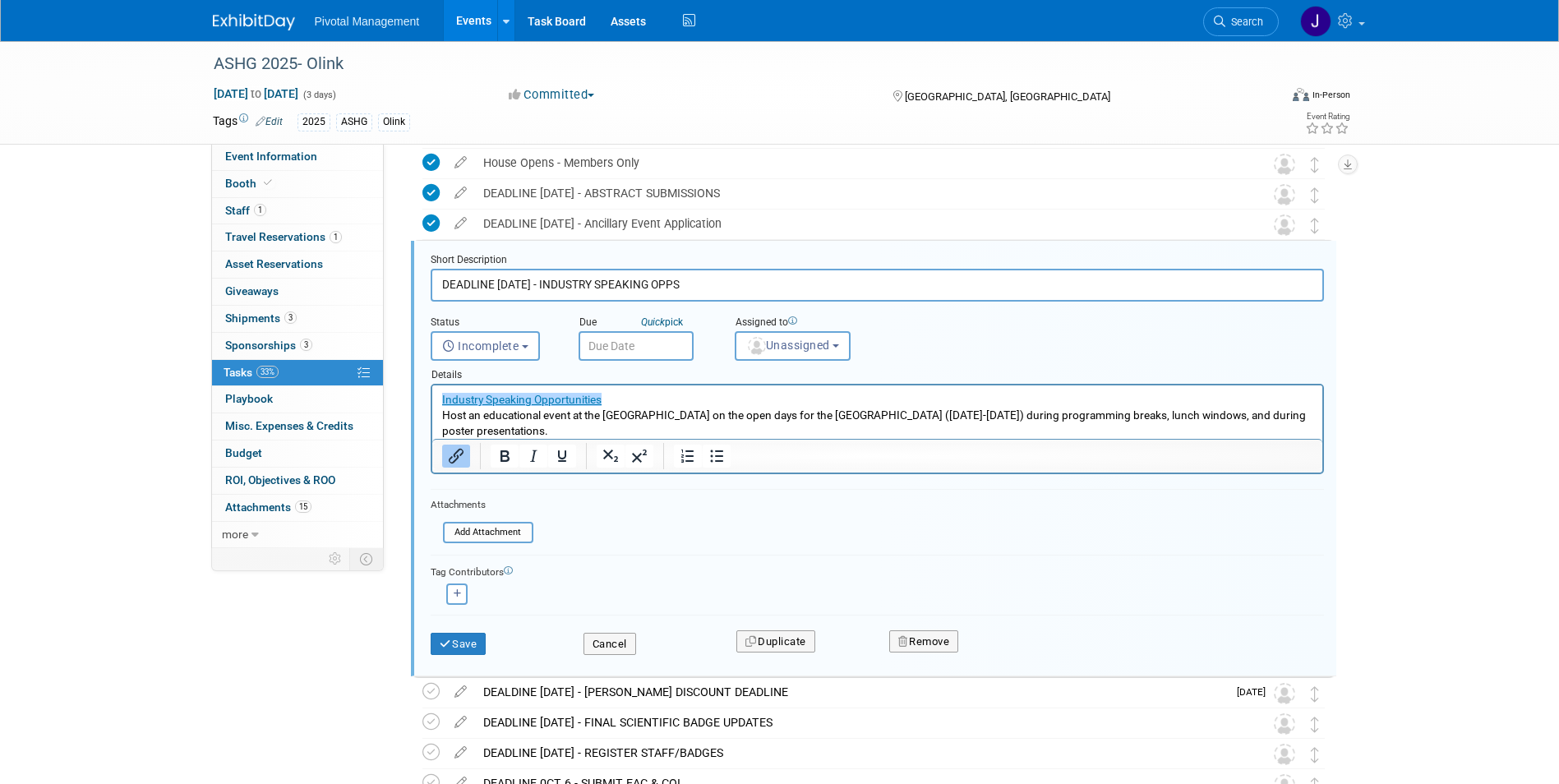 click on "Pivotal Management
Events
Add Event
Bulk Upload Events
Shareable Event Boards
Recently Viewed Events:
ASHG 2025- Olink
Boston, MA
Oct 15, 2025  to  Oct 17, 2025
Alzheimer's Assoc. International Conference (AAIC) 2025 - Olink
Toronto, Canada
Jul 27, 2025  to  Jul 31, 2025
5th mRNA-Based Therapeutics Summit 2025- Elegen
Boston, MA
Jul 22, 2025  to  Jul 23, 2025
Task Board
Assets
Activity Feed
My Account
My Profile & Preferences
Sync to External Calendar...
Team Workspace
Users and Permissions
Workspace Settings
Metrics & Analytics
Budgeting, ROI & ROO
Annual Budgets (all events)
You've Earned Free Swag ...
Refer & Earn
Contact us
Sign out" at bounding box center [779, 175] 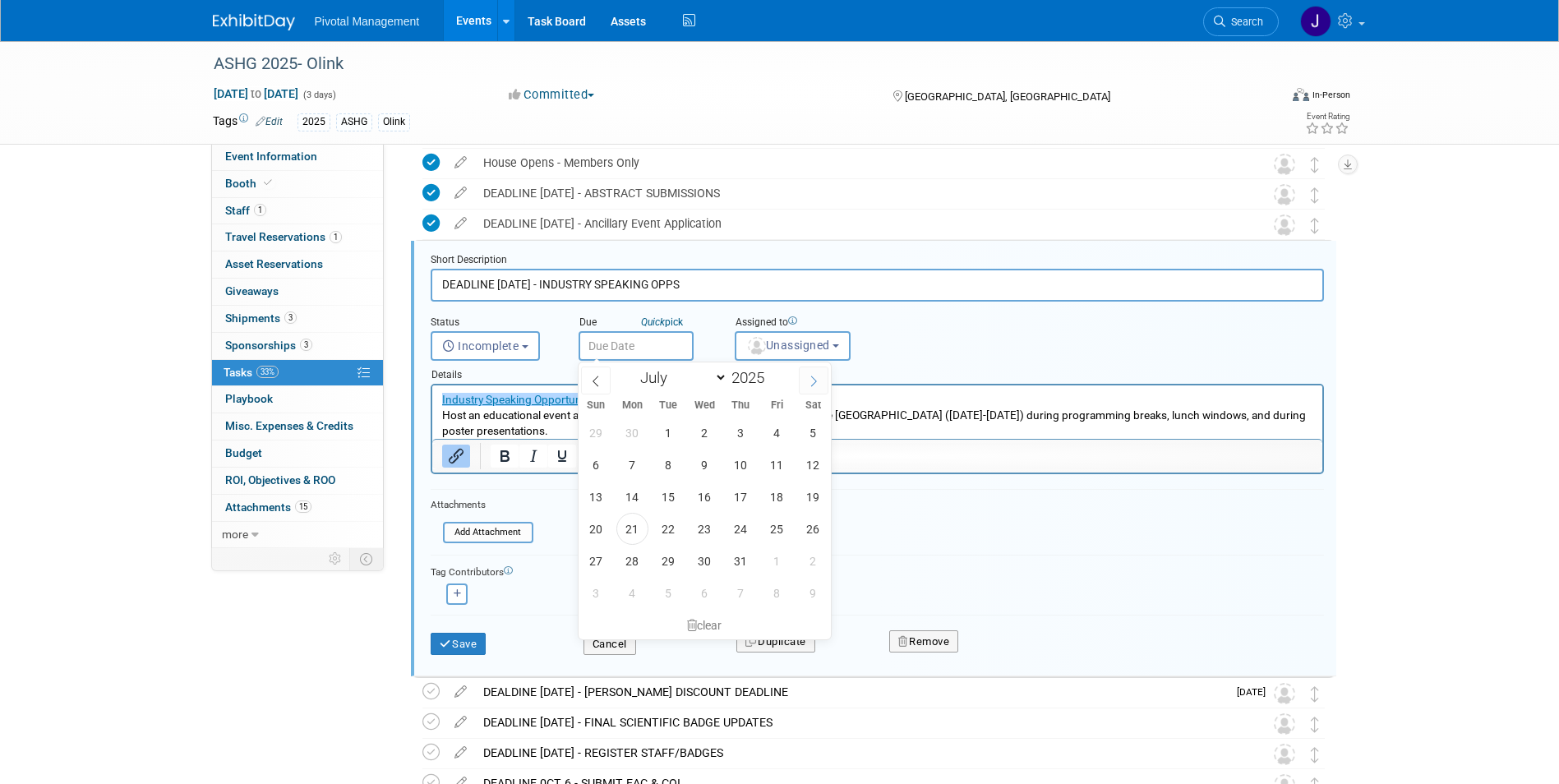 click 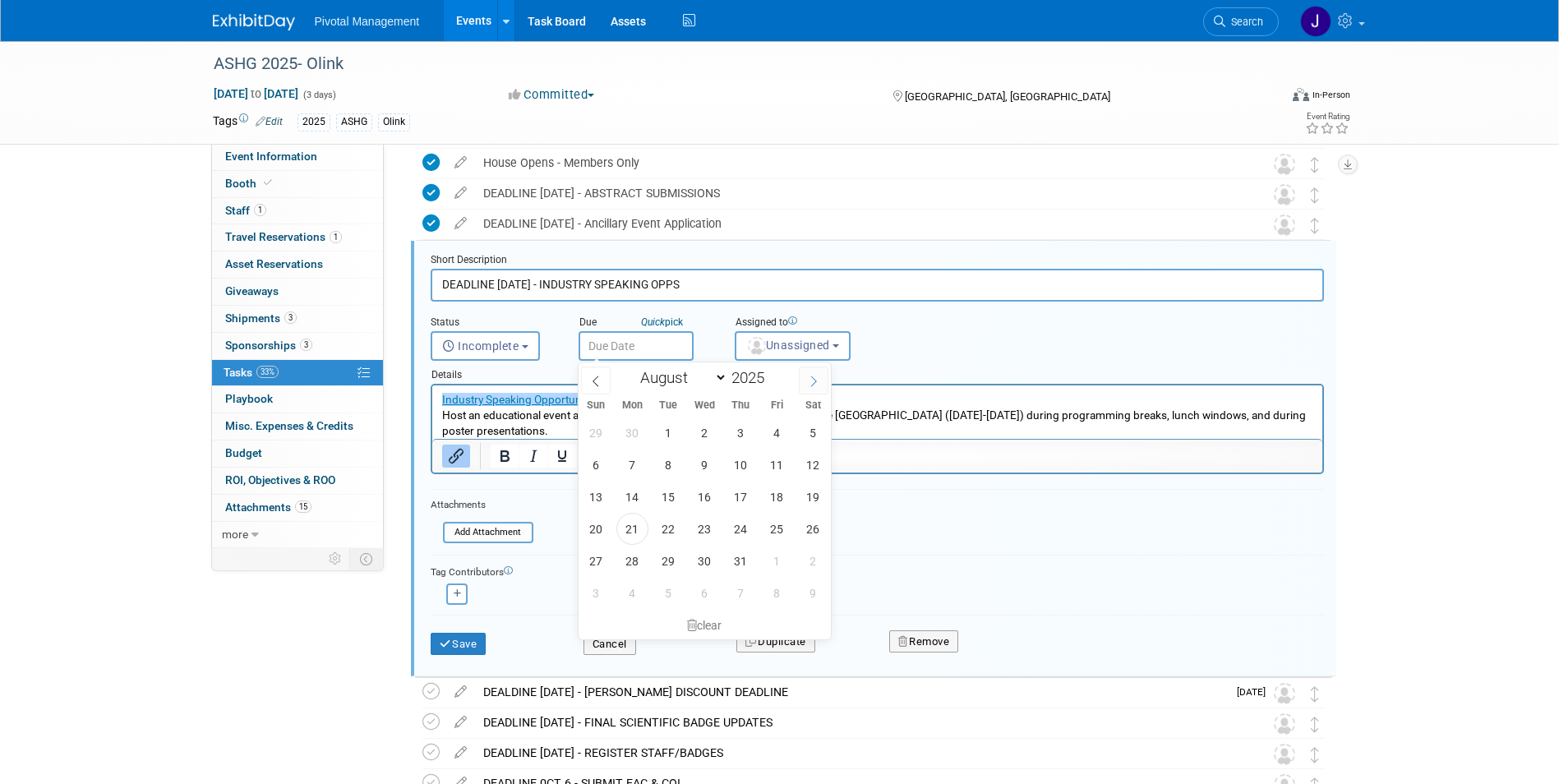 click 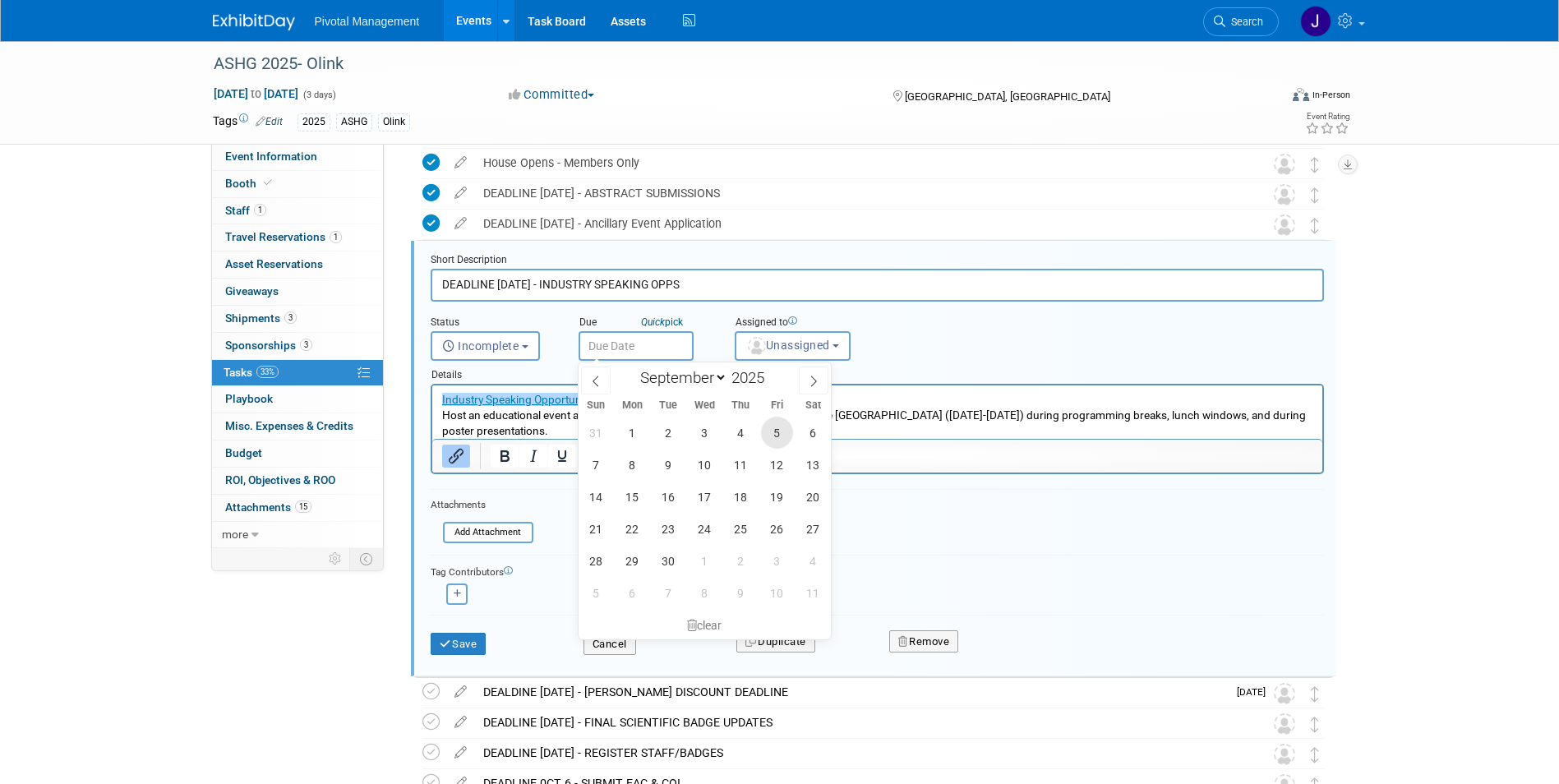 click on "5" at bounding box center (777, 432) 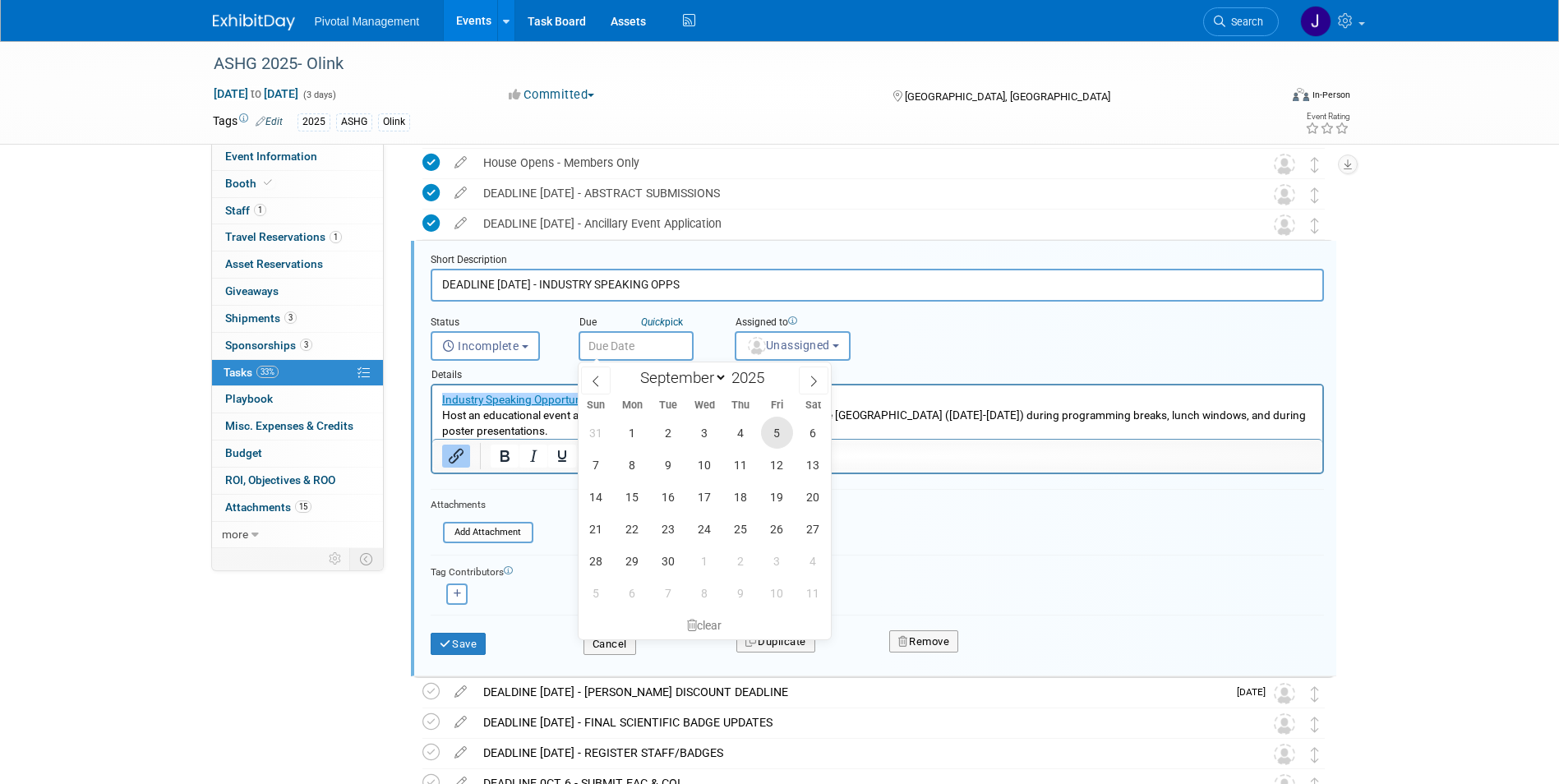 type on "Sep 5, 2025" 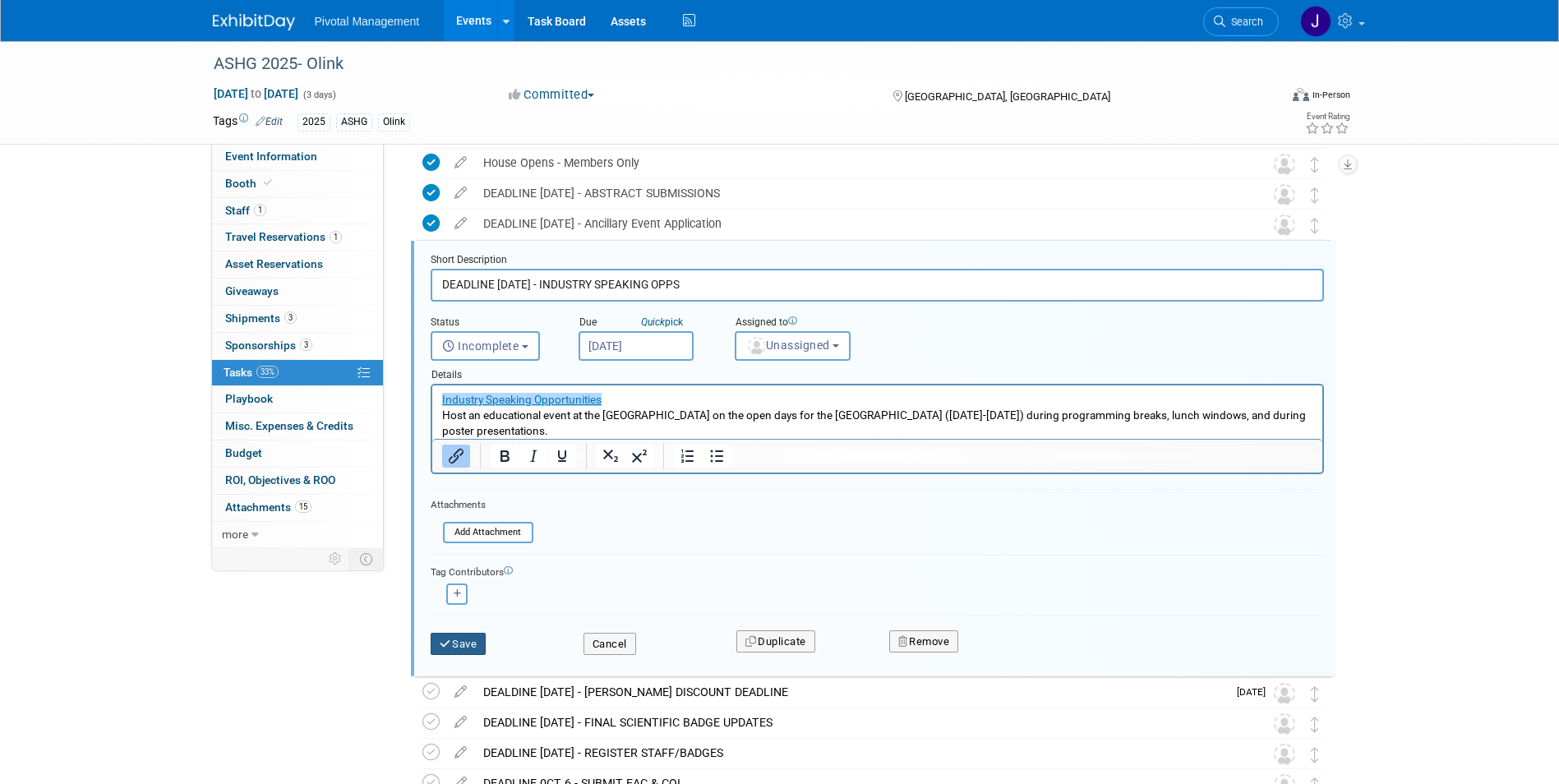 click at bounding box center [446, 643] 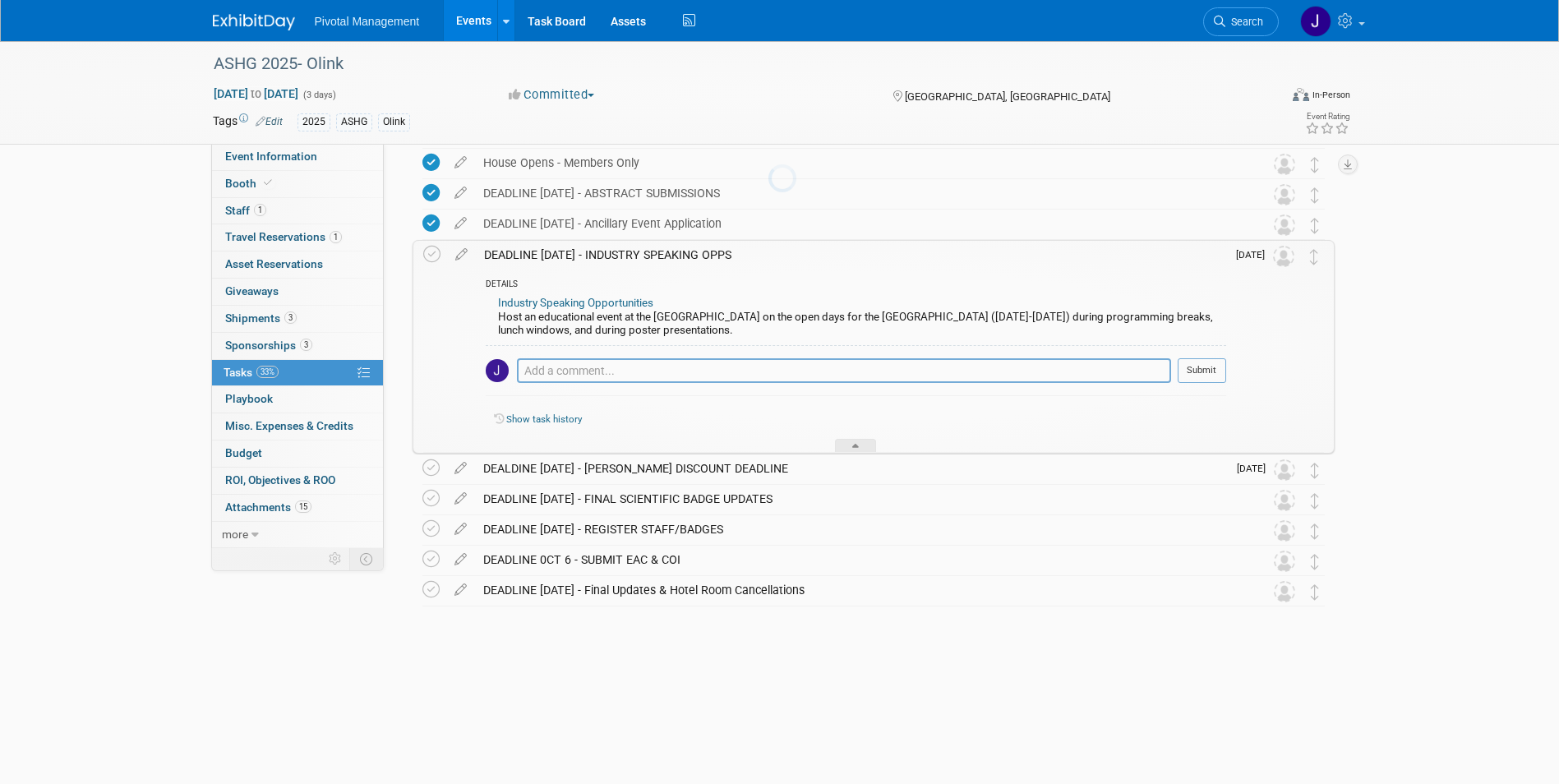 scroll, scrollTop: 140, scrollLeft: 0, axis: vertical 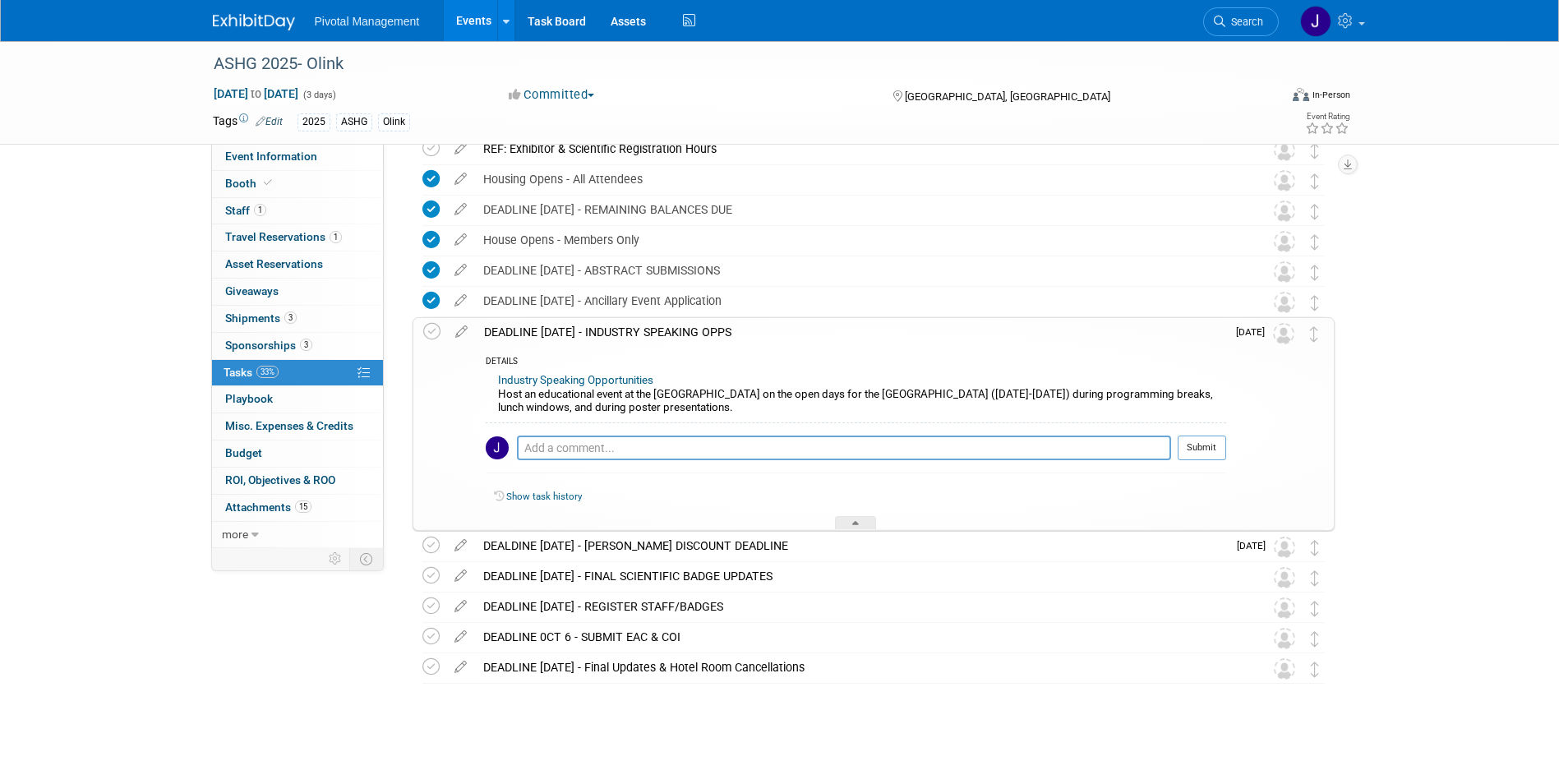 click on "DEADLINE SEPT 5 - INDUSTRY SPEAKING OPPS" at bounding box center (851, 332) 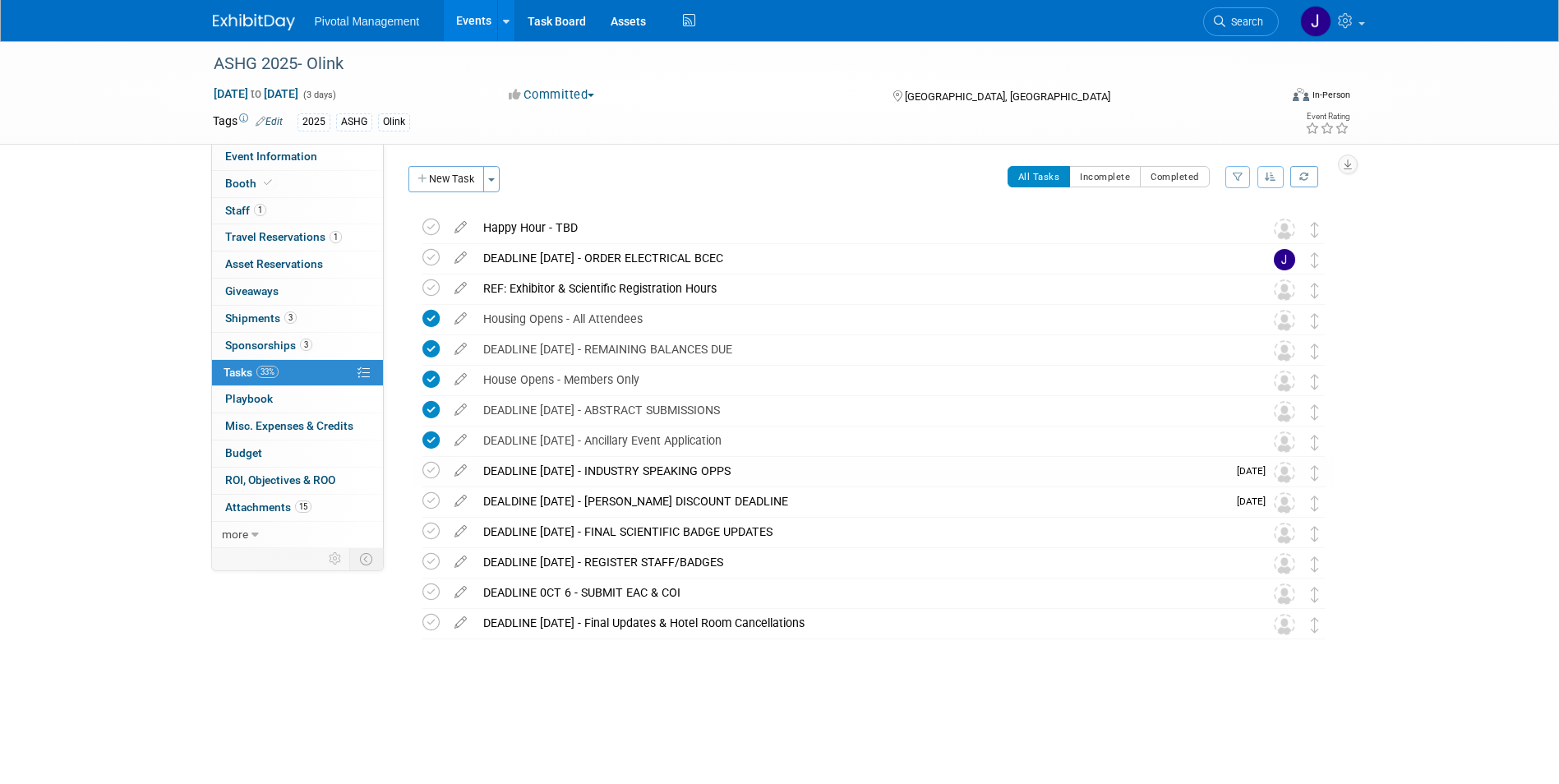 scroll, scrollTop: 0, scrollLeft: 0, axis: both 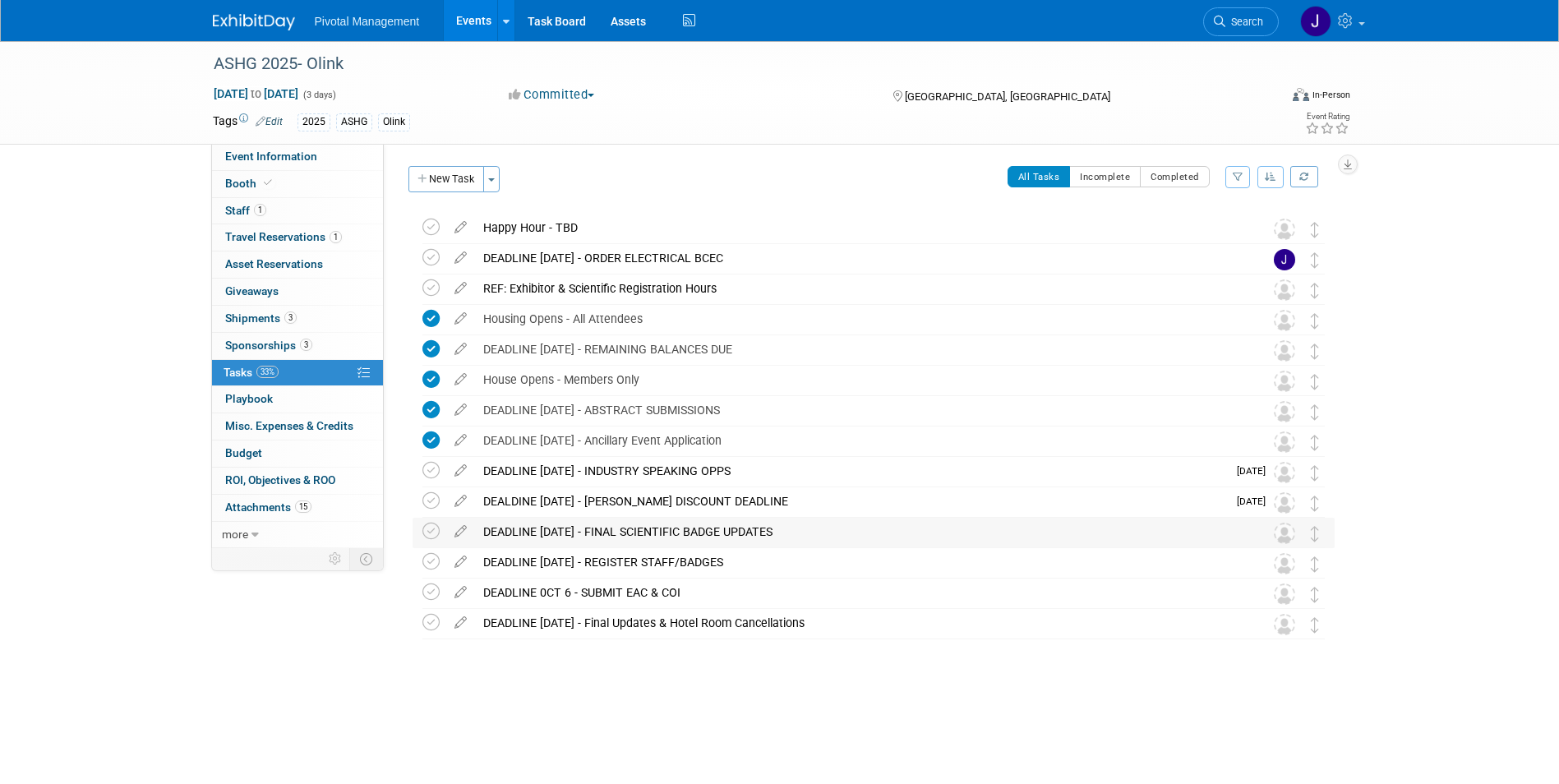 click on "DEADLINE SEPT 22 - FINAL SCIENTIFIC BADGE UPDATES" at bounding box center (858, 532) 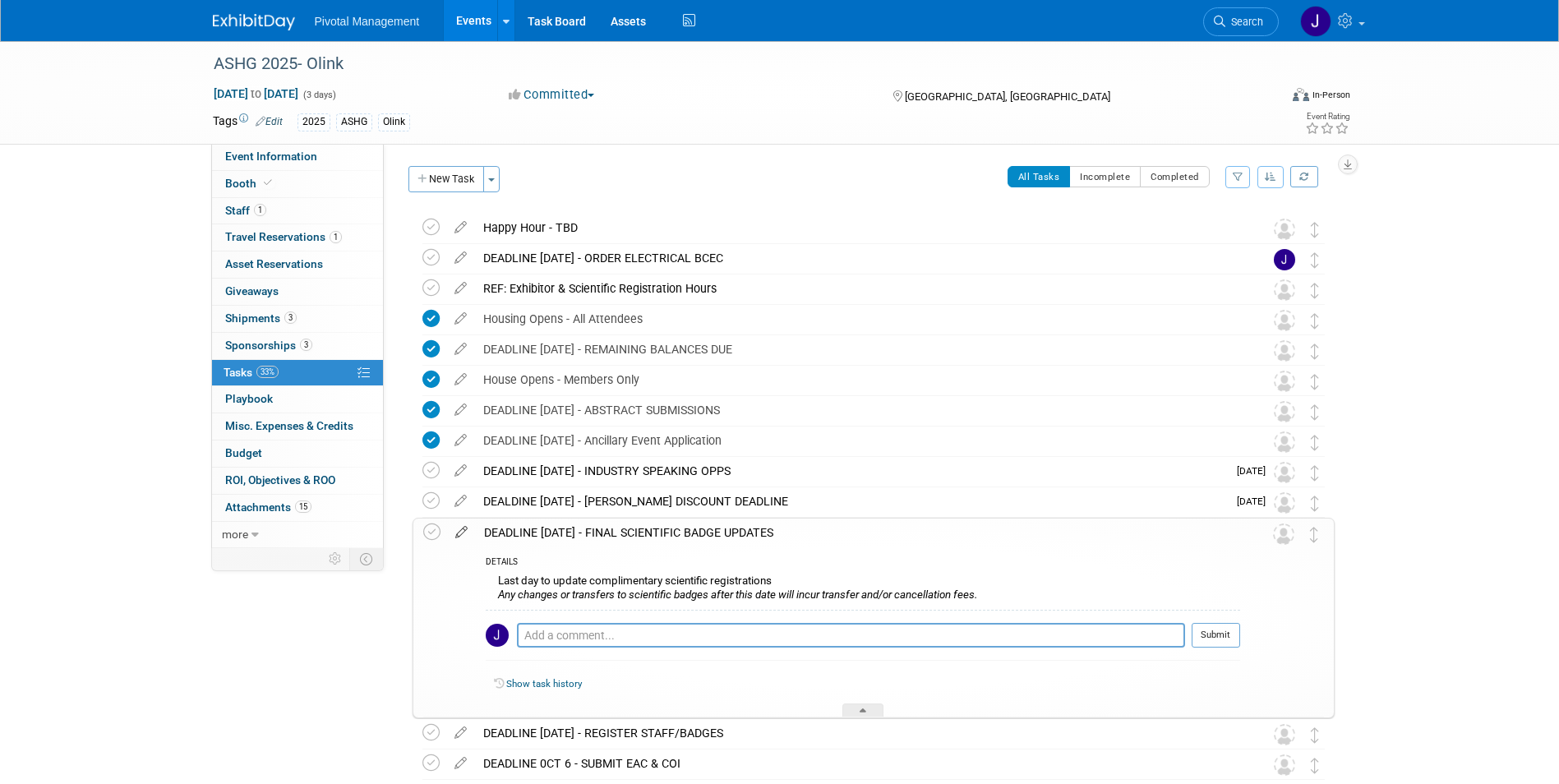 click at bounding box center [461, 528] 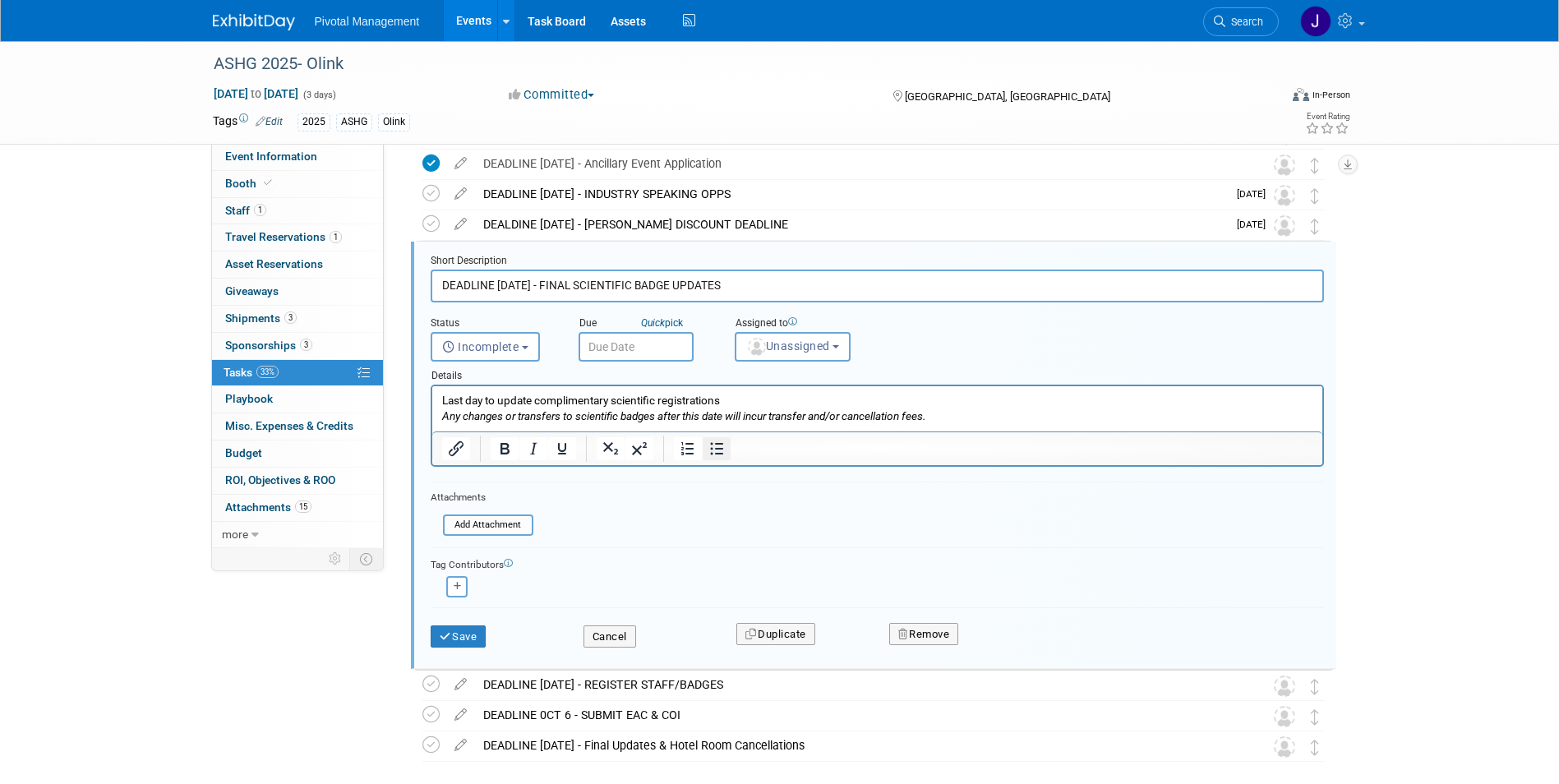 scroll, scrollTop: 278, scrollLeft: 0, axis: vertical 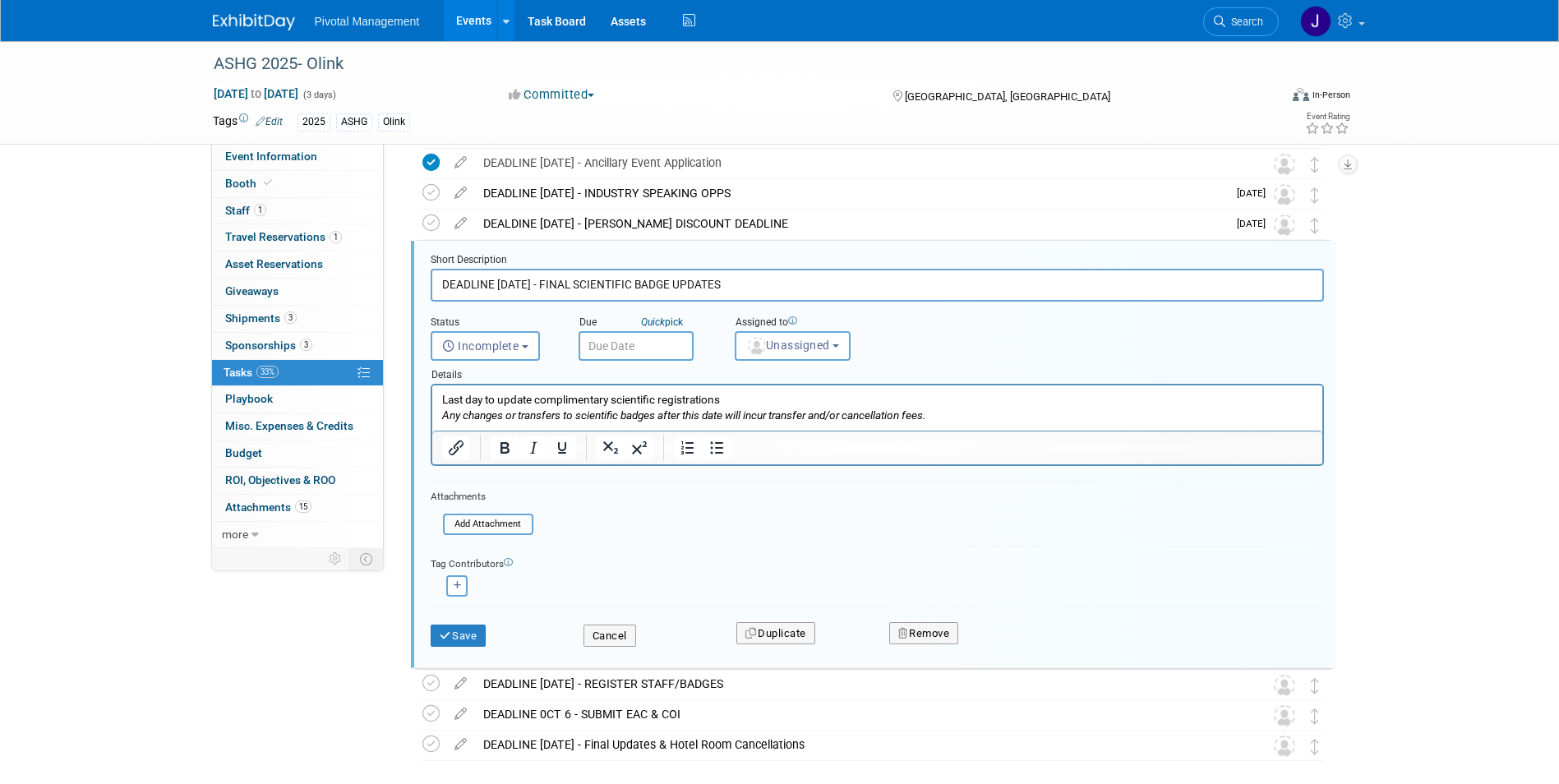 click on "Pivotal Management
Events
Add Event
Bulk Upload Events
Shareable Event Boards
Recently Viewed Events:
ASHG 2025- Olink
Boston, MA
Oct 15, 2025  to  Oct 17, 2025
Alzheimer's Assoc. International Conference (AAIC) 2025 - Olink
Toronto, Canada
Jul 27, 2025  to  Jul 31, 2025
5th mRNA-Based Therapeutics Summit 2025- Elegen
Boston, MA
Jul 22, 2025  to  Jul 23, 2025
Task Board
Assets
Activity Feed
My Account
My Profile & Preferences
Sync to External Calendar...
Team Workspace
Users and Permissions
Workspace Settings
Metrics & Analytics
Budgeting, ROI & ROO
Annual Budgets (all events)
You've Earned Free Swag ...
Refer & Earn
Contact us
Sign out" at bounding box center (779, 114) 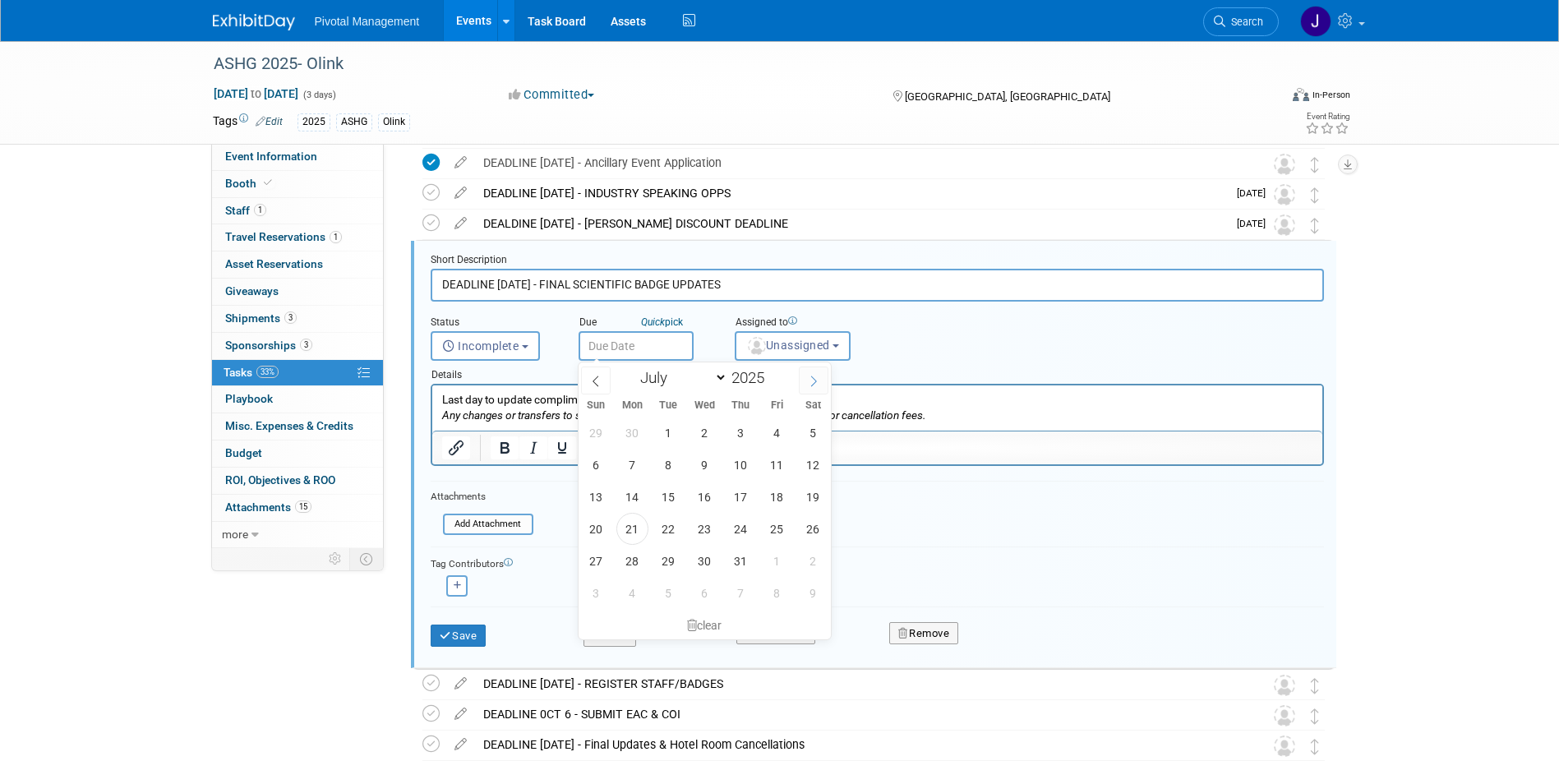 click 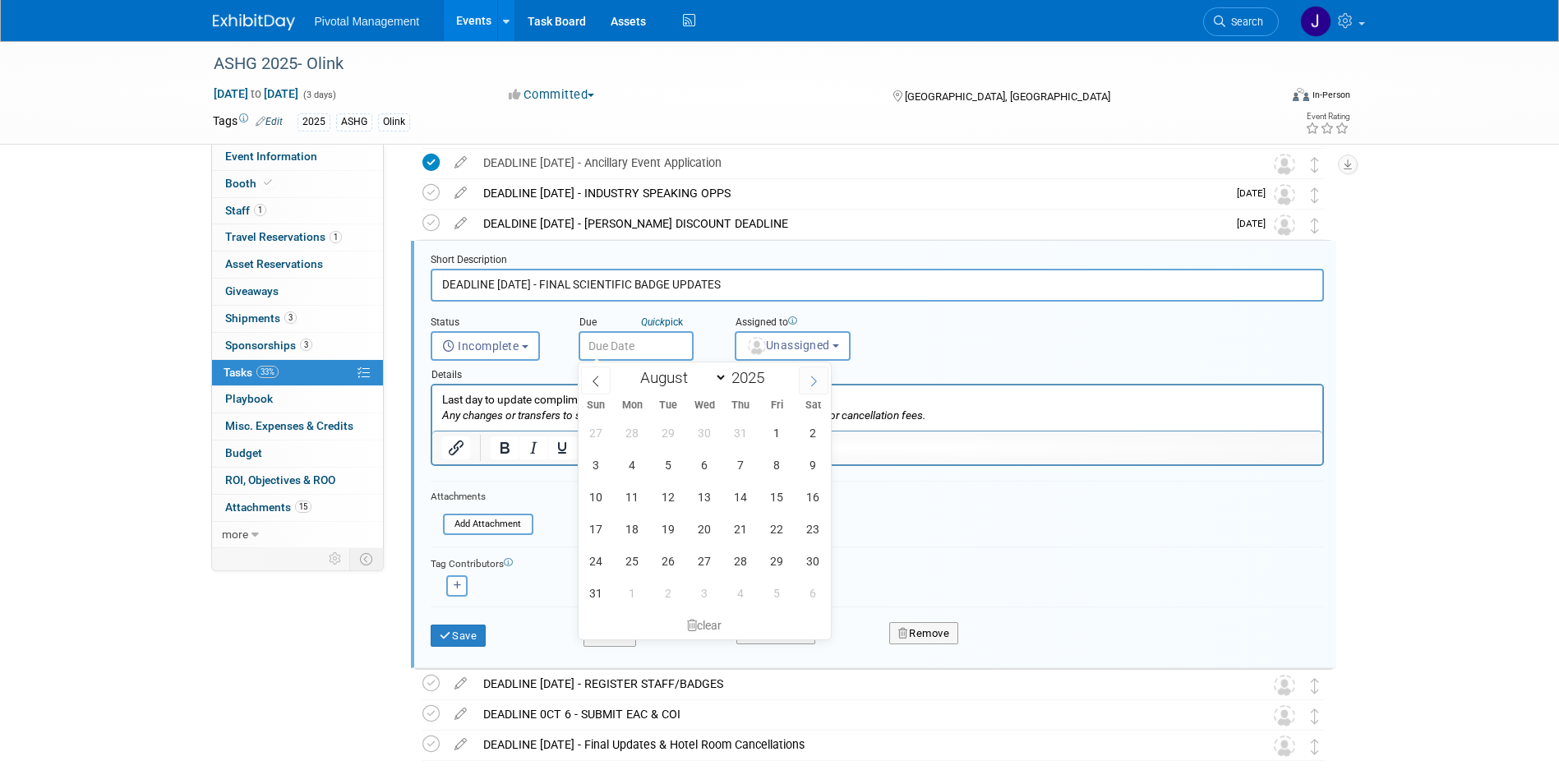 click 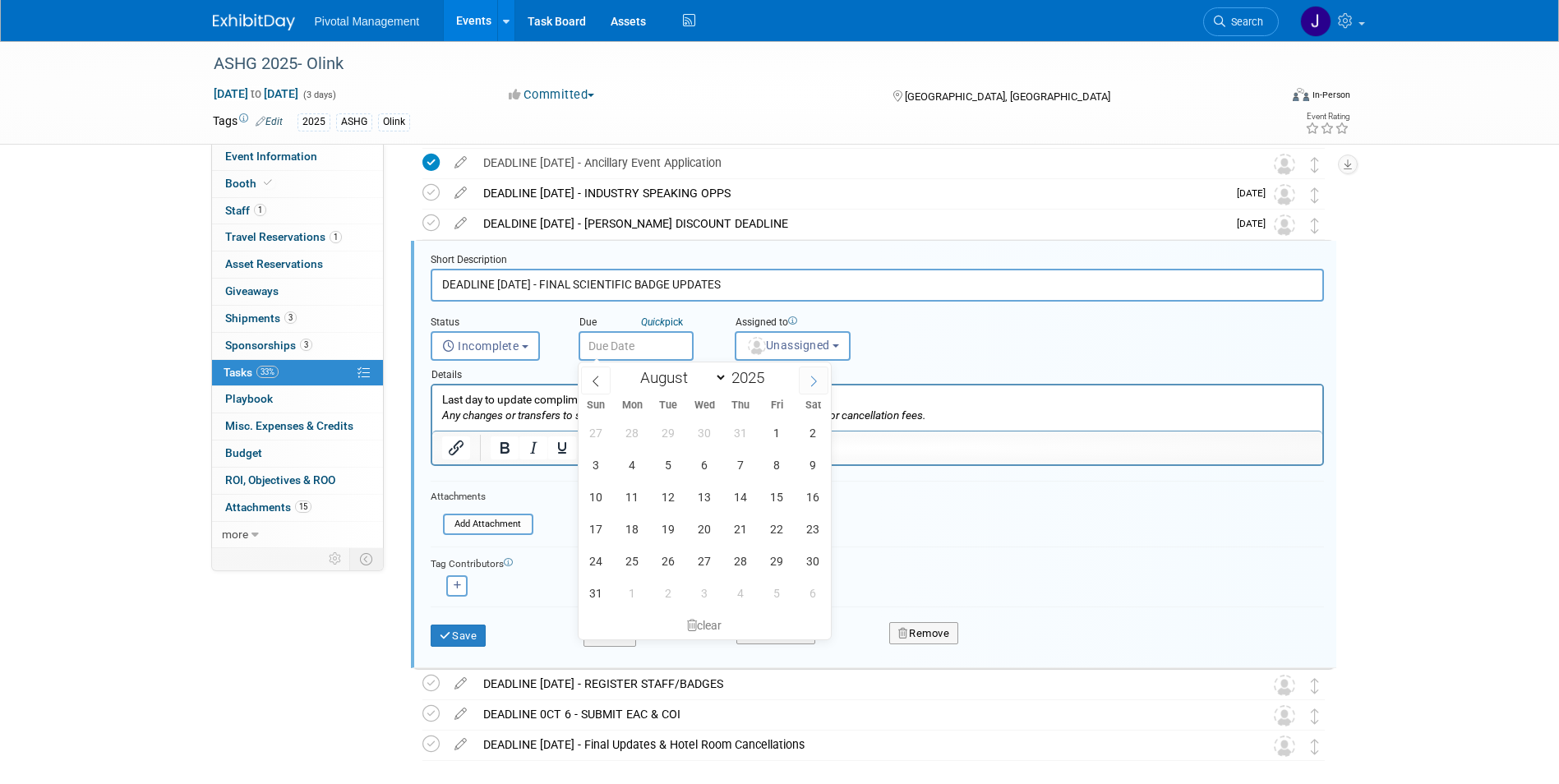 select on "8" 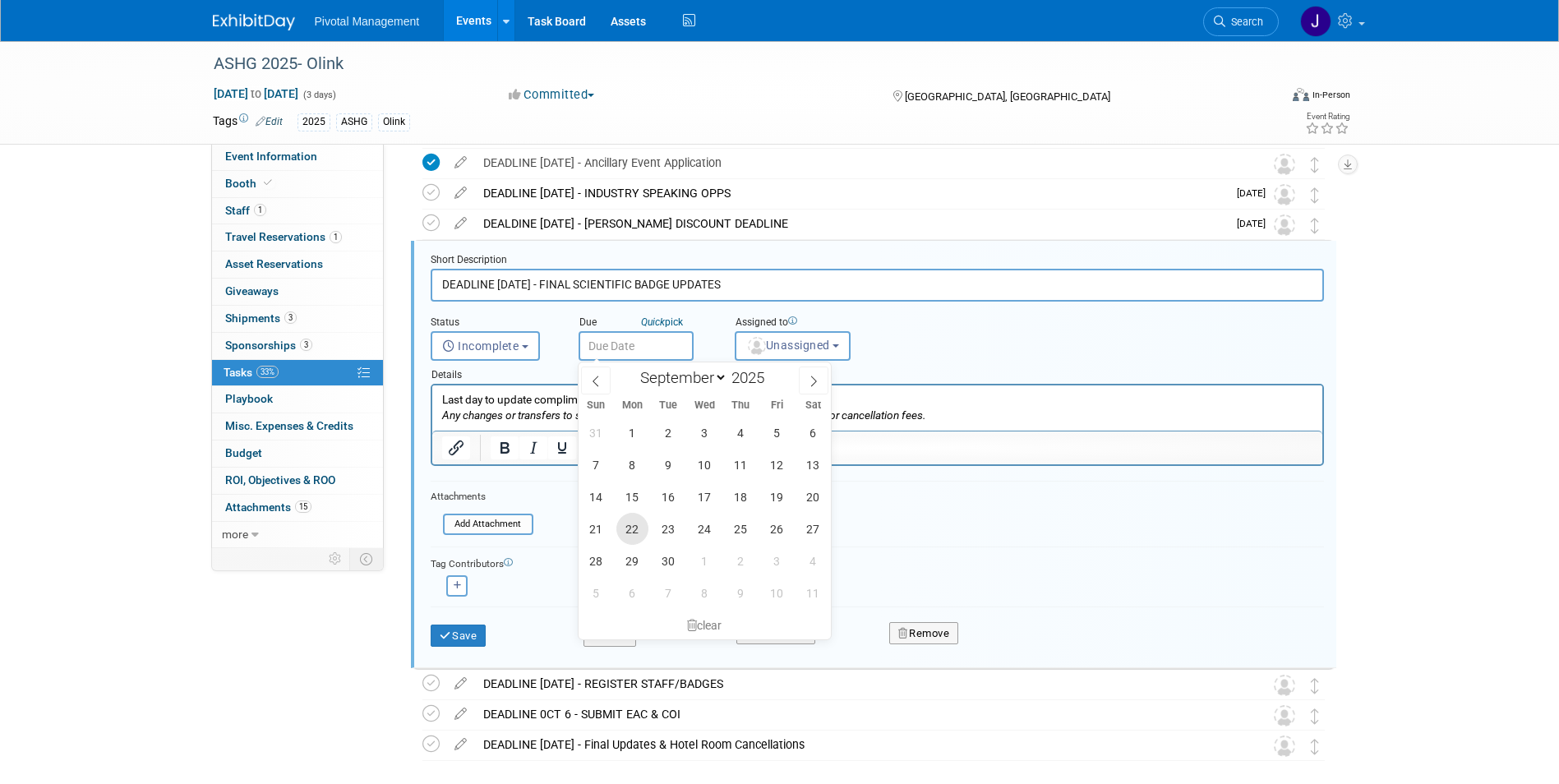click on "22" at bounding box center [632, 528] 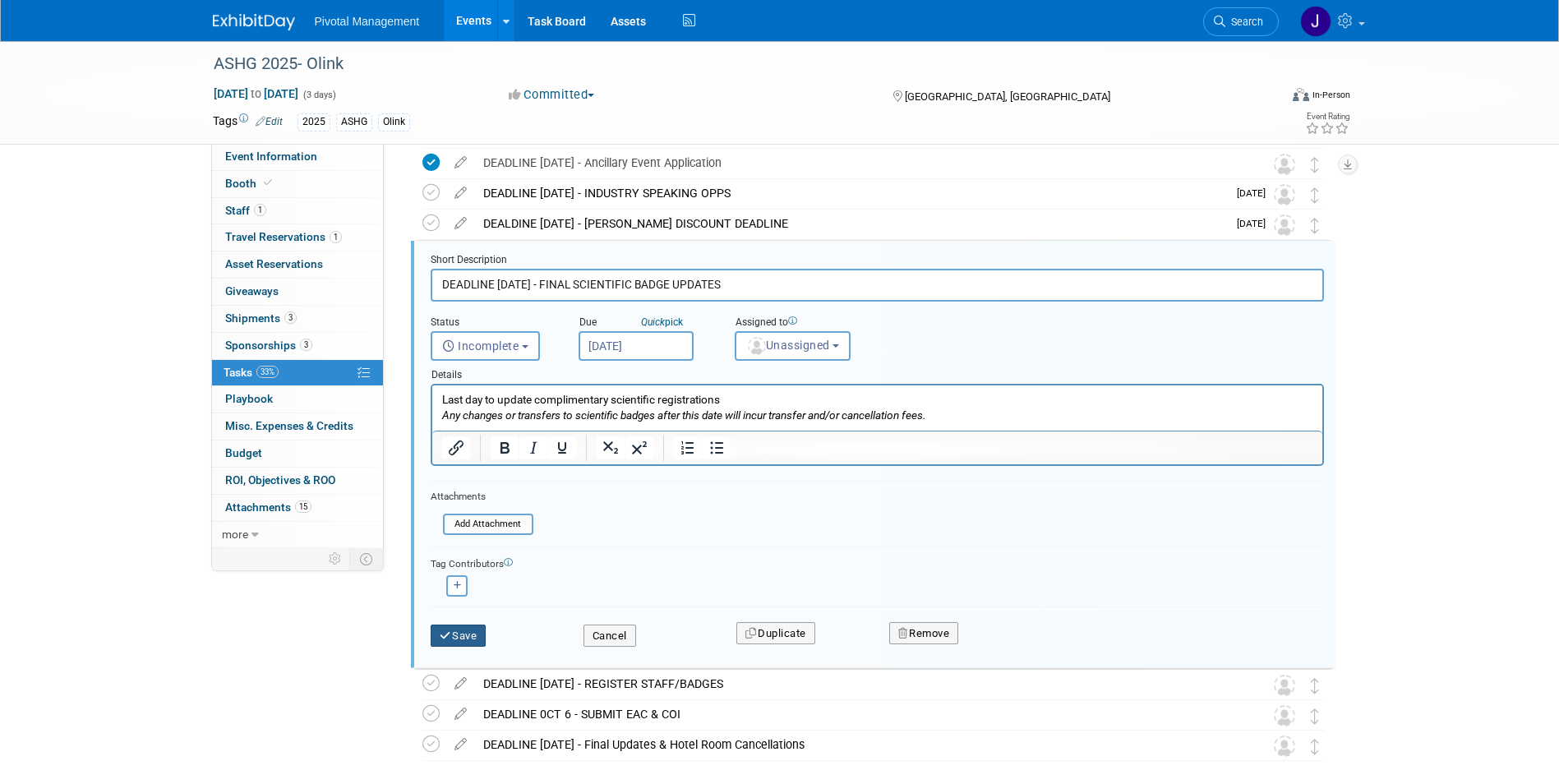 click on "Save" at bounding box center [459, 636] 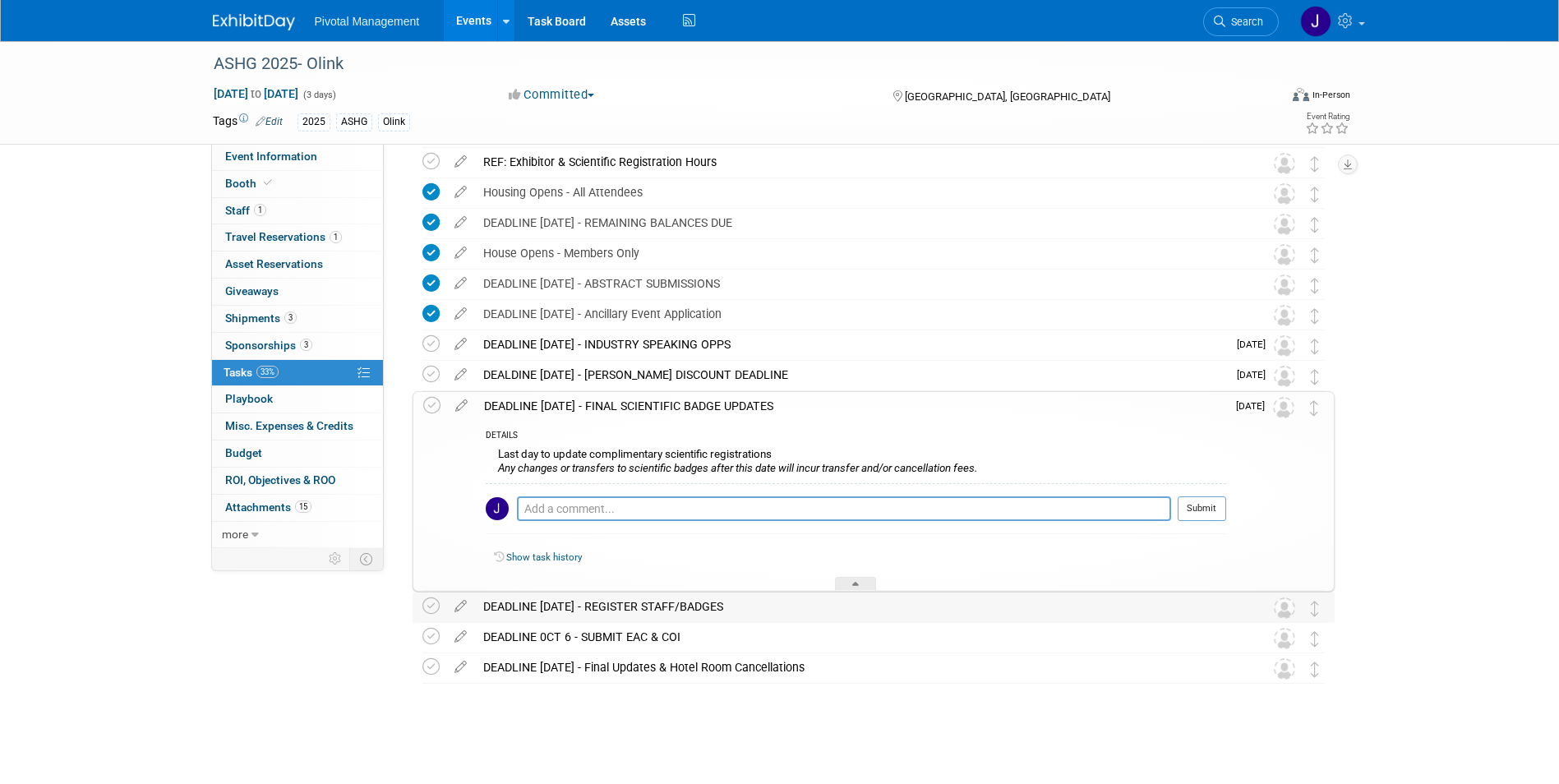 click on "DEADLINE SEPT 22 - REGISTER STAFF/BADGES" at bounding box center [858, 606] 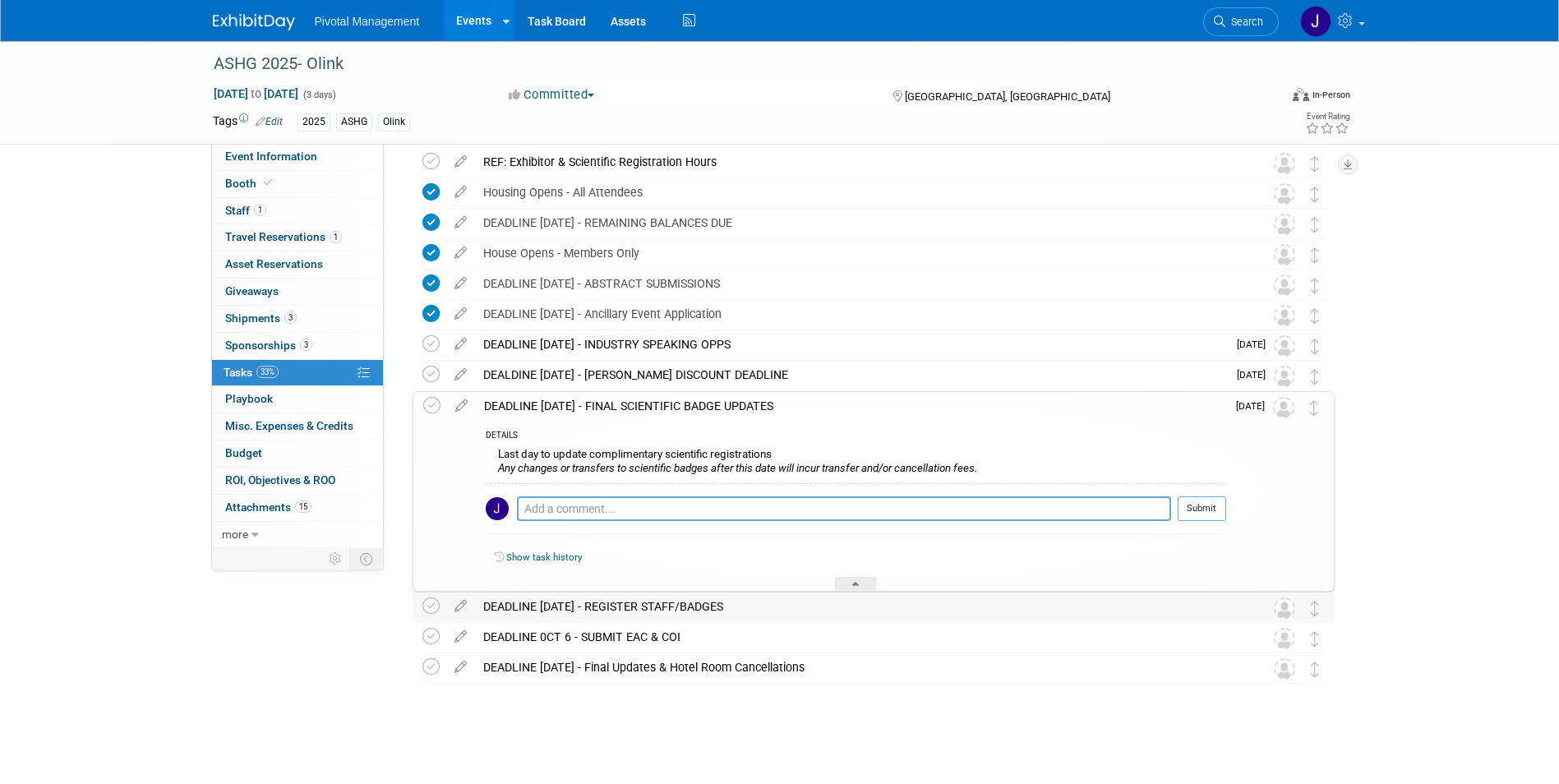scroll, scrollTop: 175, scrollLeft: 0, axis: vertical 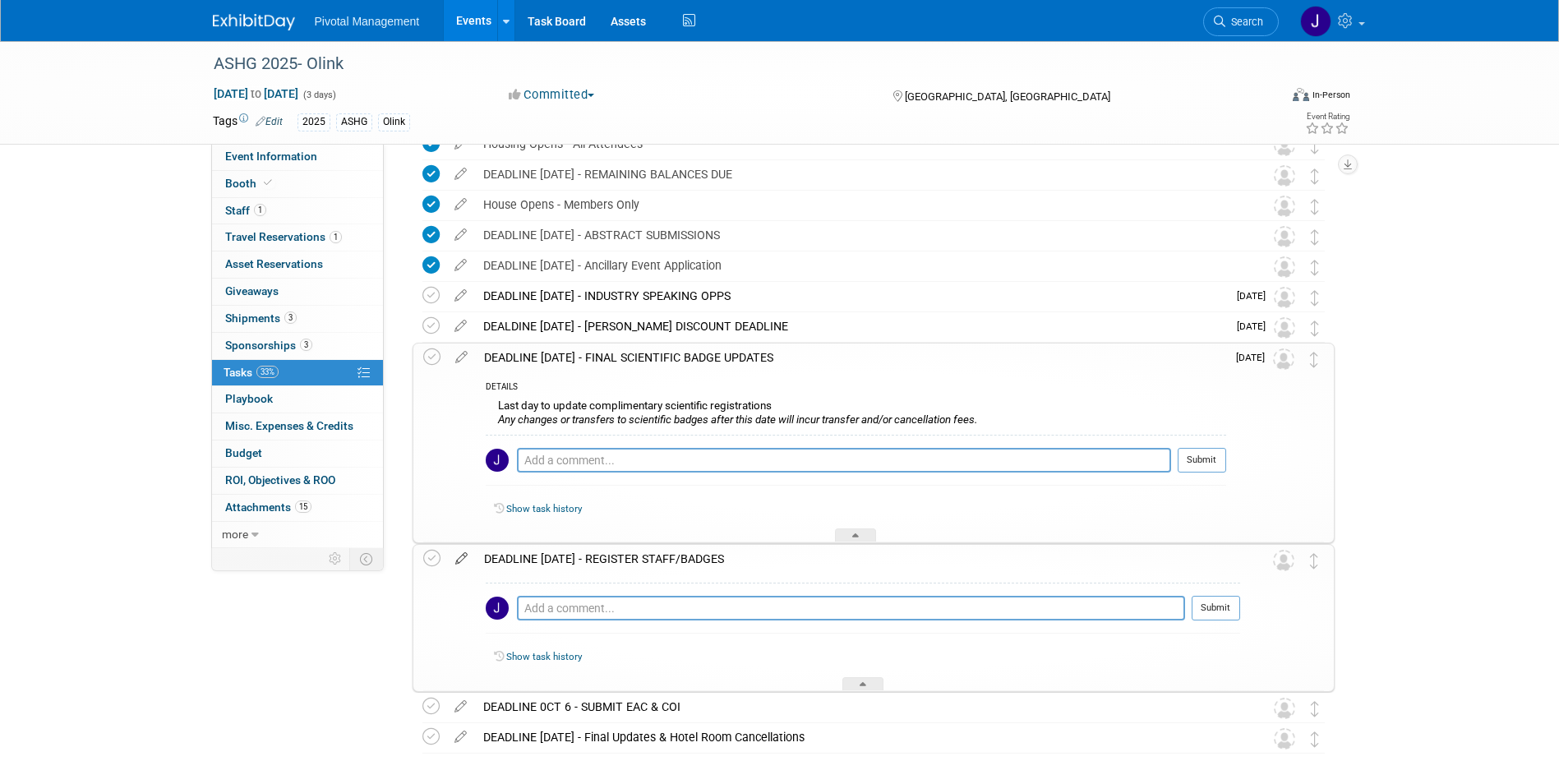 click at bounding box center (461, 555) 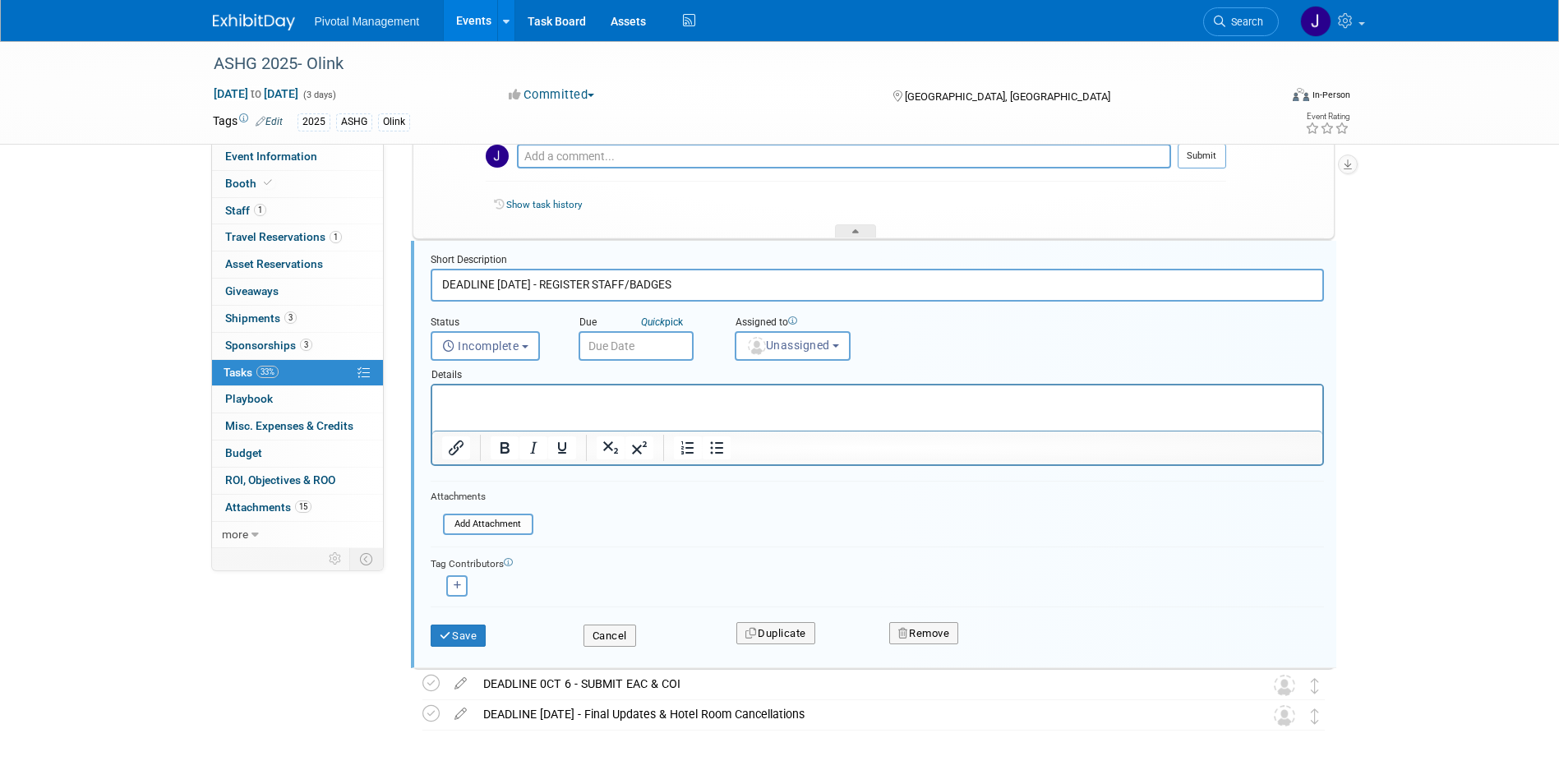 scroll, scrollTop: 0, scrollLeft: 0, axis: both 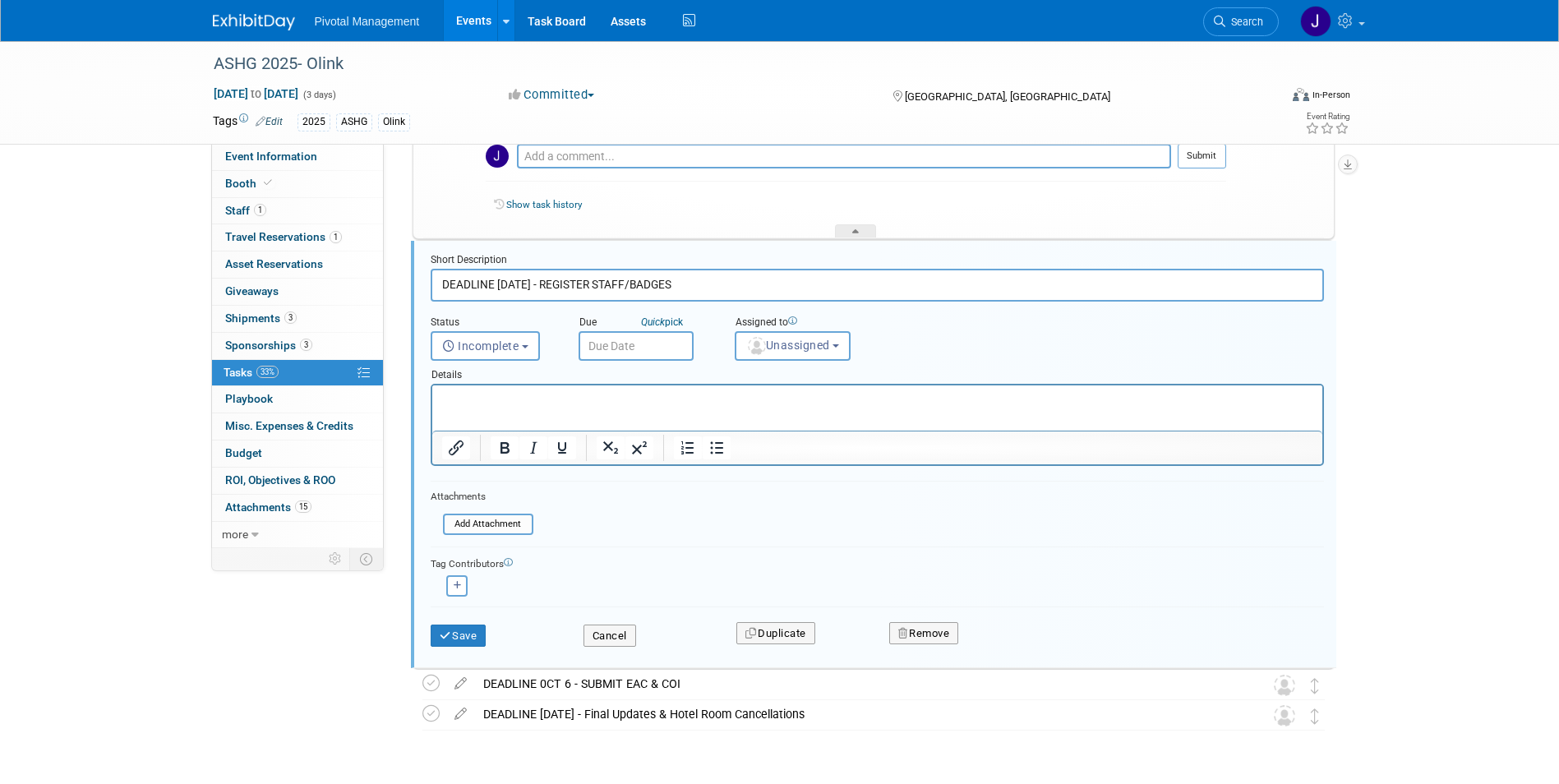 click at bounding box center (636, 346) 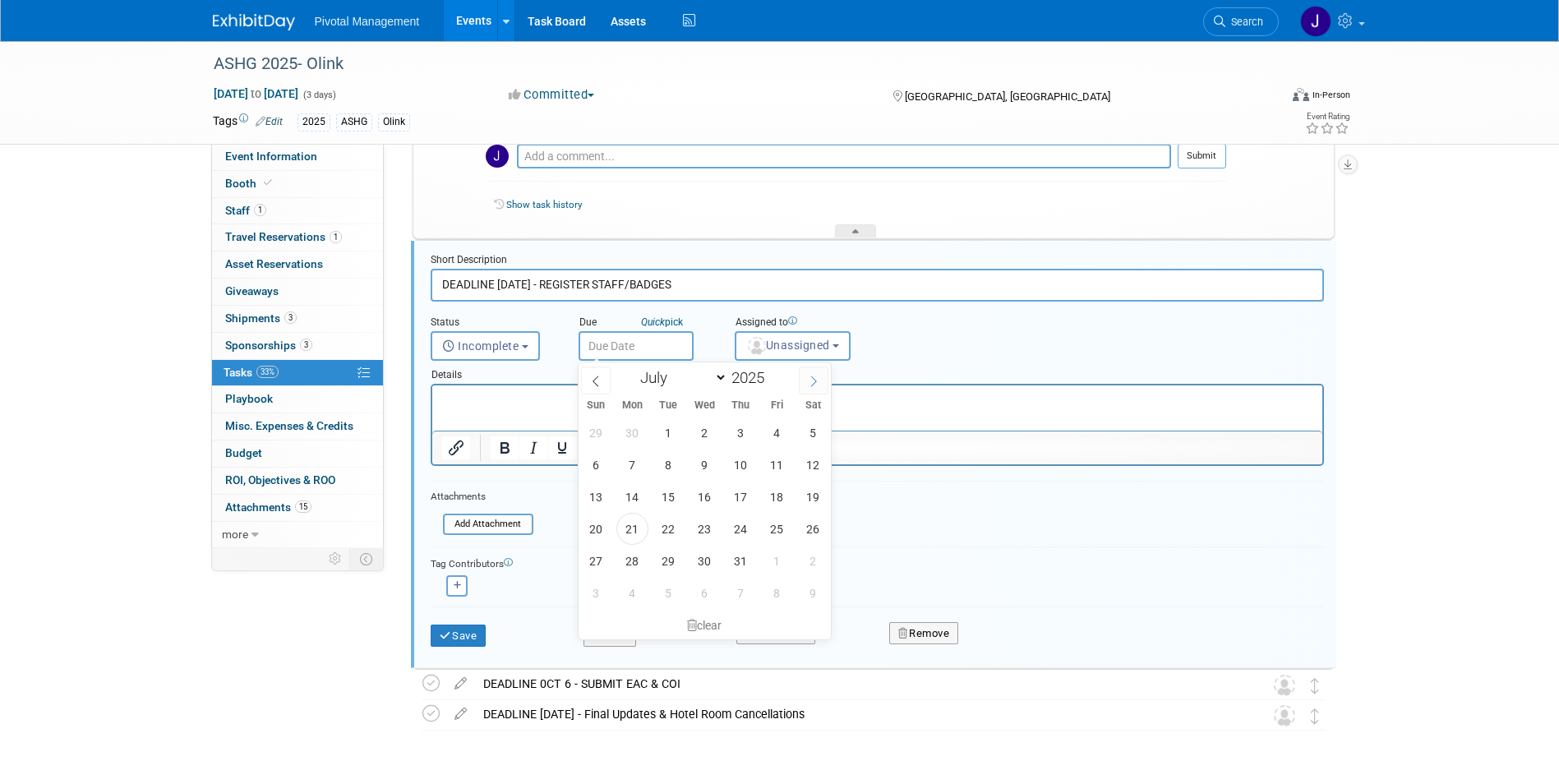 click 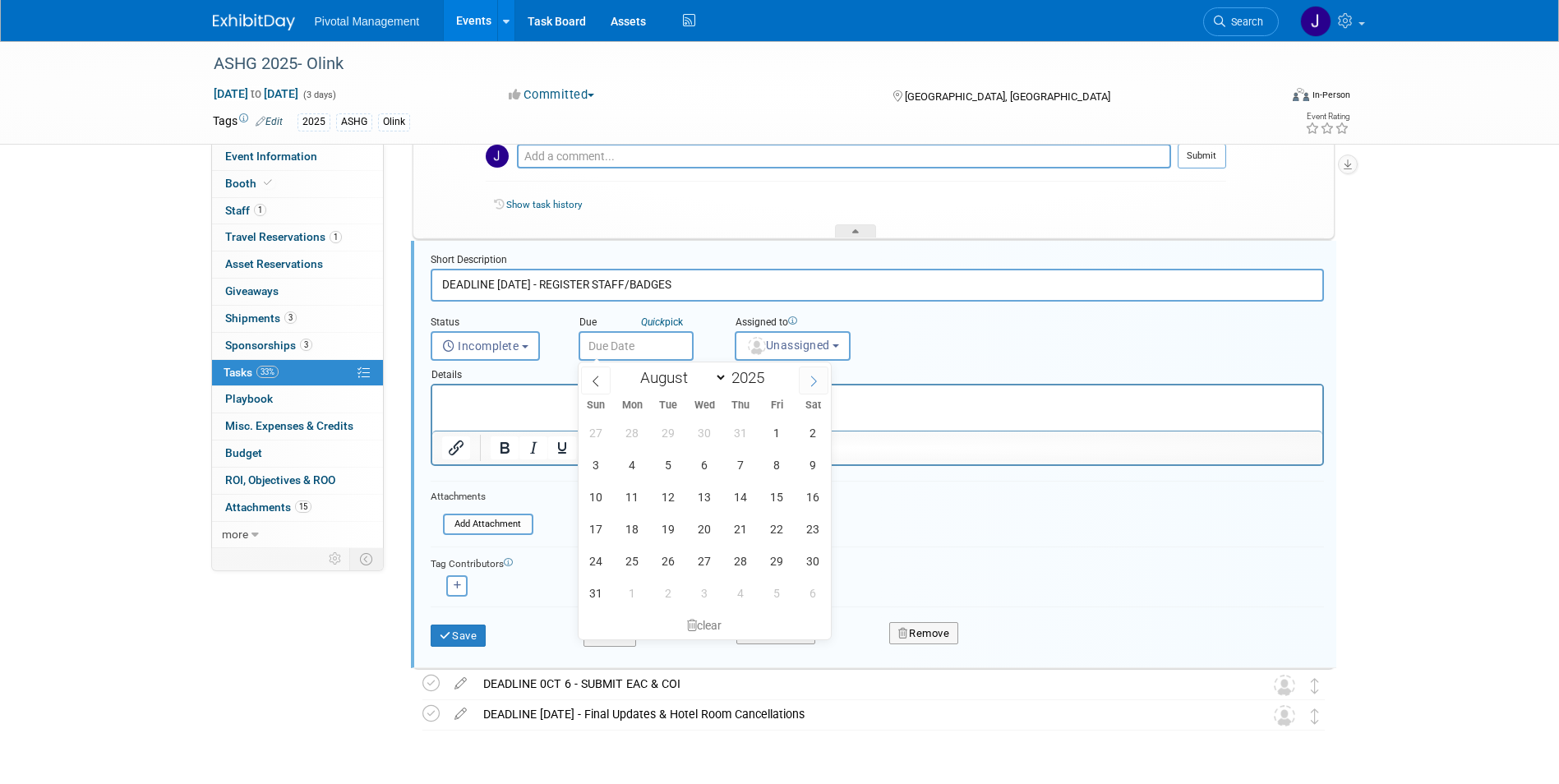 click 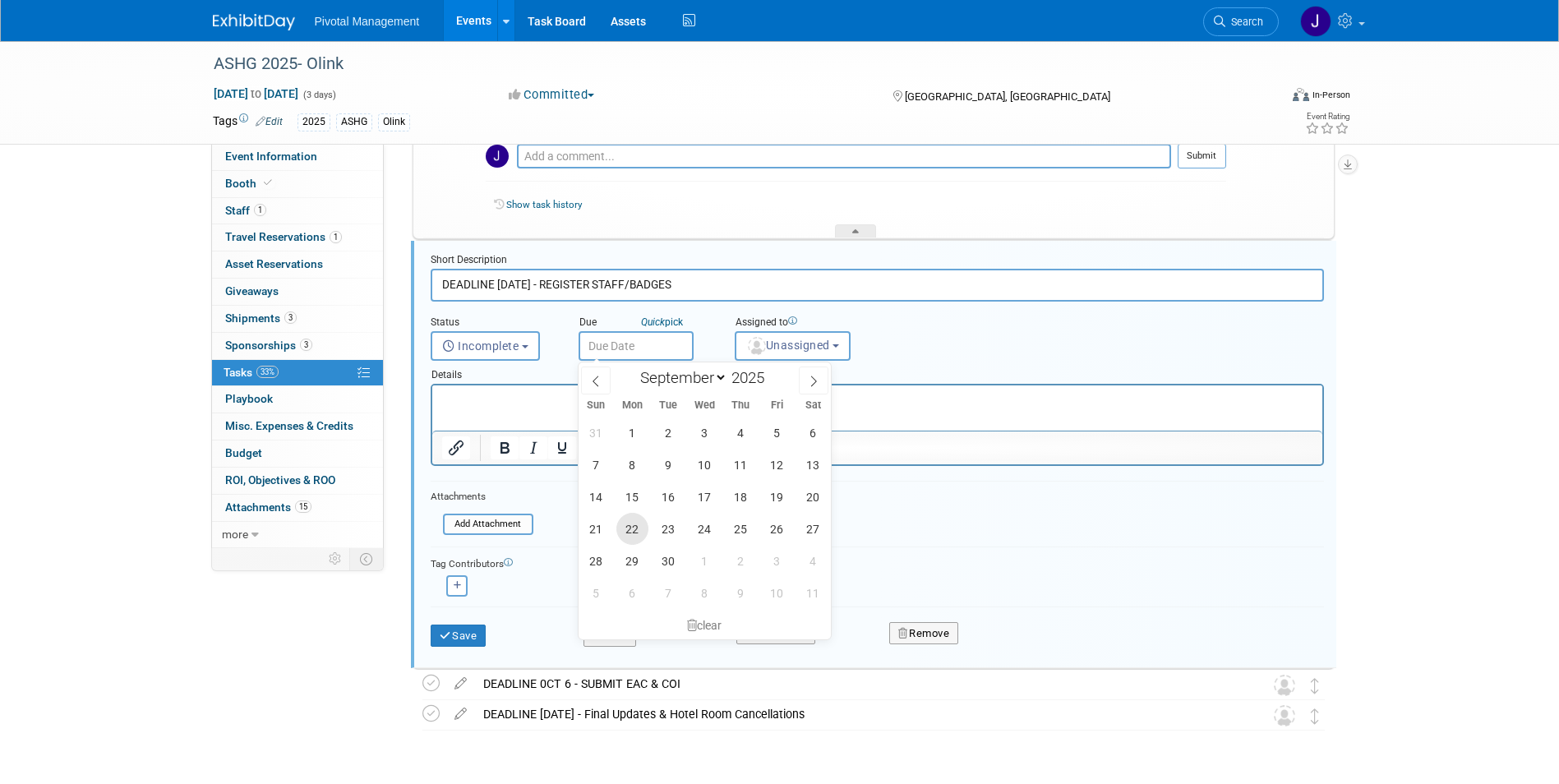 click on "22" at bounding box center [632, 528] 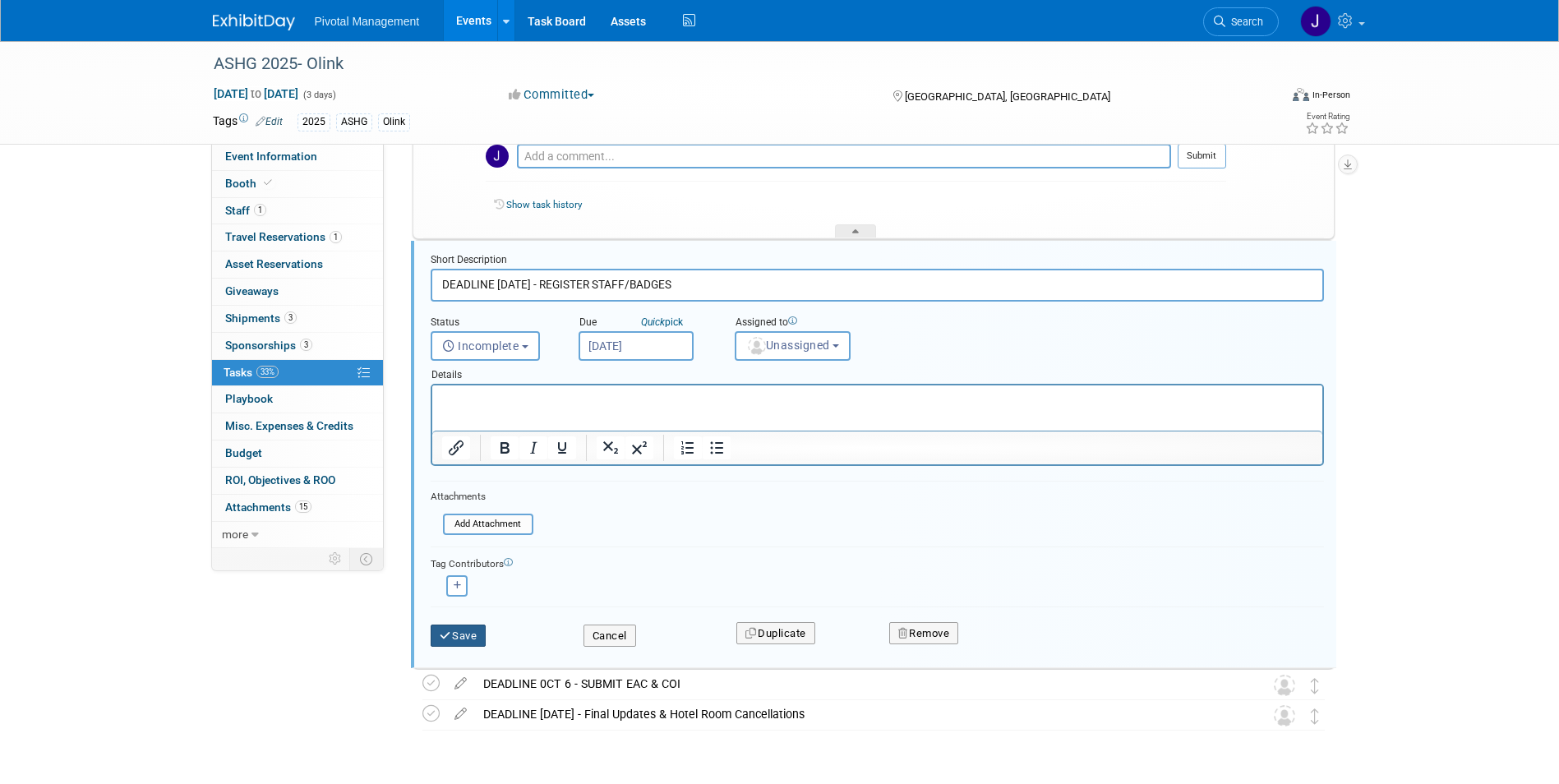 click on "Save" at bounding box center (459, 636) 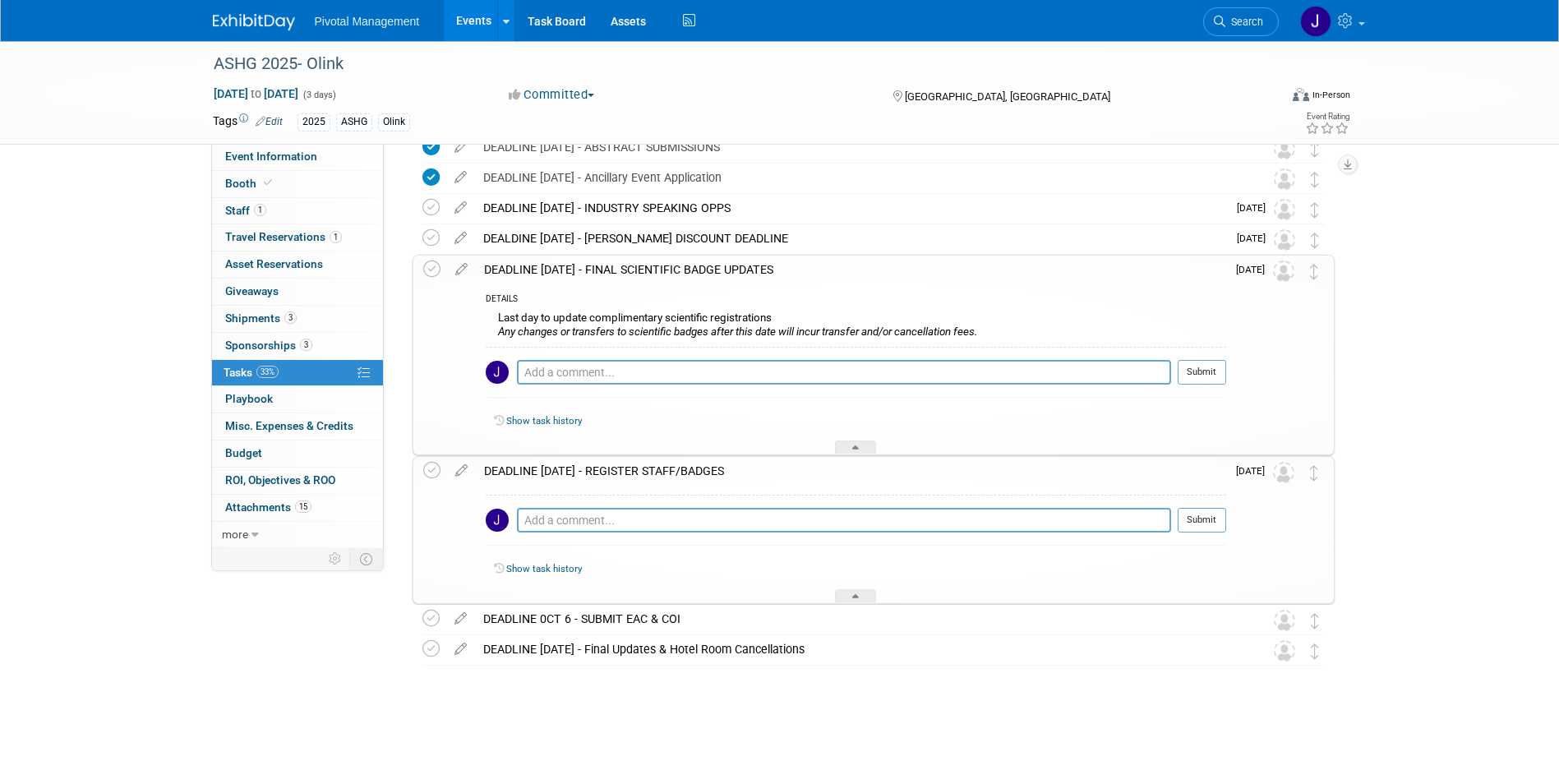 scroll, scrollTop: 245, scrollLeft: 0, axis: vertical 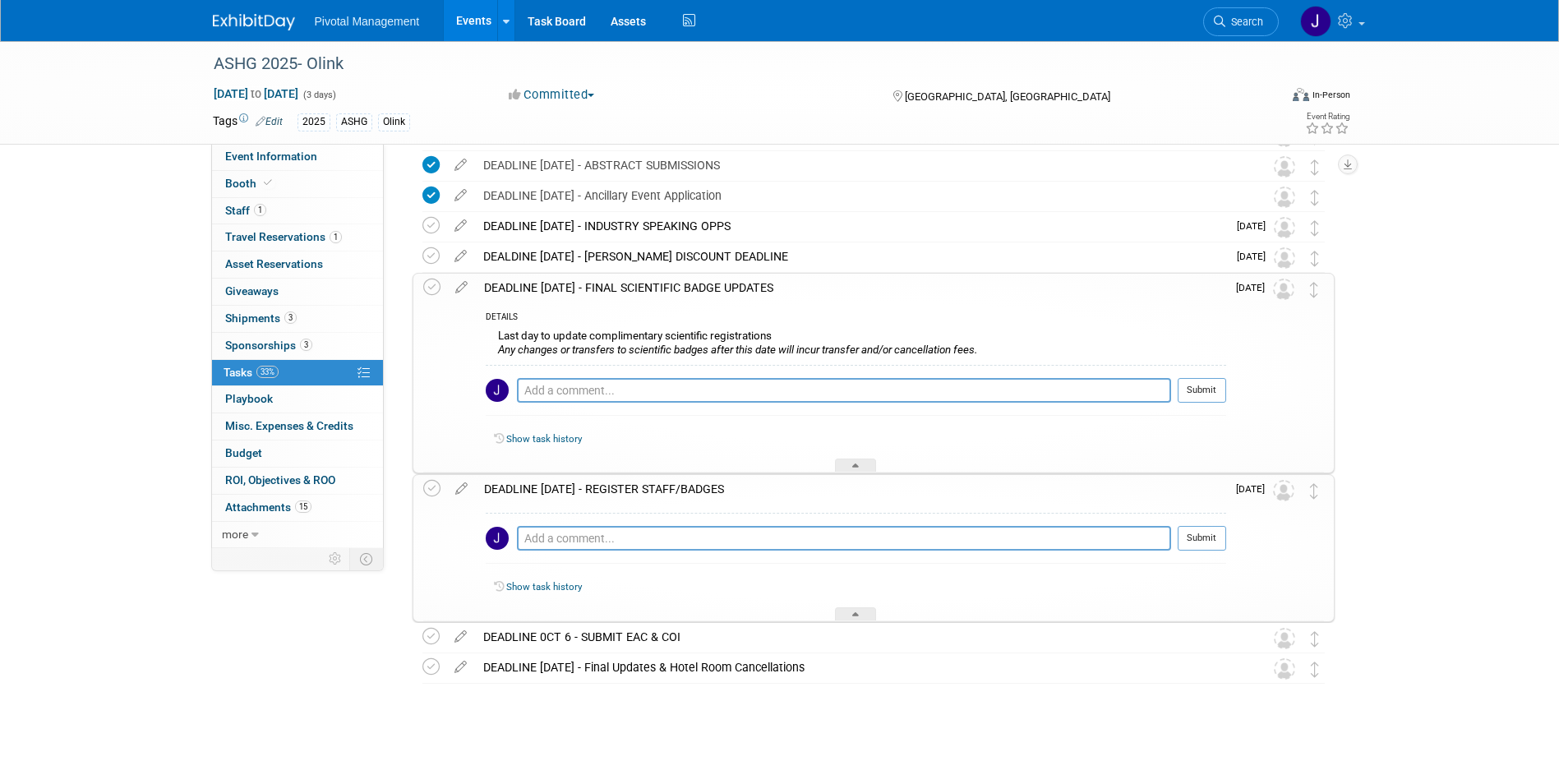 click on "DEADLINE SEPT 22 - REGISTER STAFF/BADGES" at bounding box center [851, 489] 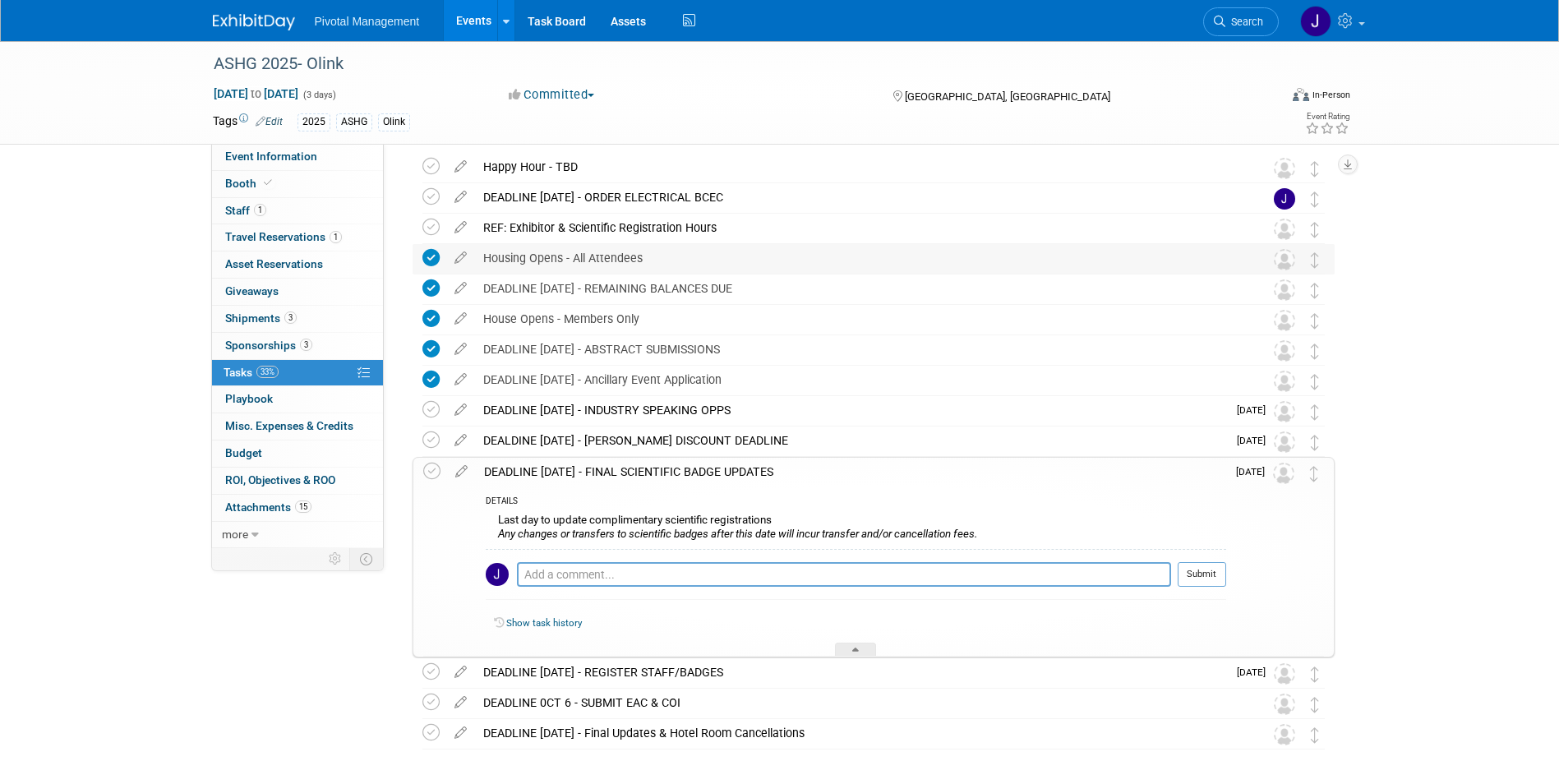 scroll, scrollTop: 0, scrollLeft: 0, axis: both 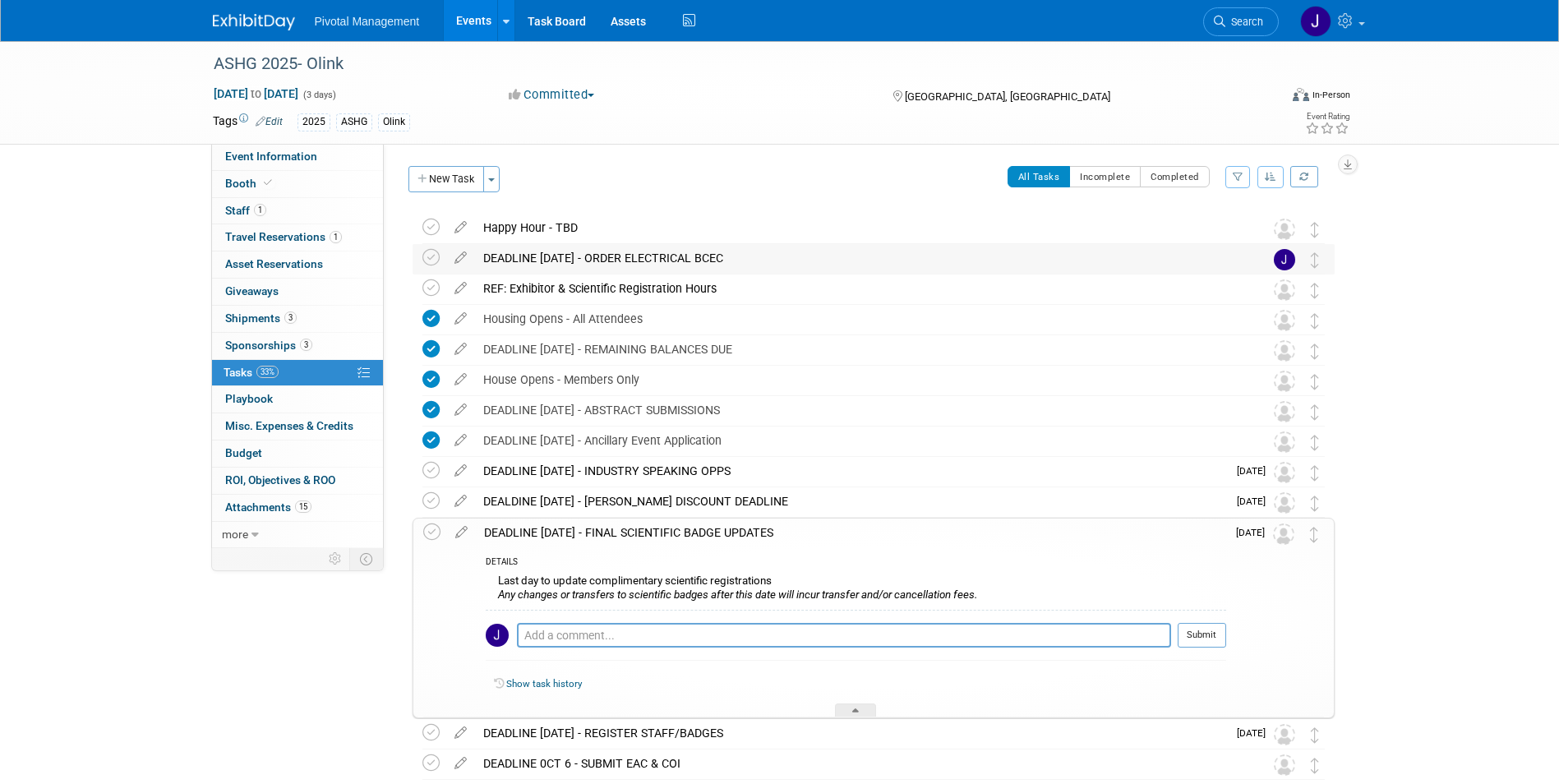 click on "DEADLINE SEPT 15 - ORDER ELECTRICAL BCEC" at bounding box center [858, 258] 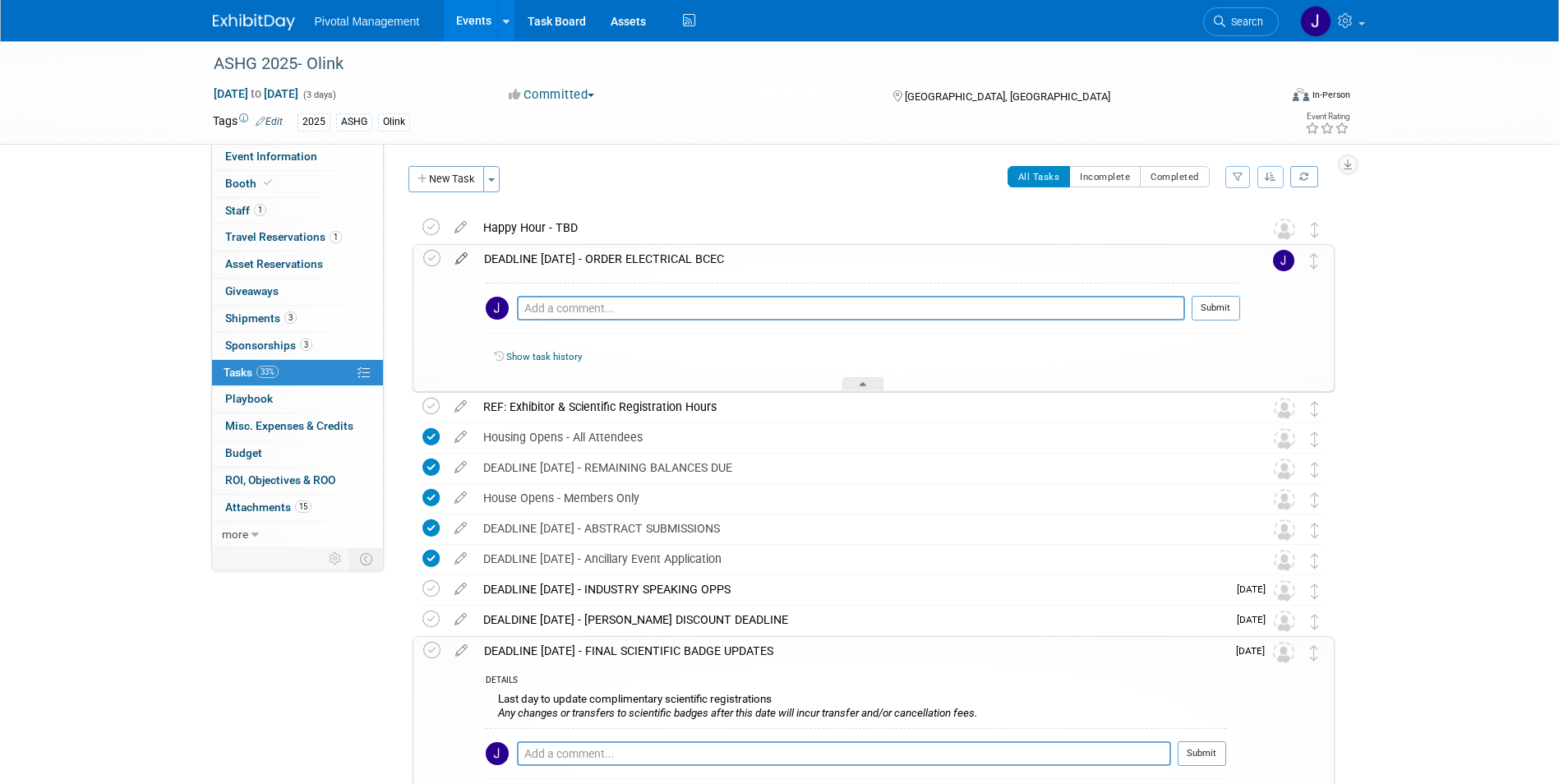 click at bounding box center [461, 255] 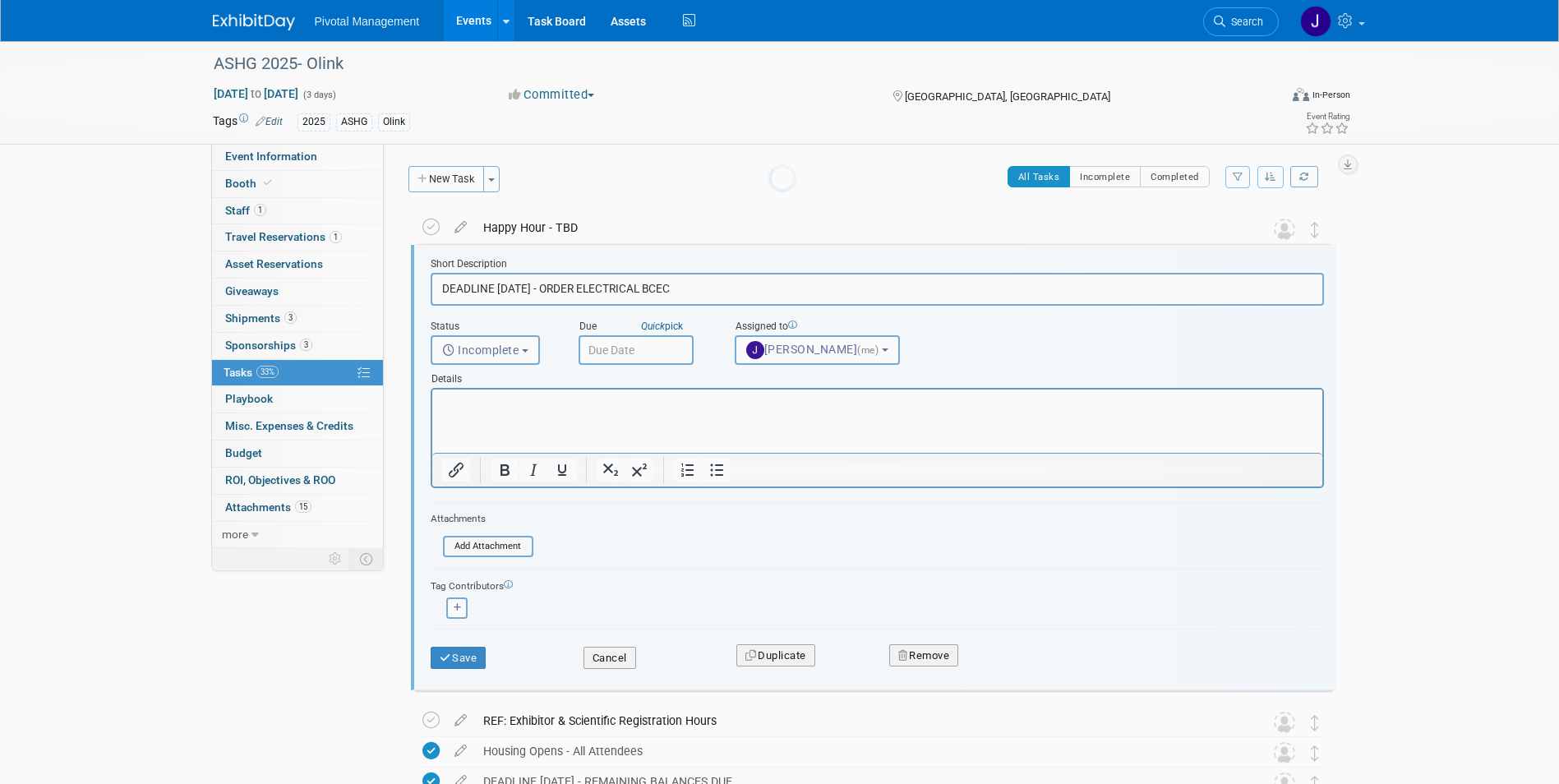 click at bounding box center (636, 350) 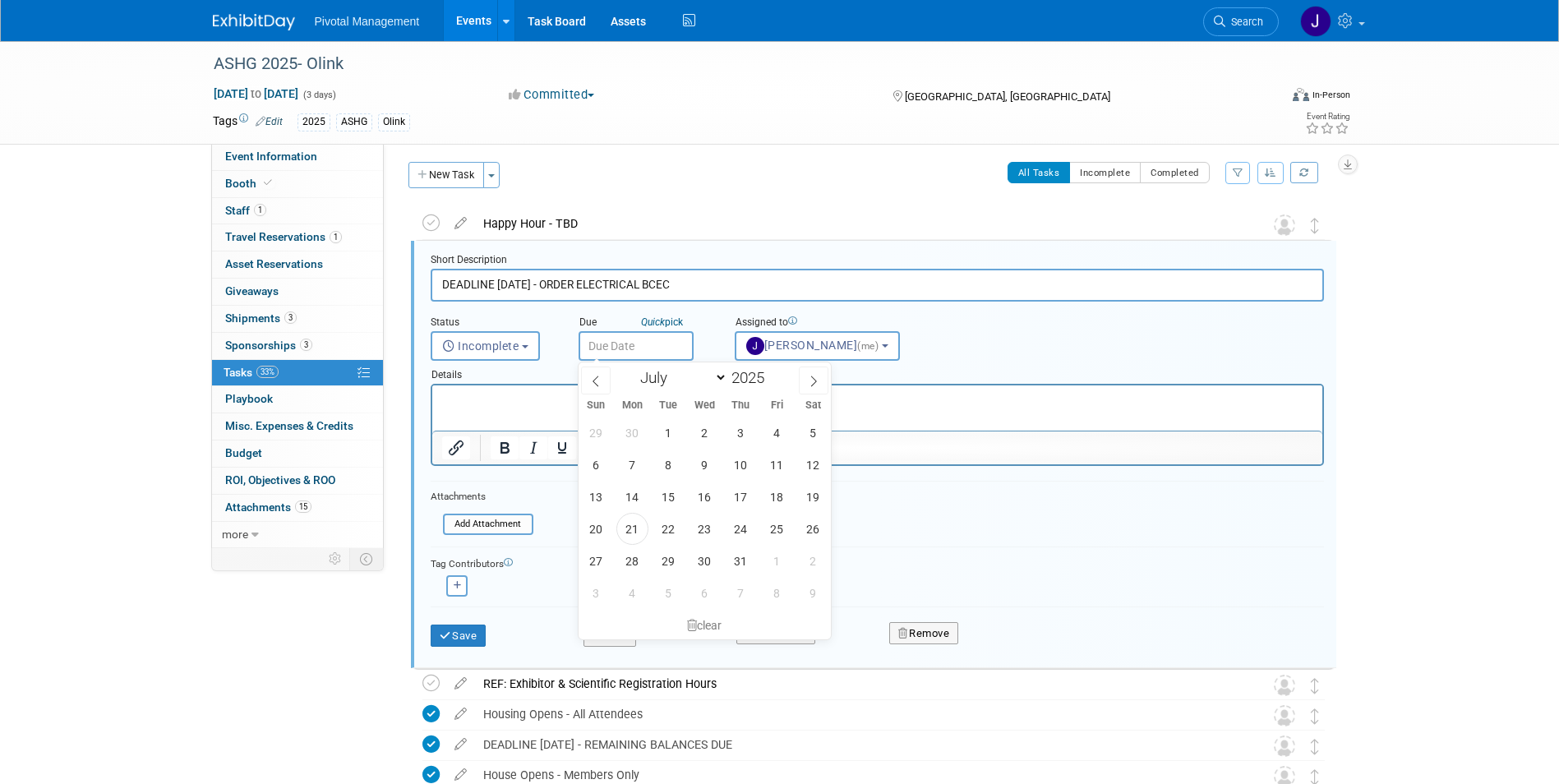 scroll, scrollTop: 0, scrollLeft: 0, axis: both 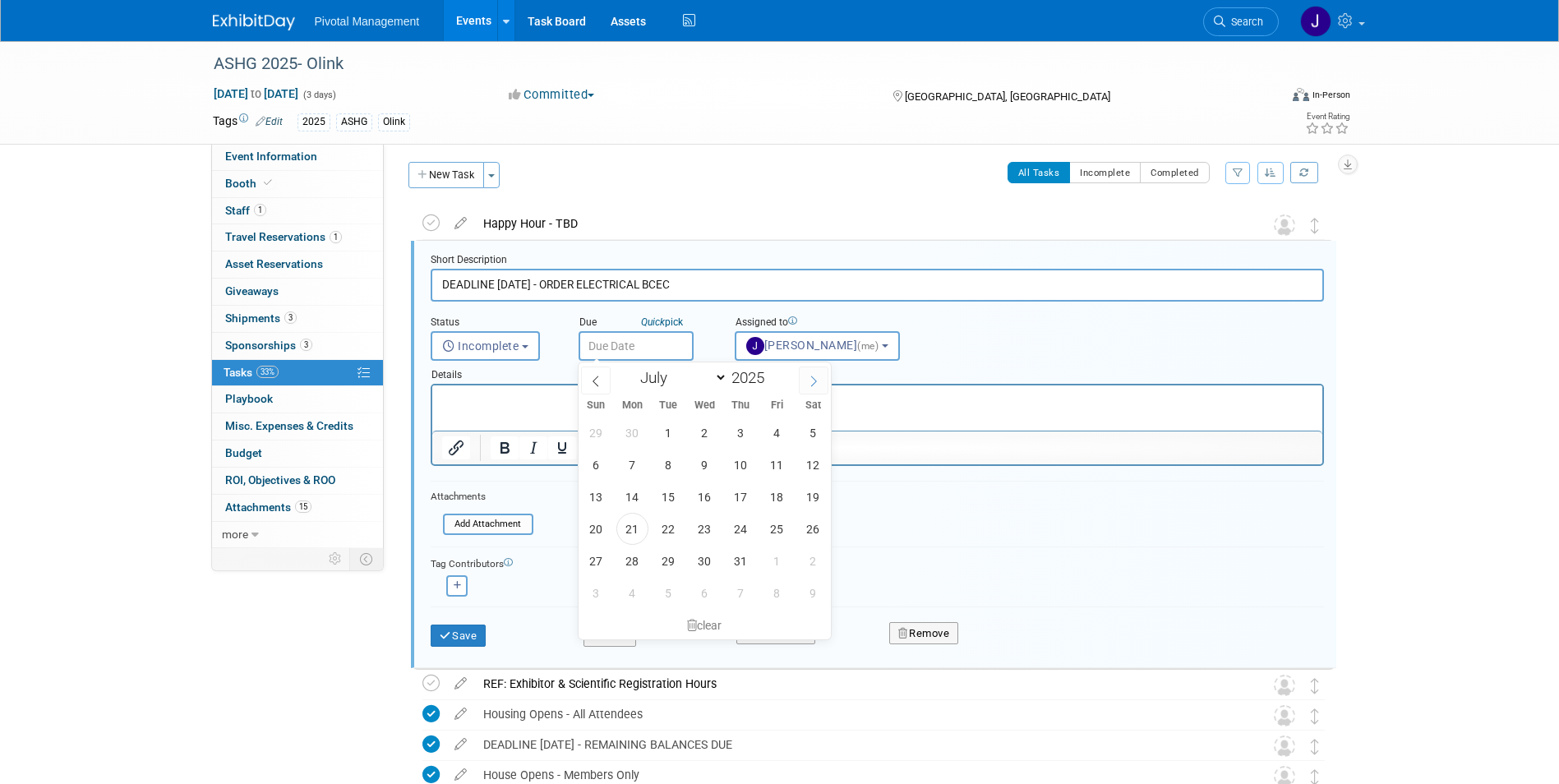 click 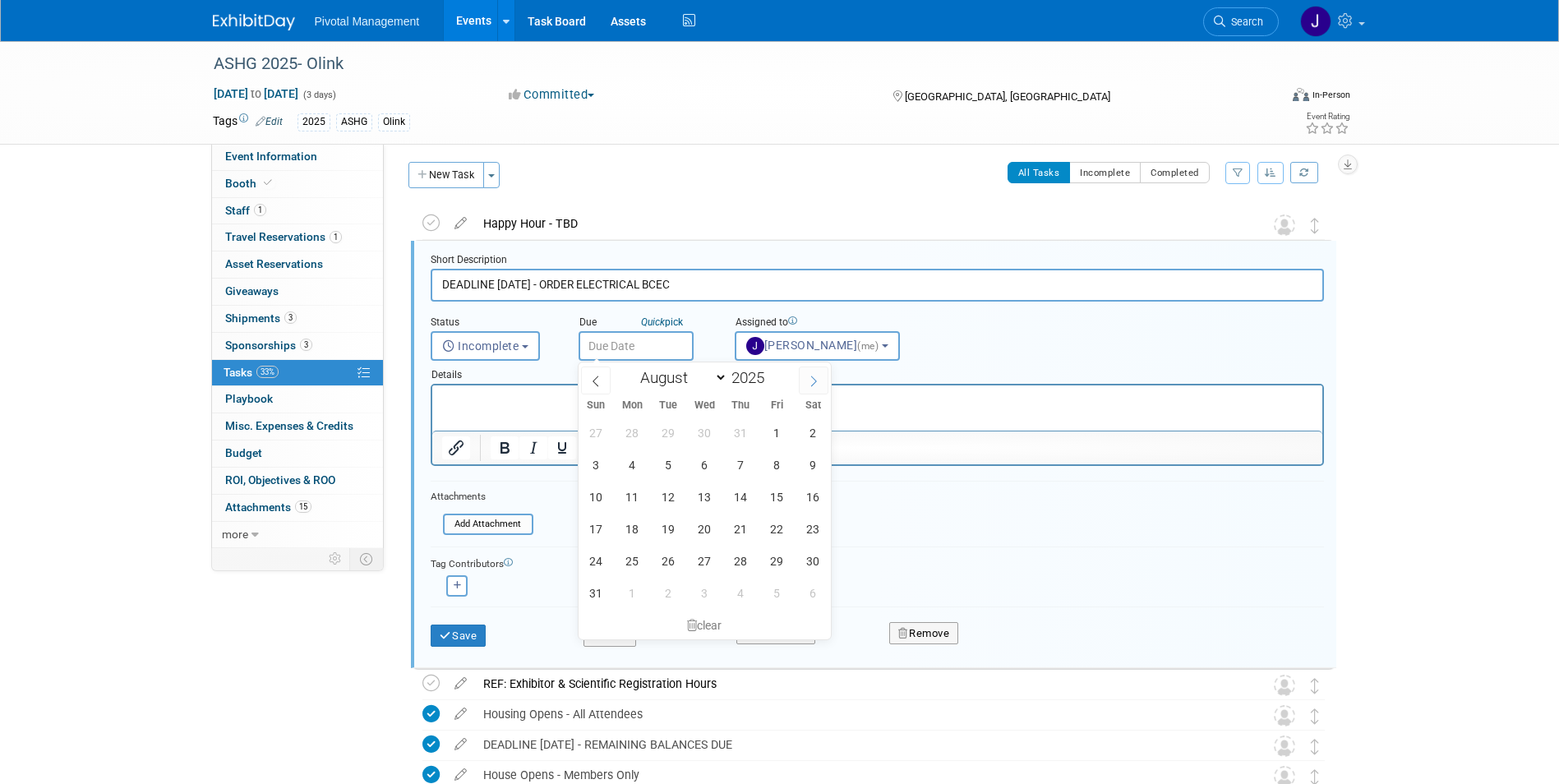 click 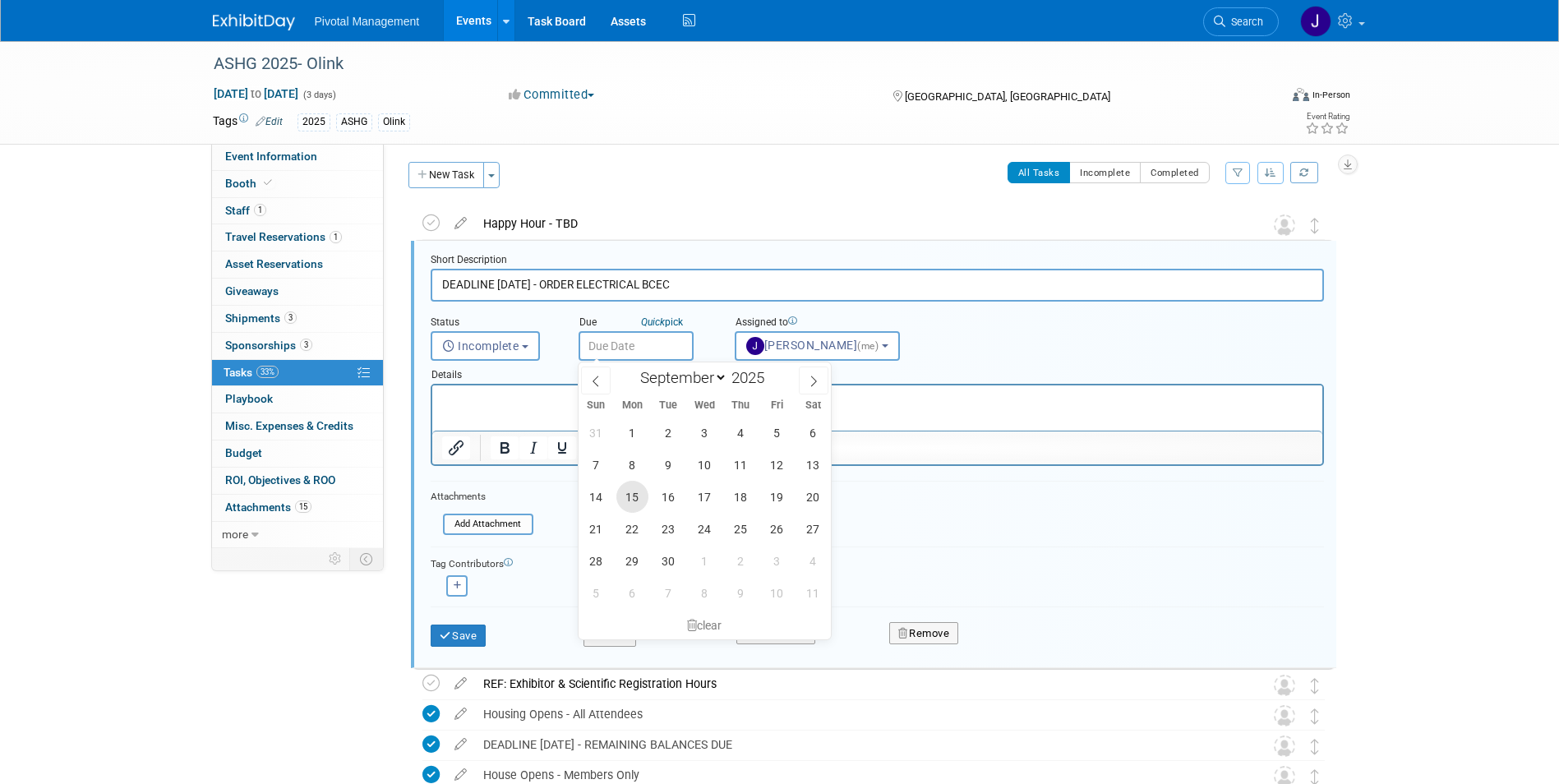 click on "15" at bounding box center [632, 496] 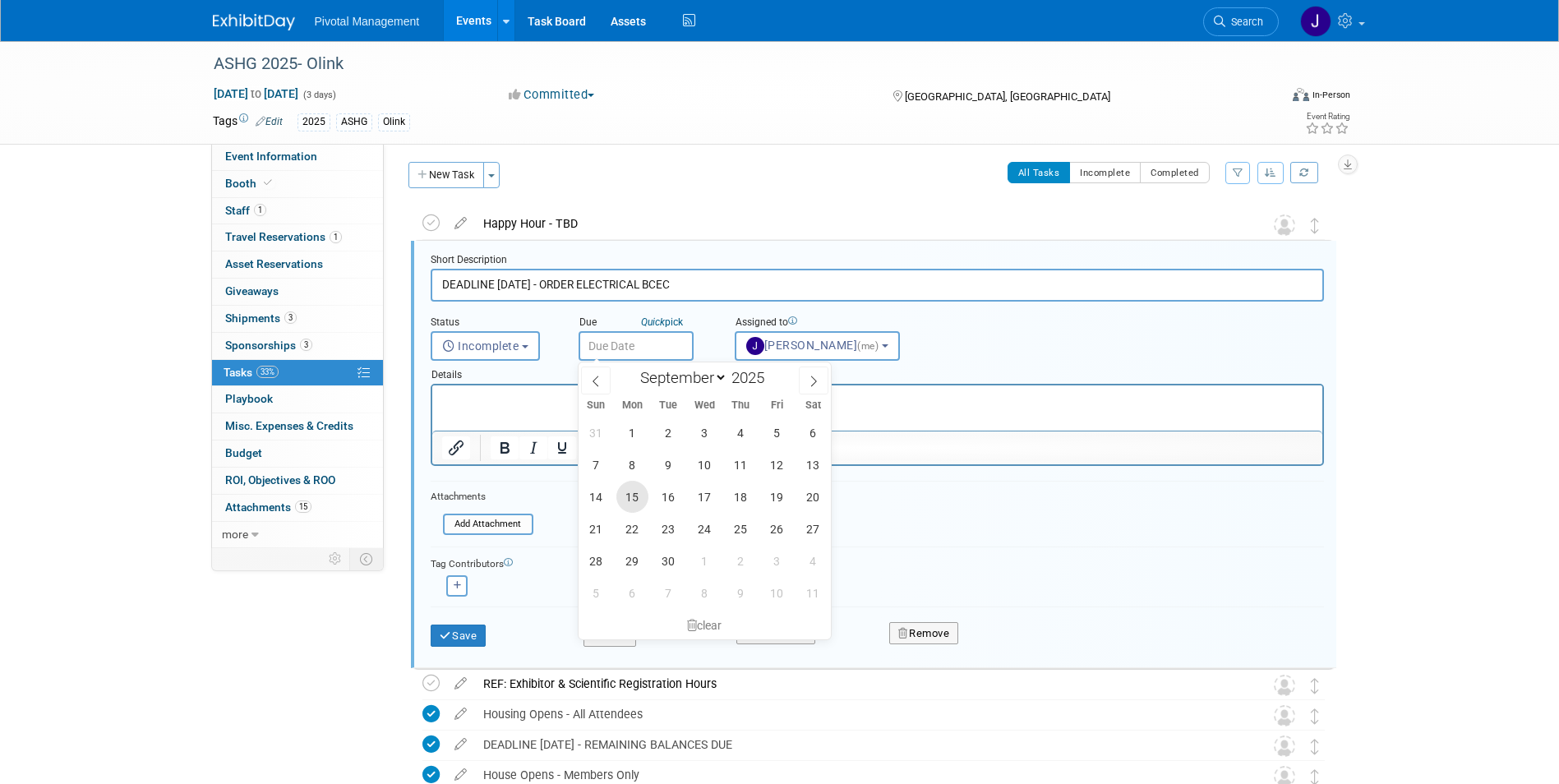 type on "Sep 15, 2025" 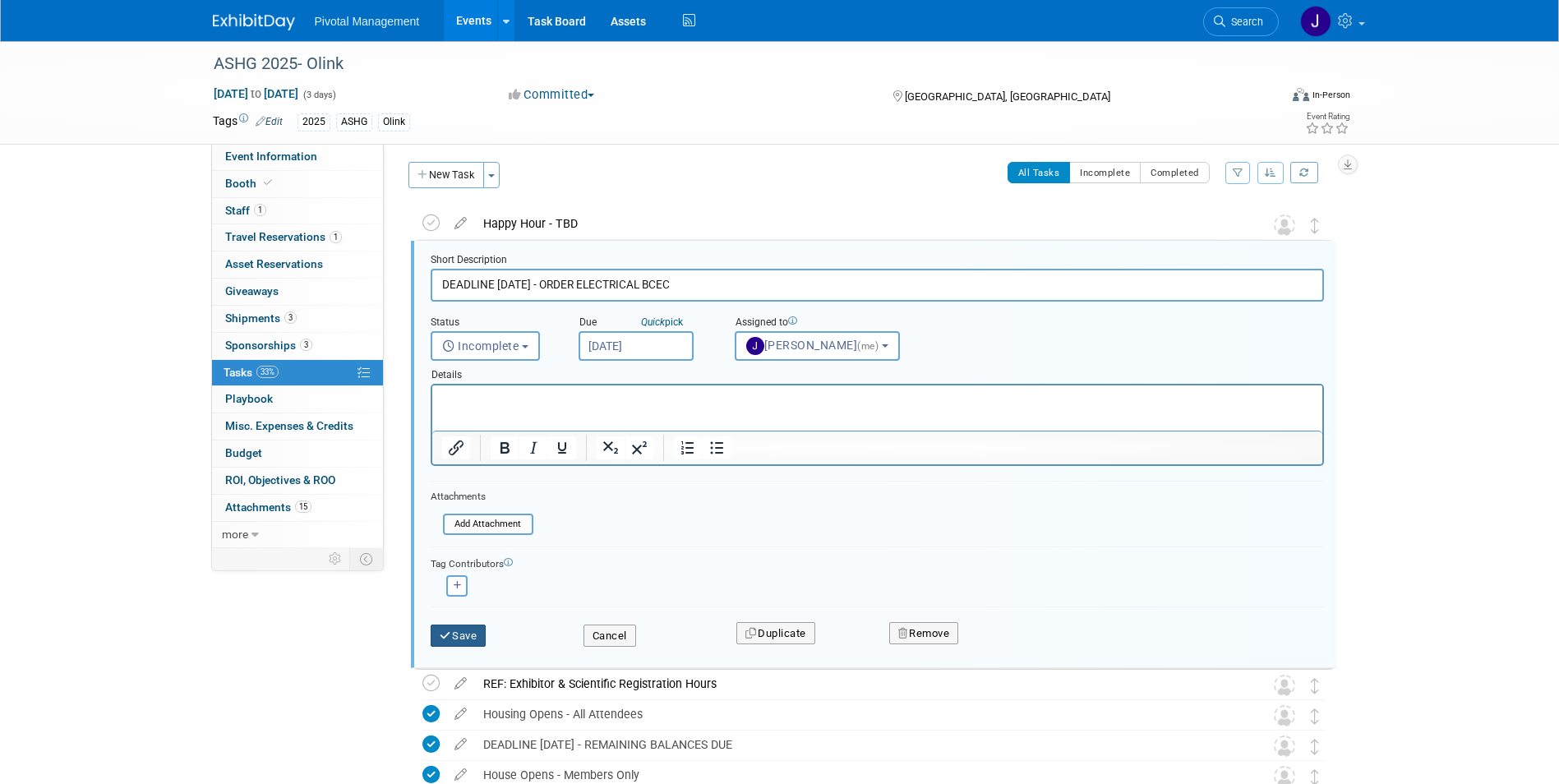 click on "Save" at bounding box center (459, 636) 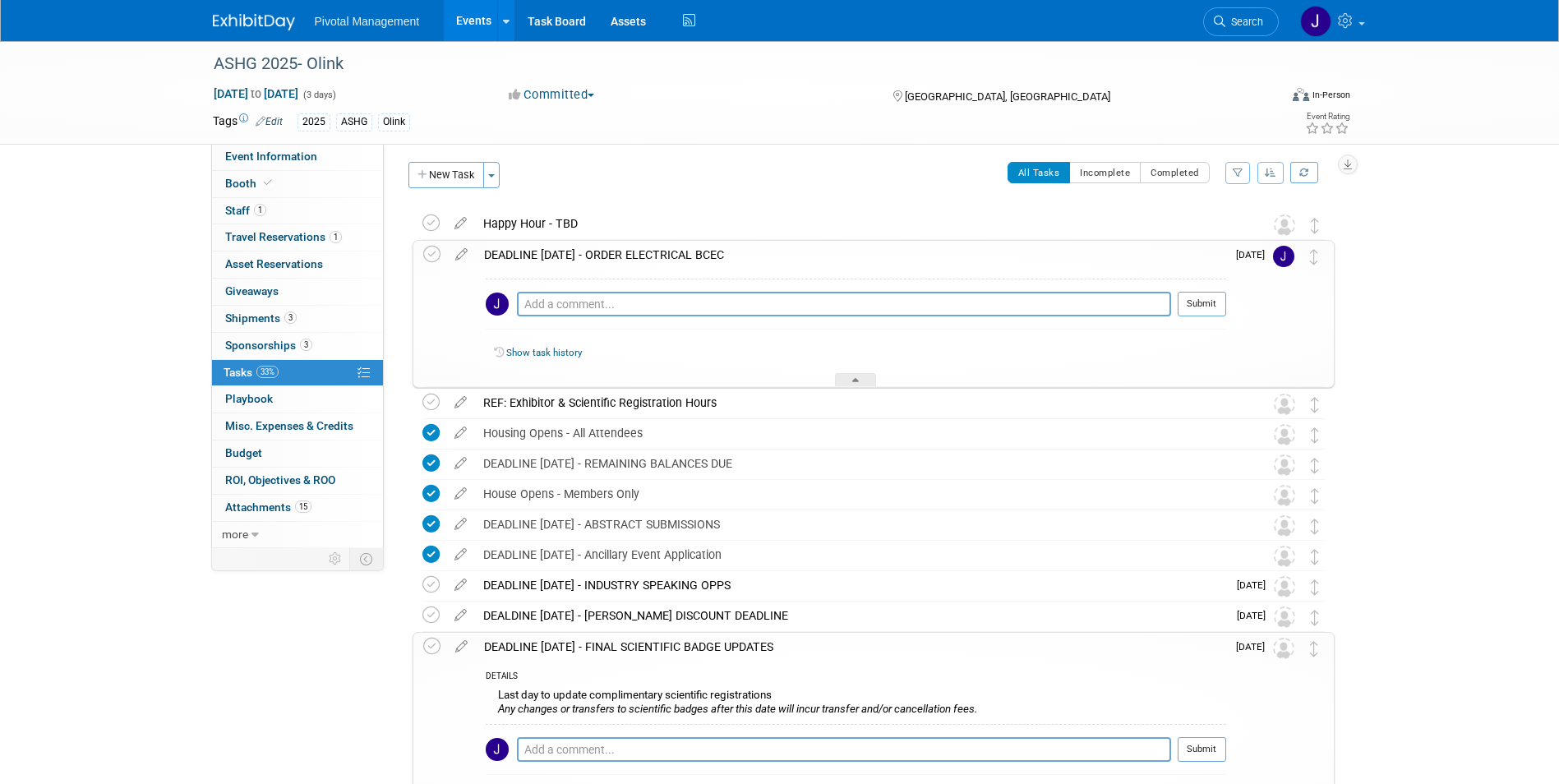 drag, startPoint x: 441, startPoint y: 29, endPoint x: 417, endPoint y: 27, distance: 24.083189 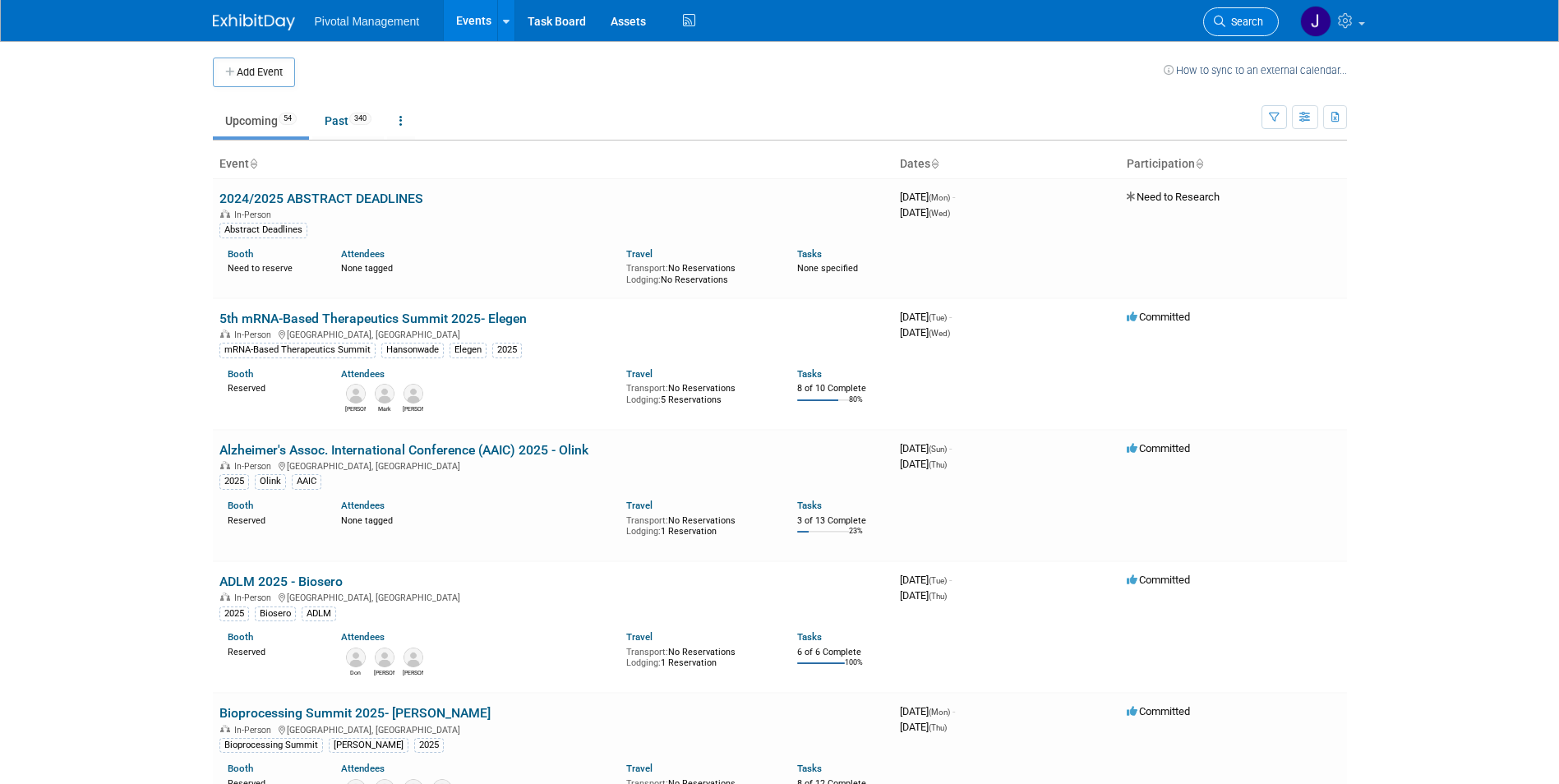 scroll, scrollTop: 0, scrollLeft: 0, axis: both 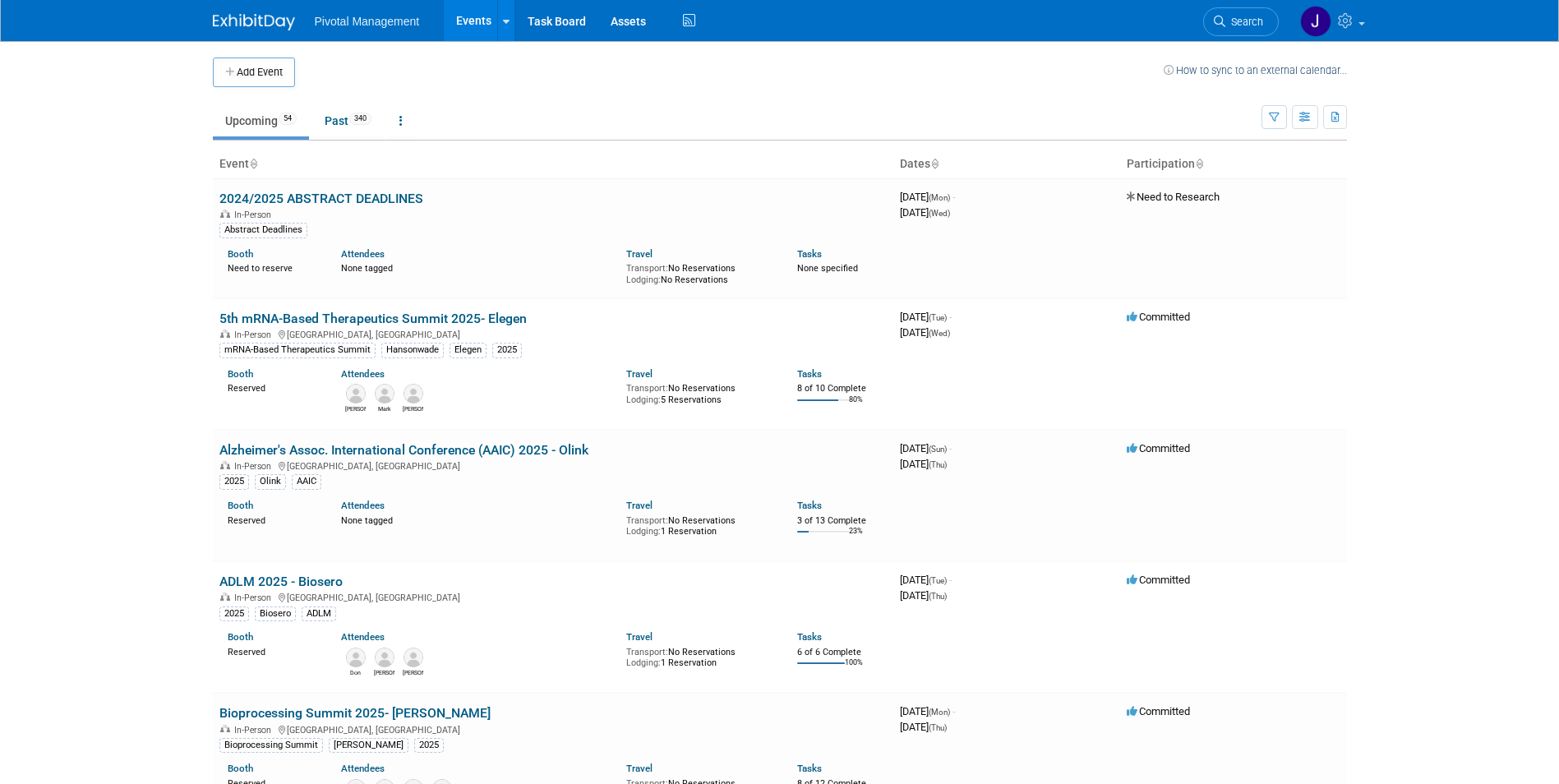 click on "Search" at bounding box center (1244, 21) 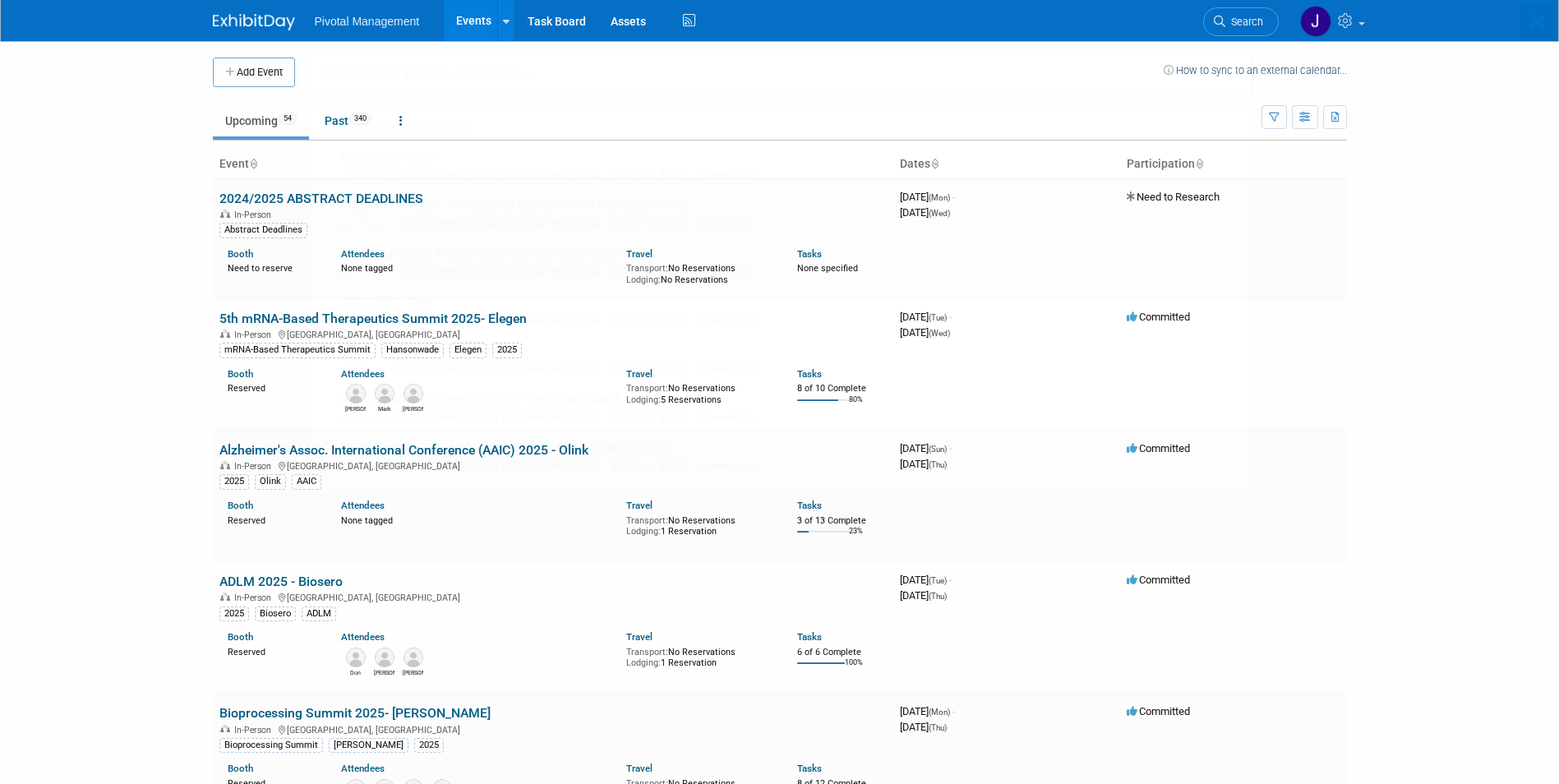 scroll, scrollTop: 0, scrollLeft: 0, axis: both 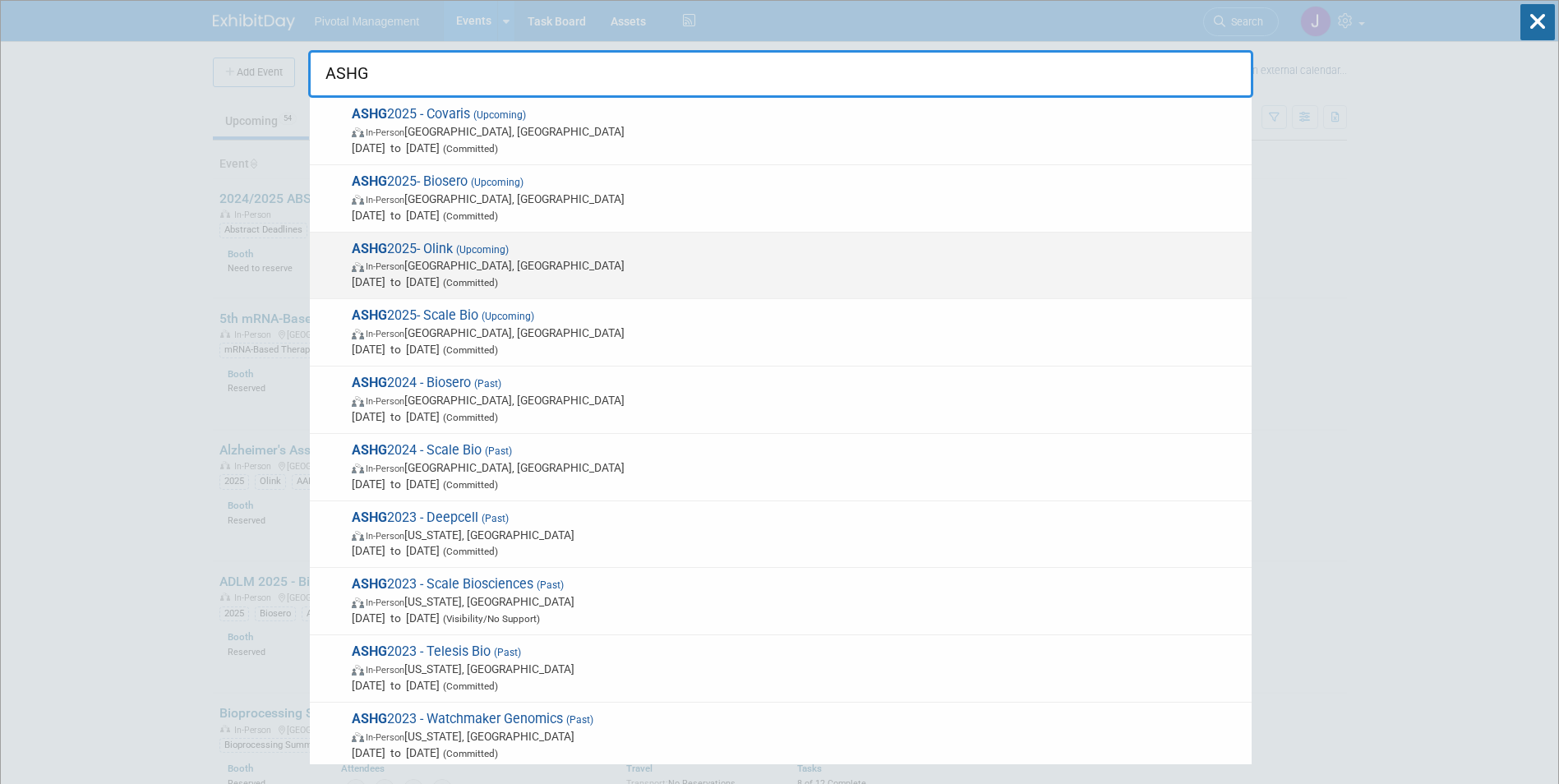 type on "ASHG" 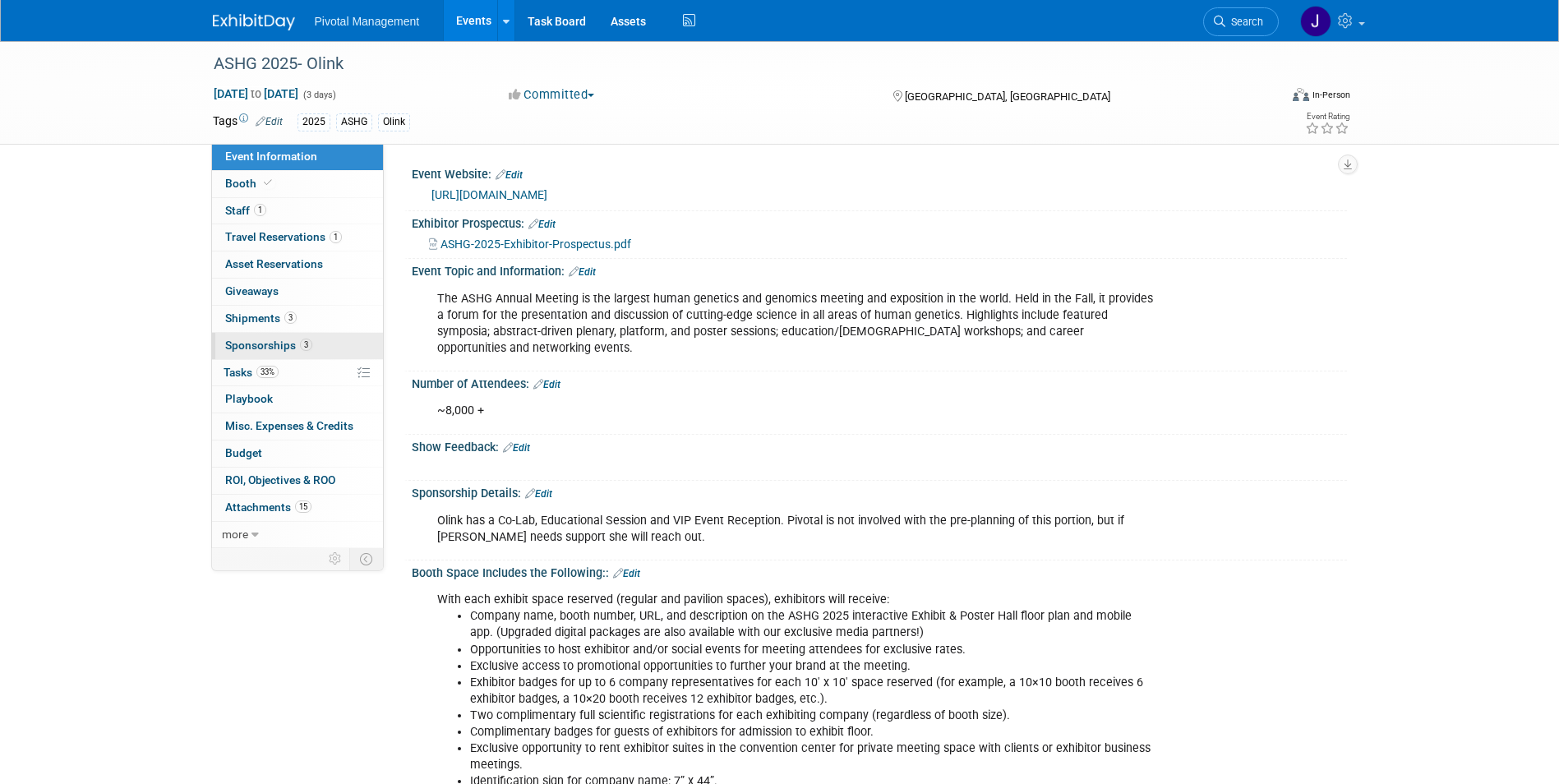 scroll, scrollTop: 0, scrollLeft: 0, axis: both 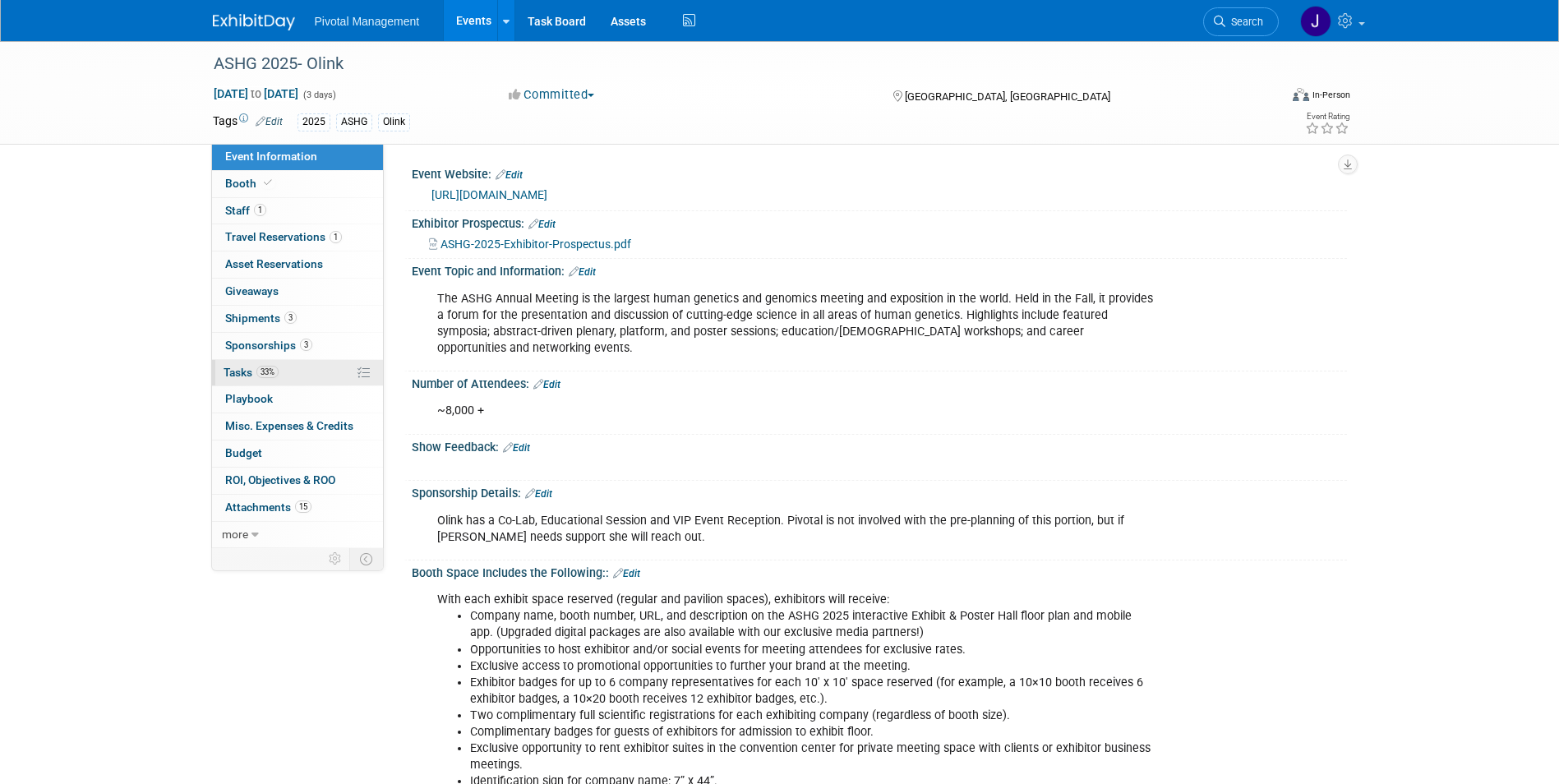 click on "33%" at bounding box center [267, 371] 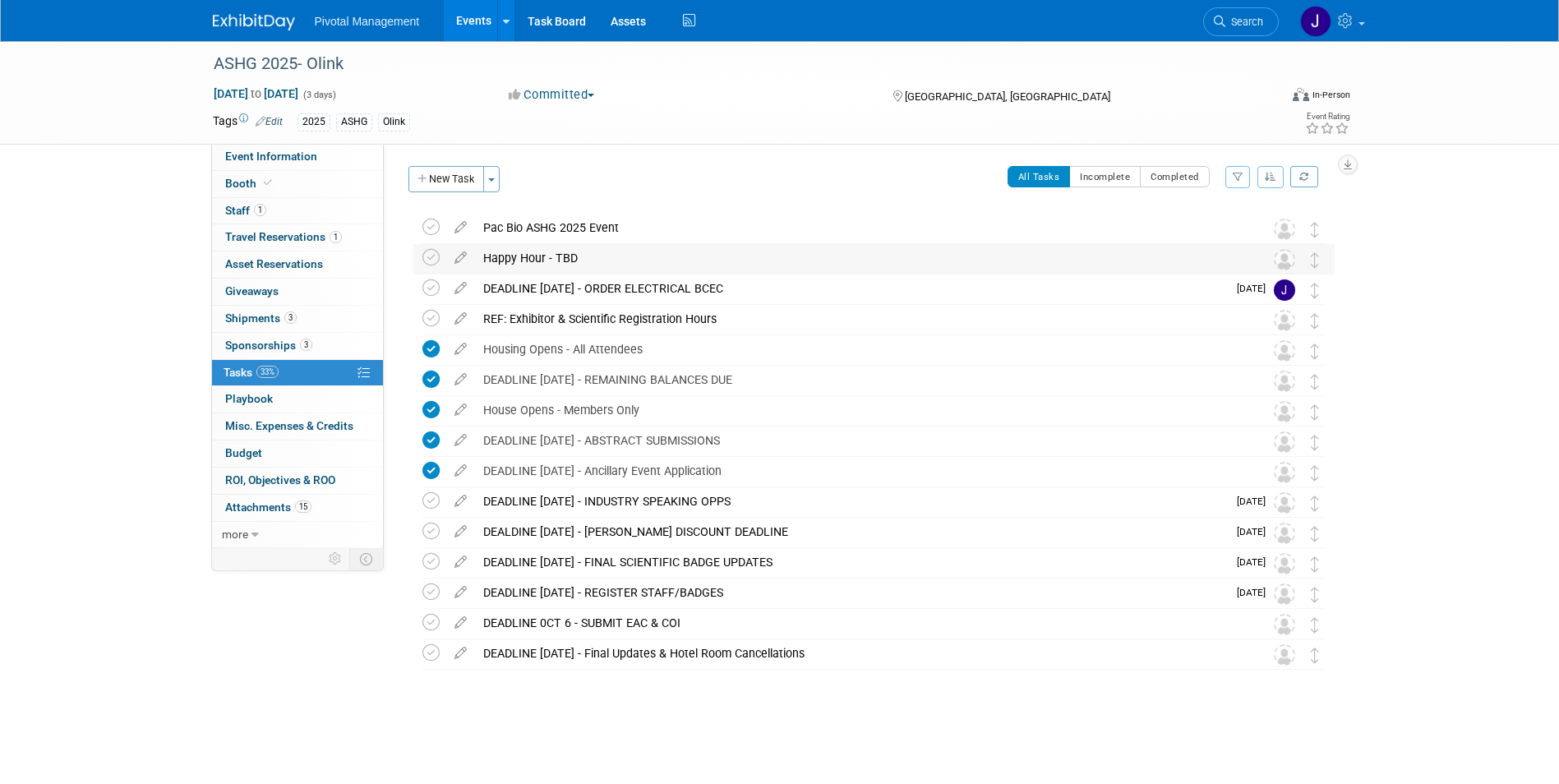 click on "Happy Hour - TBD" at bounding box center (858, 258) 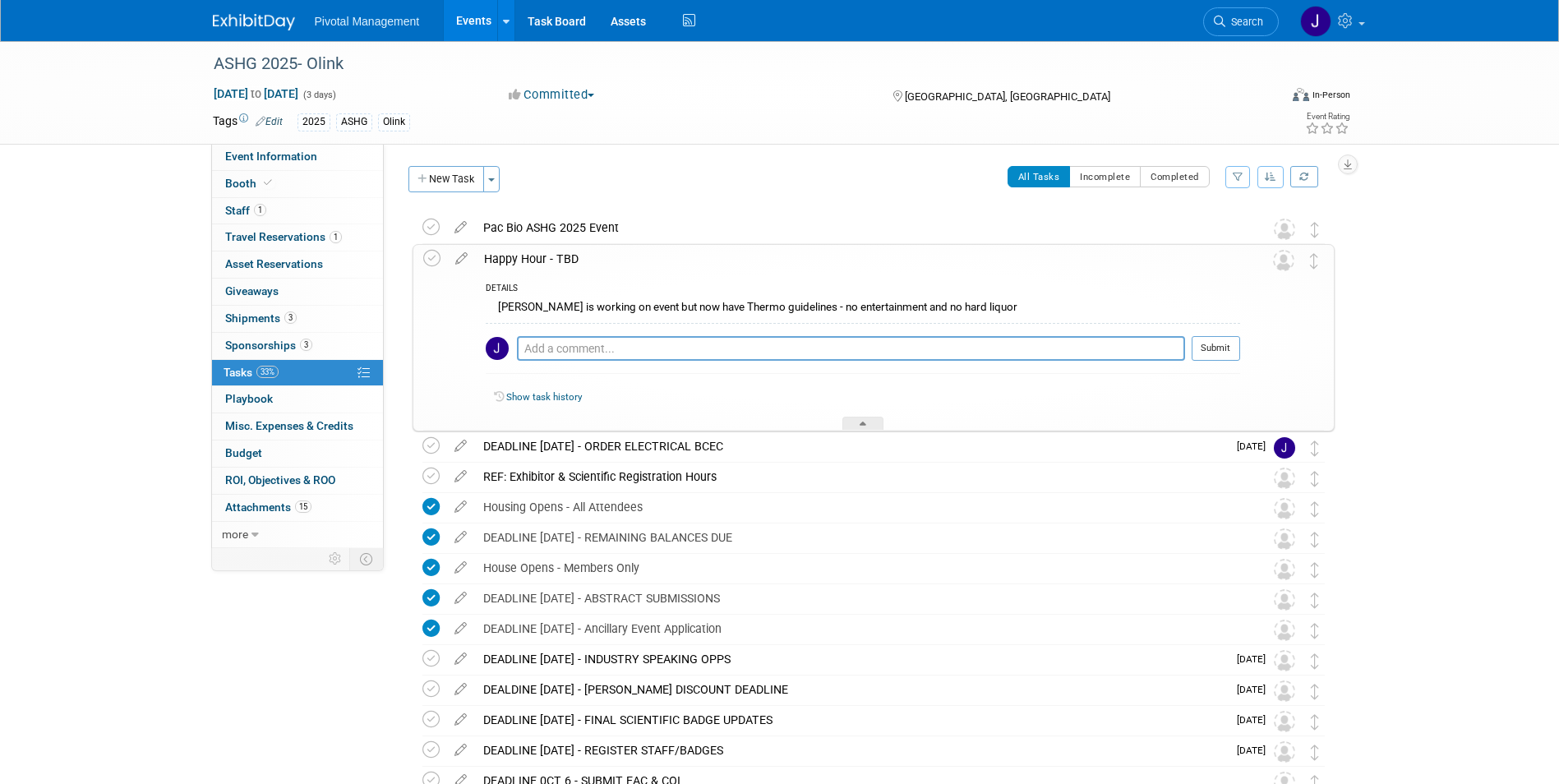 click on "Happy Hour - TBD" at bounding box center (858, 259) 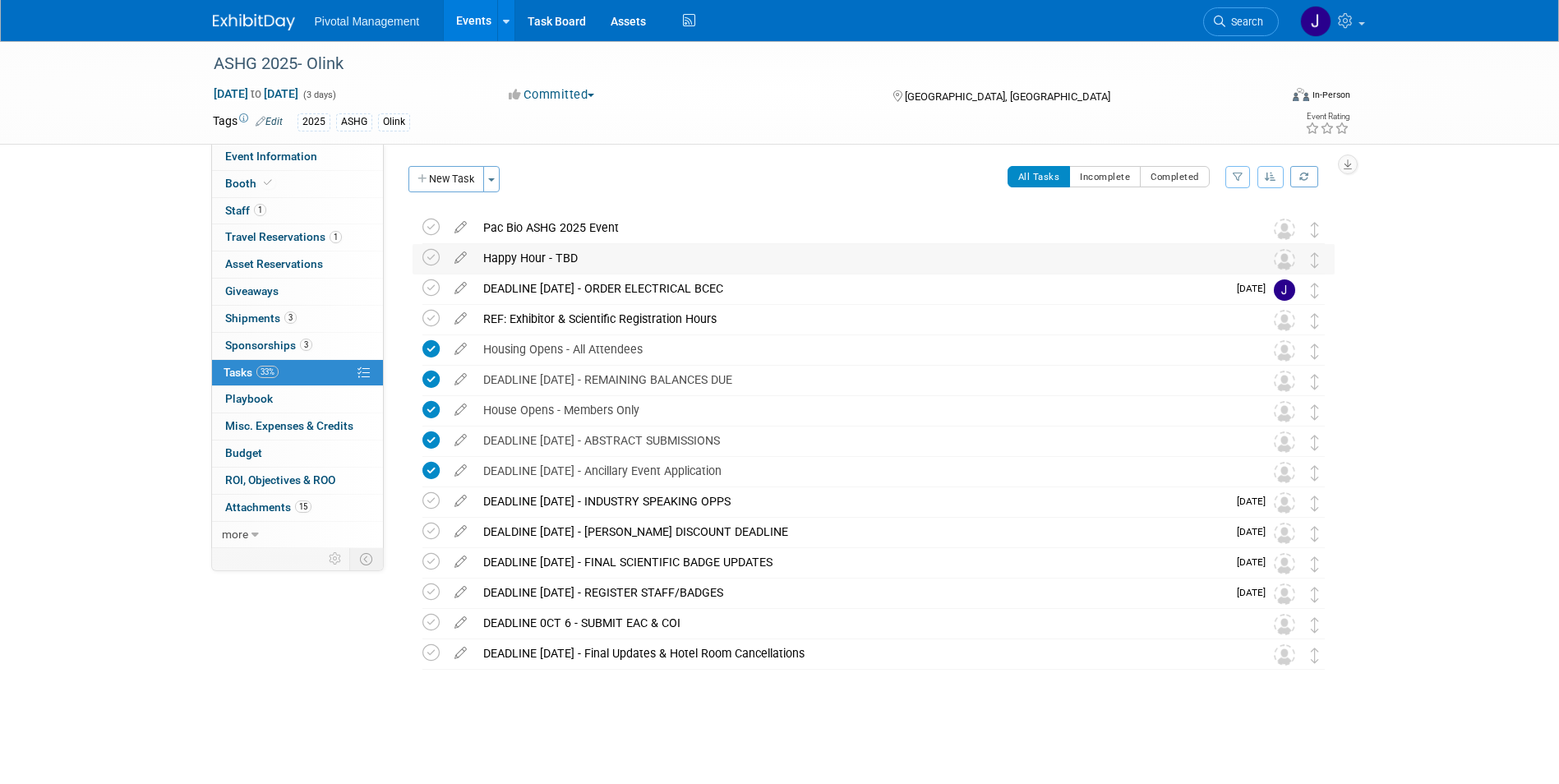 click on "Happy Hour - TBD" at bounding box center [858, 258] 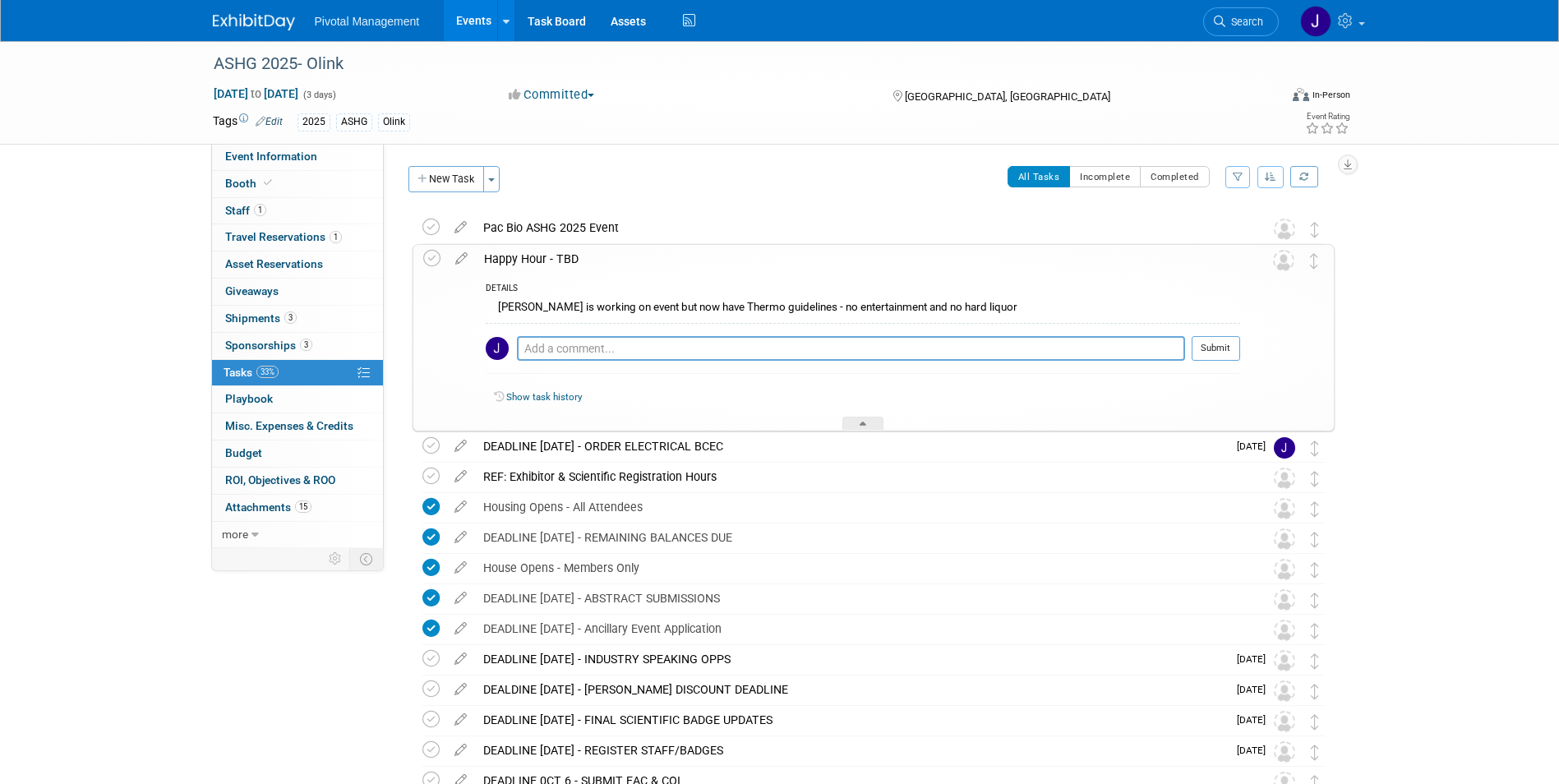 click on "Happy Hour - TBD" at bounding box center [858, 259] 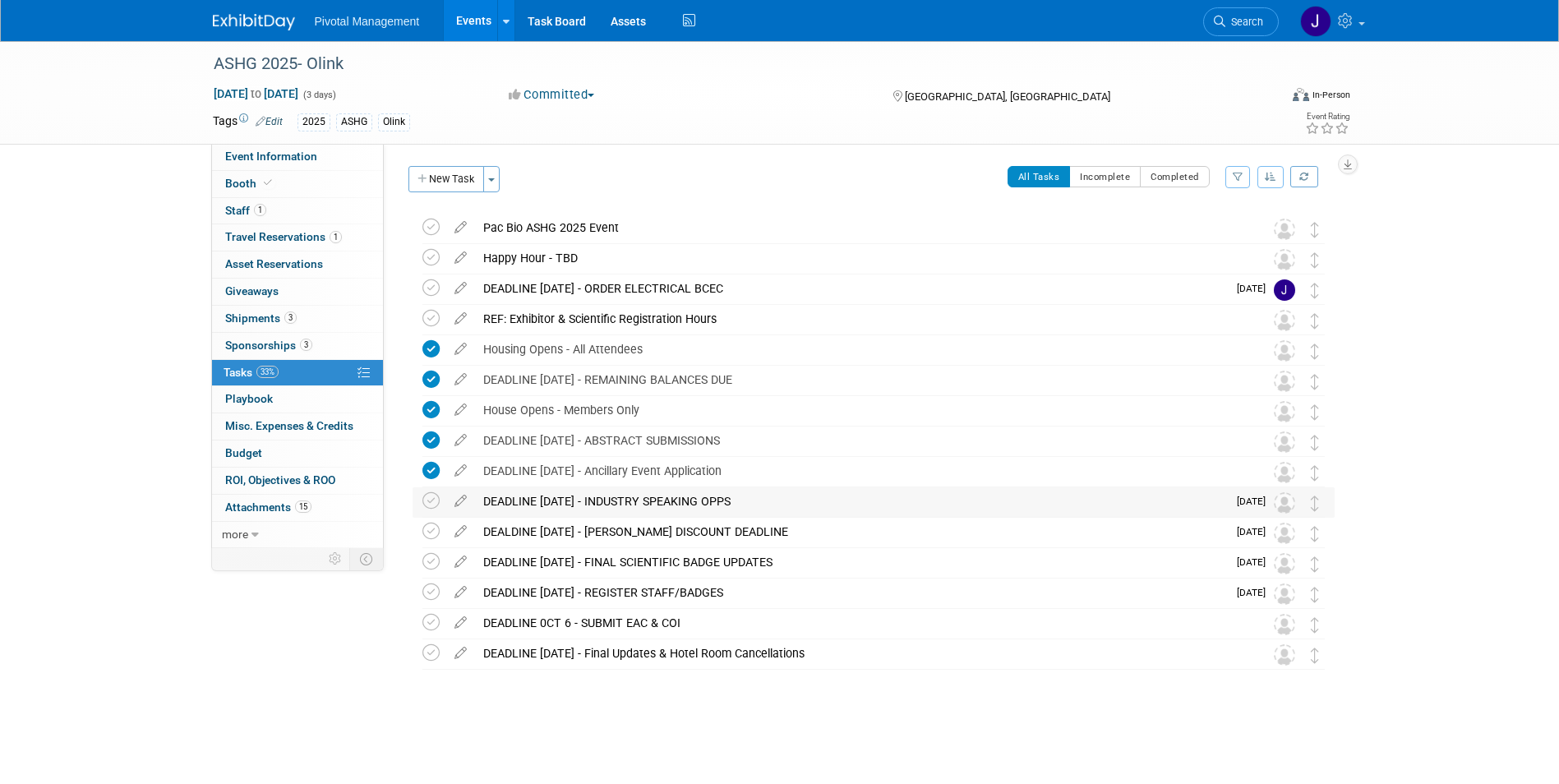 click on "DEADLINE [DATE] - INDUSTRY SPEAKING OPPS" at bounding box center [851, 501] 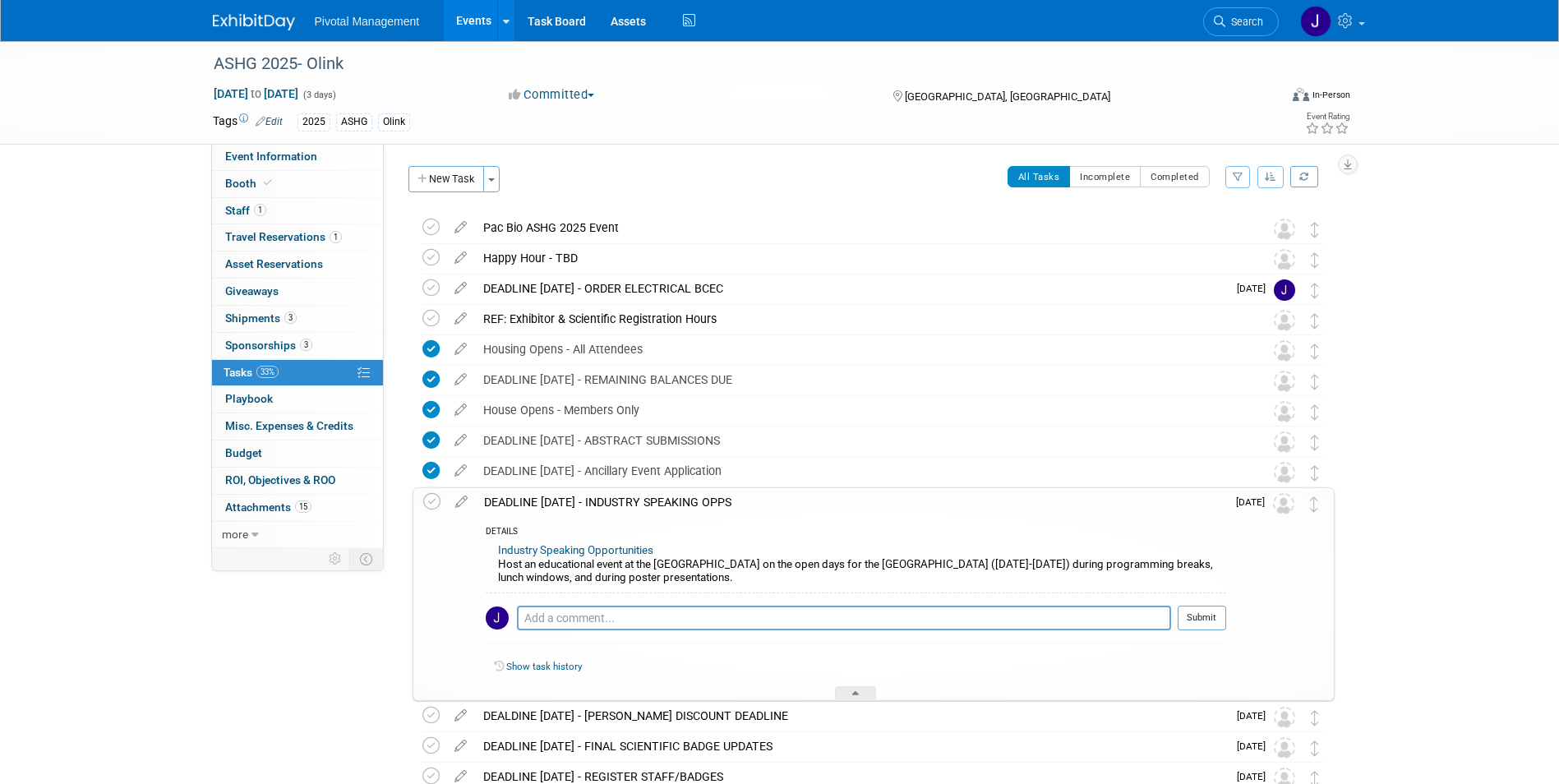 click on "DEADLINE [DATE] - INDUSTRY SPEAKING OPPS" at bounding box center (851, 502) 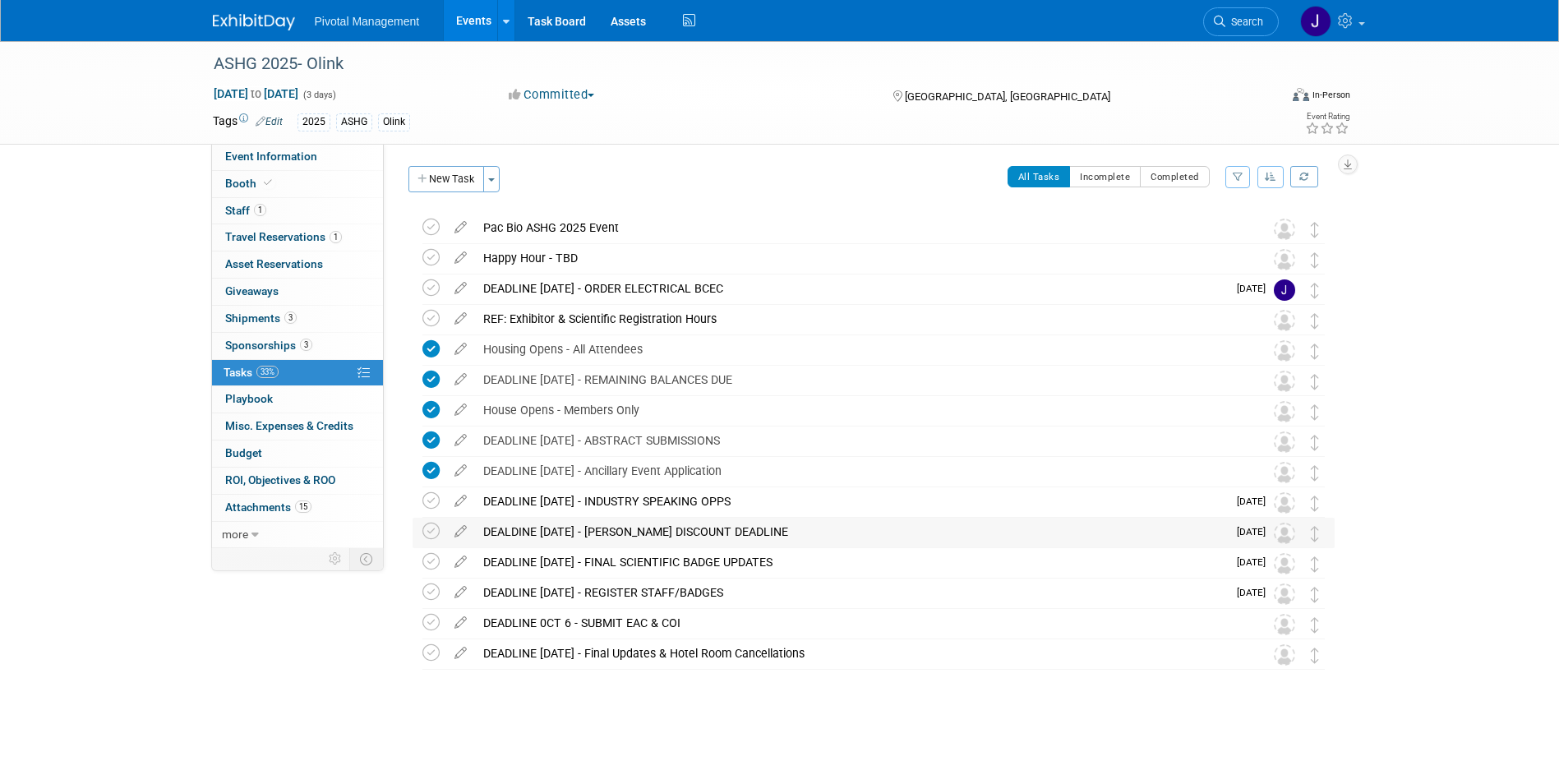 click on "DEALDINE SEPT 15 - FREEMAN DISCOUNT DEADLINE" at bounding box center [851, 532] 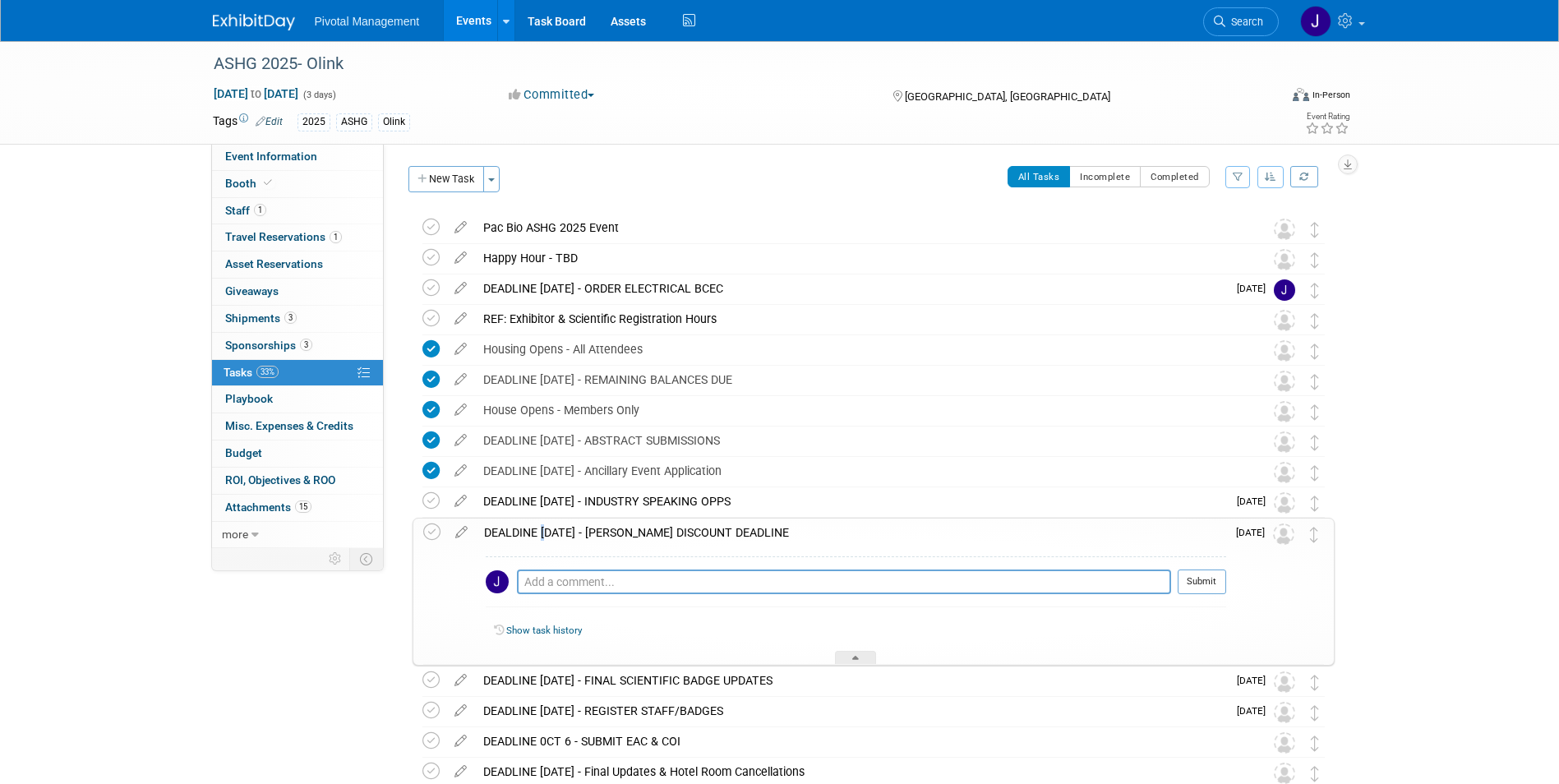 click on "DEALDINE SEPT 15 - FREEMAN DISCOUNT DEADLINE" at bounding box center [851, 533] 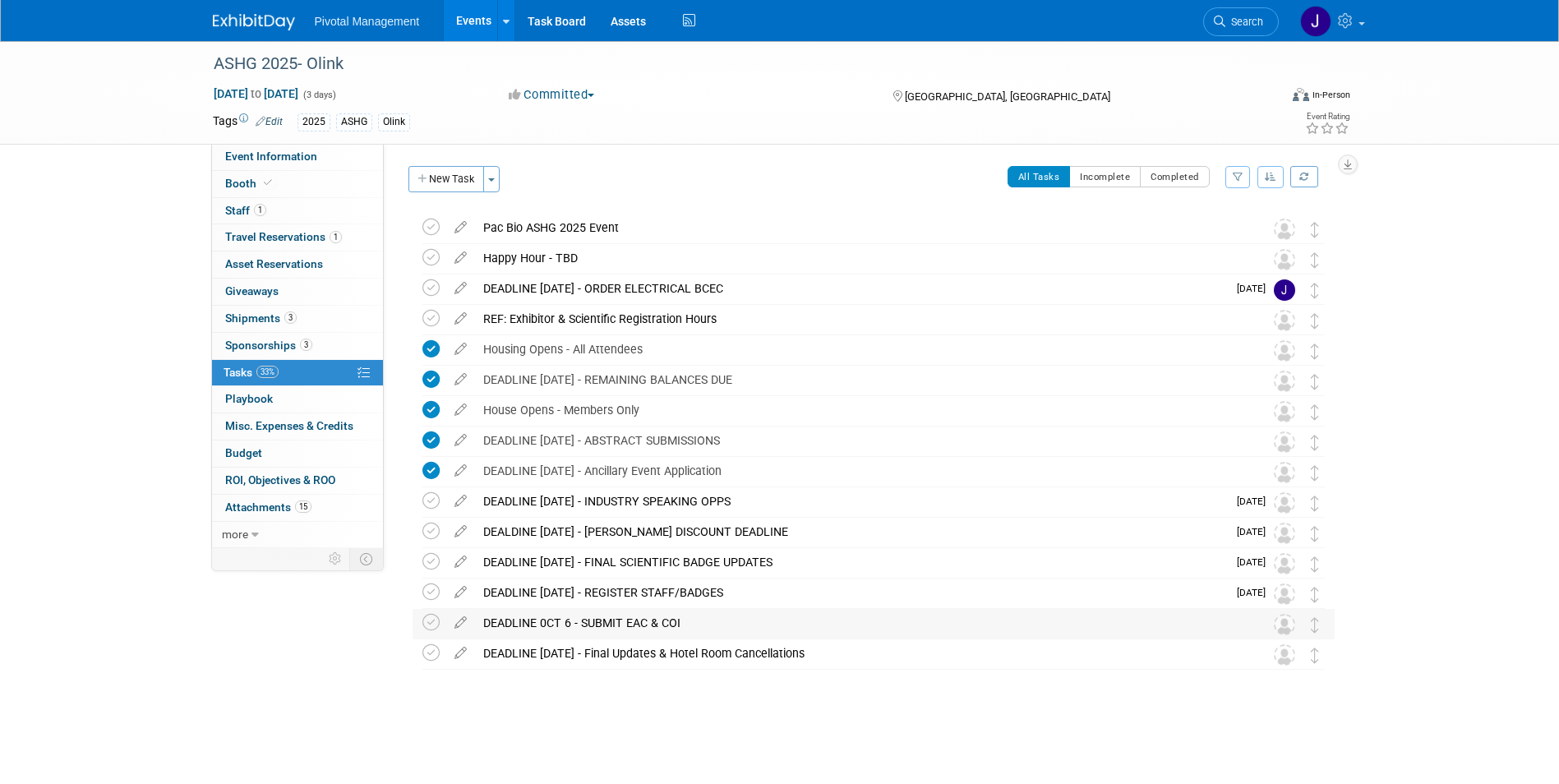 drag, startPoint x: 534, startPoint y: 519, endPoint x: 539, endPoint y: 625, distance: 106.11786 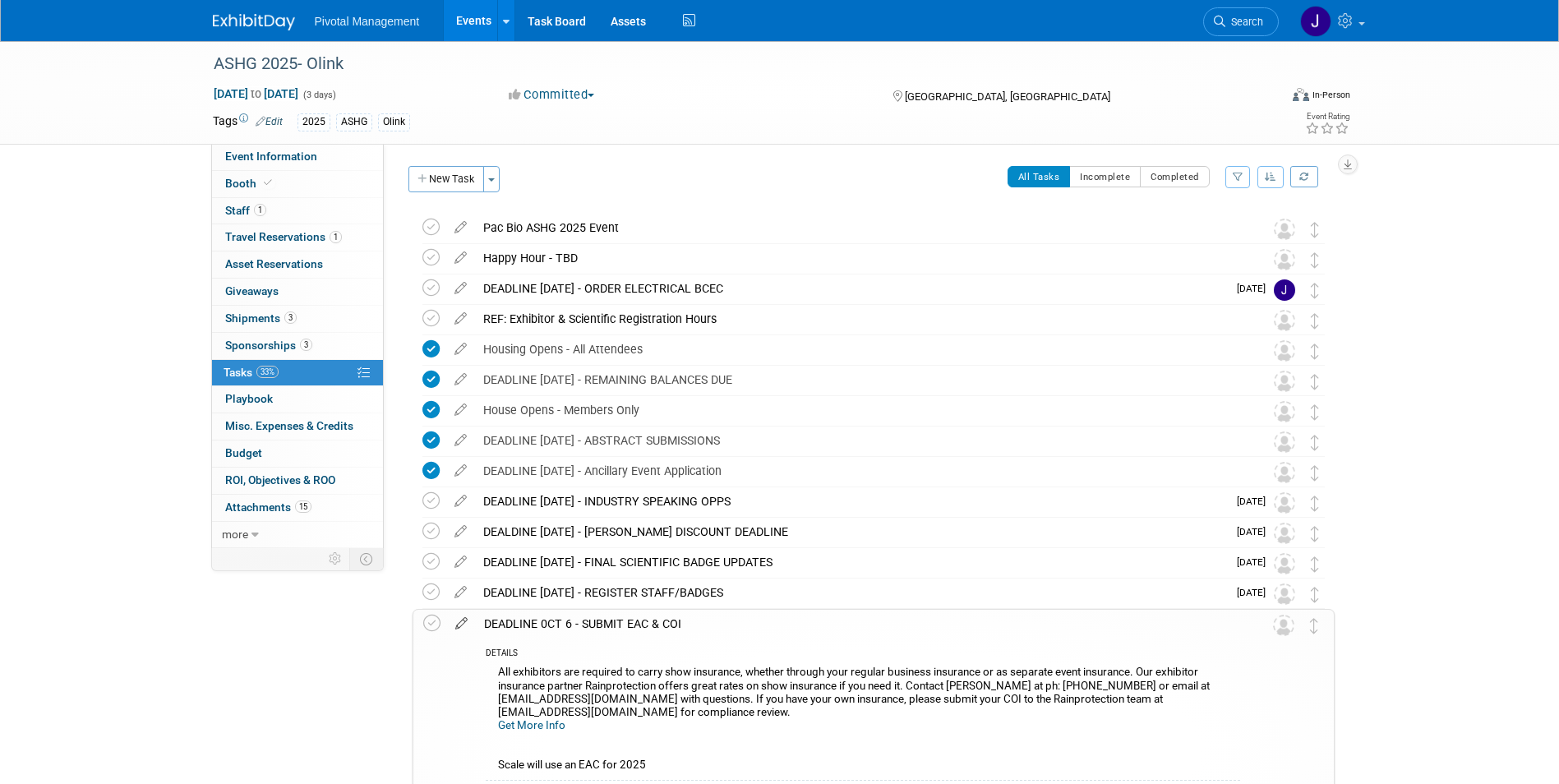 click at bounding box center [461, 620] 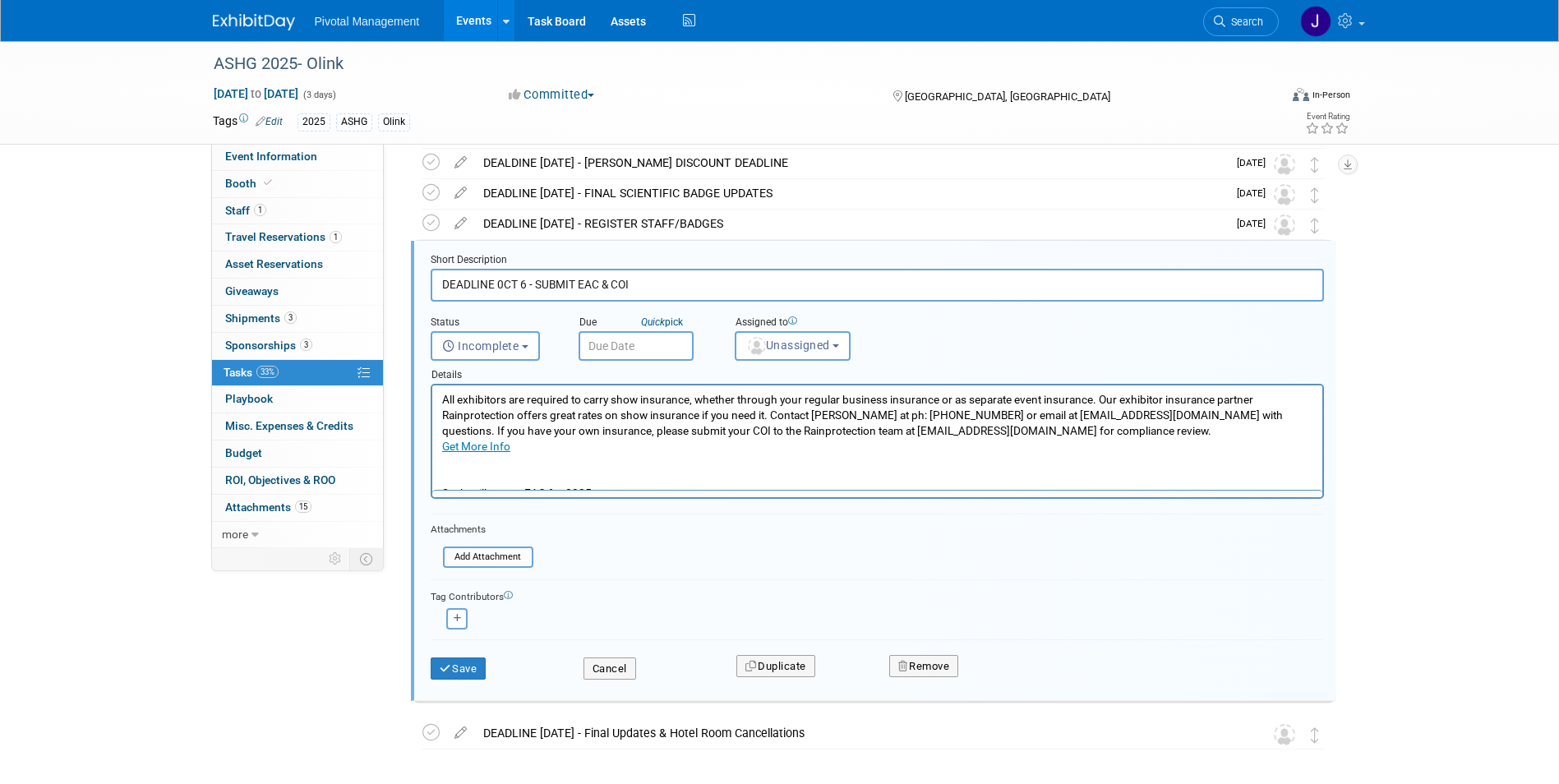 scroll, scrollTop: 0, scrollLeft: 0, axis: both 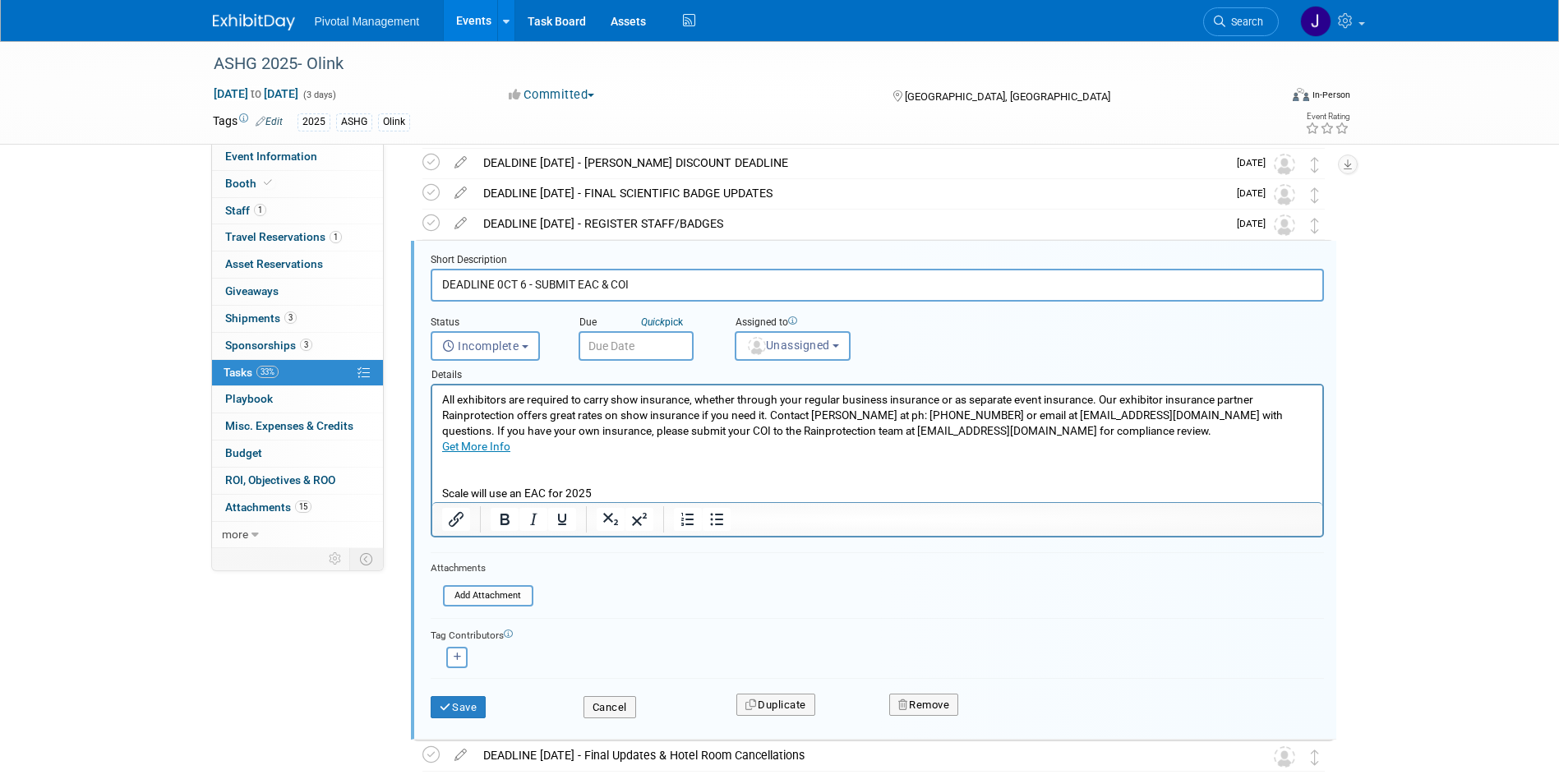 click at bounding box center [636, 346] 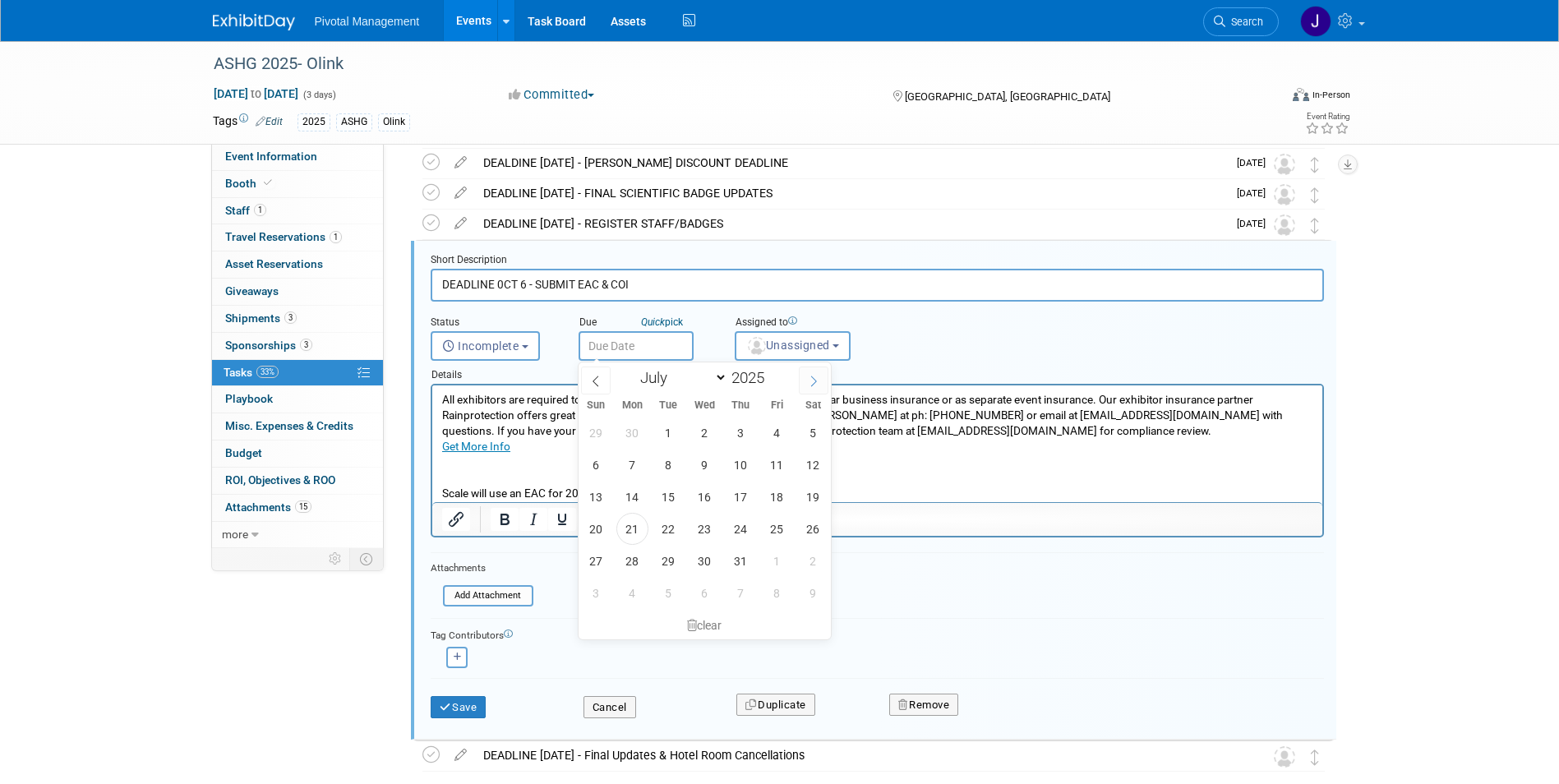 click at bounding box center [814, 380] 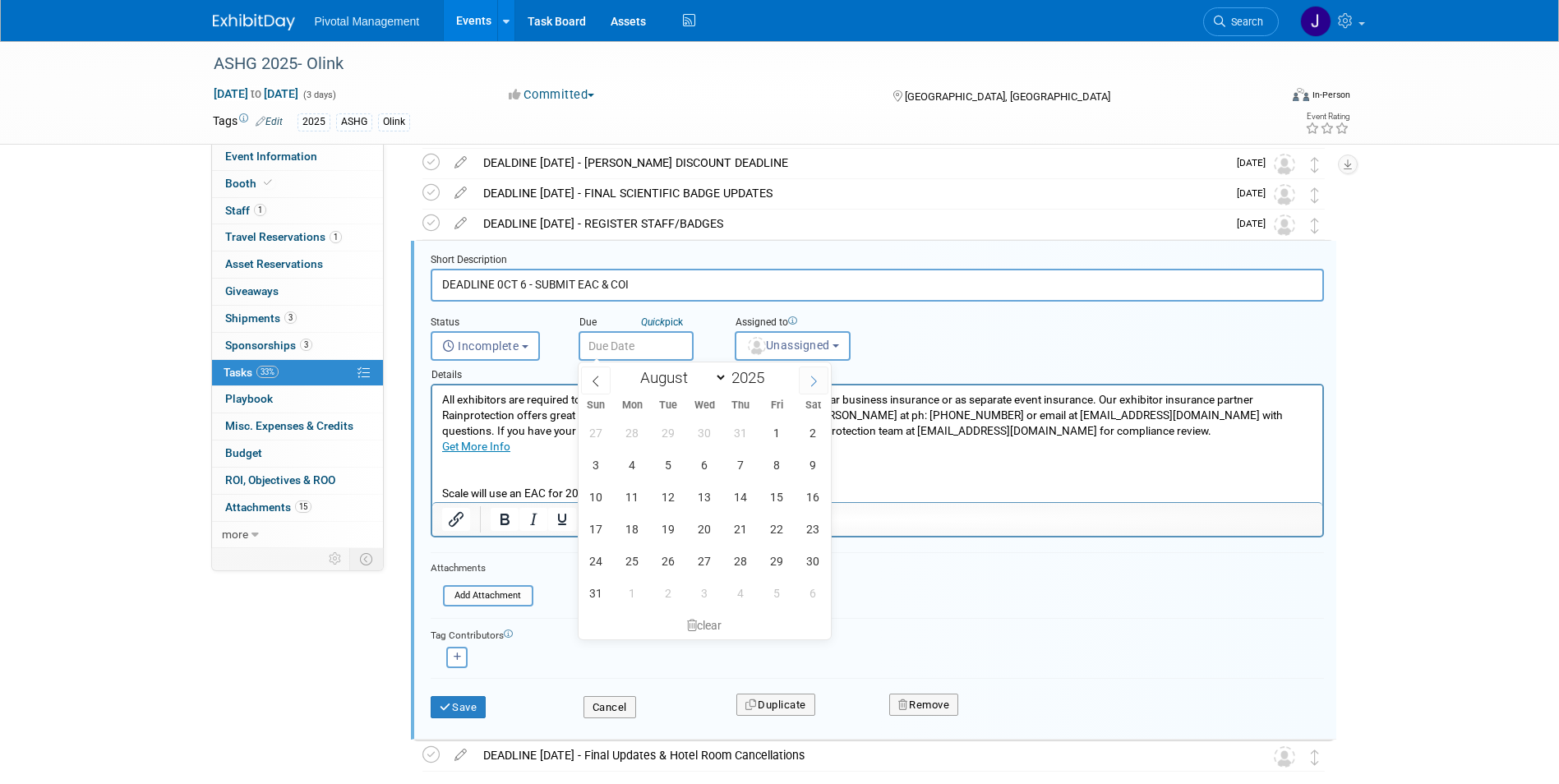 click at bounding box center [814, 380] 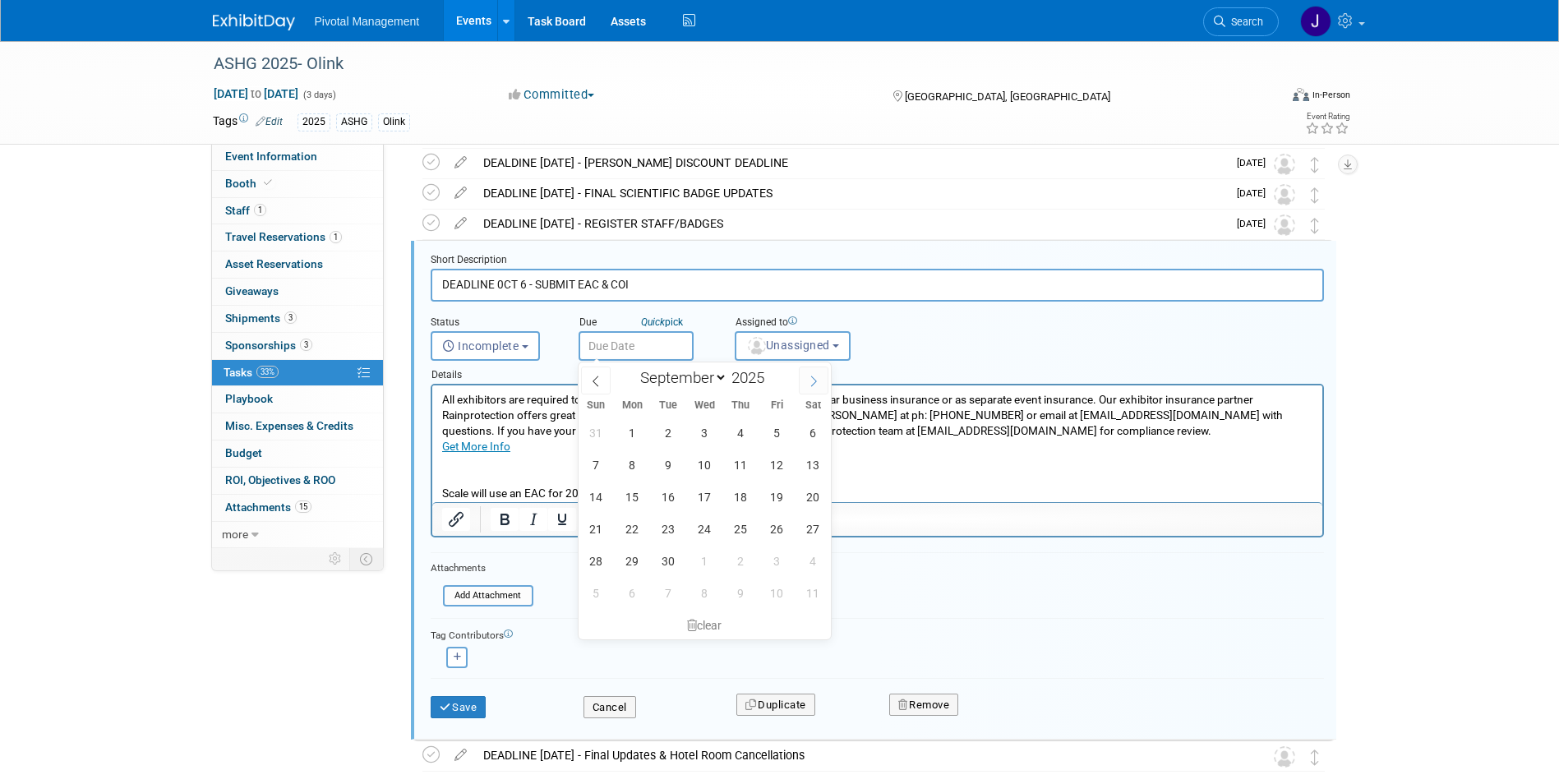 click at bounding box center [814, 380] 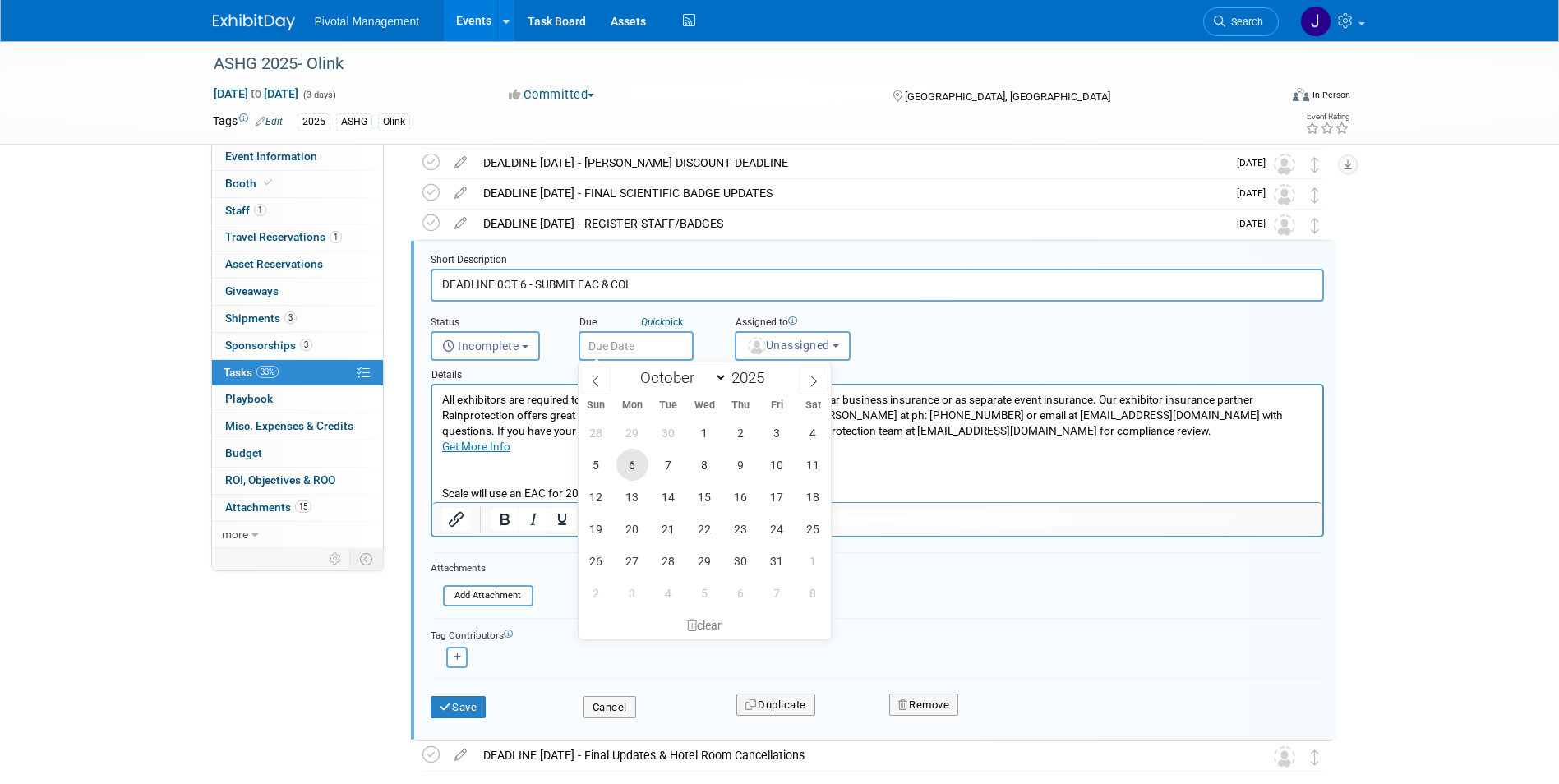 click on "6" at bounding box center [632, 464] 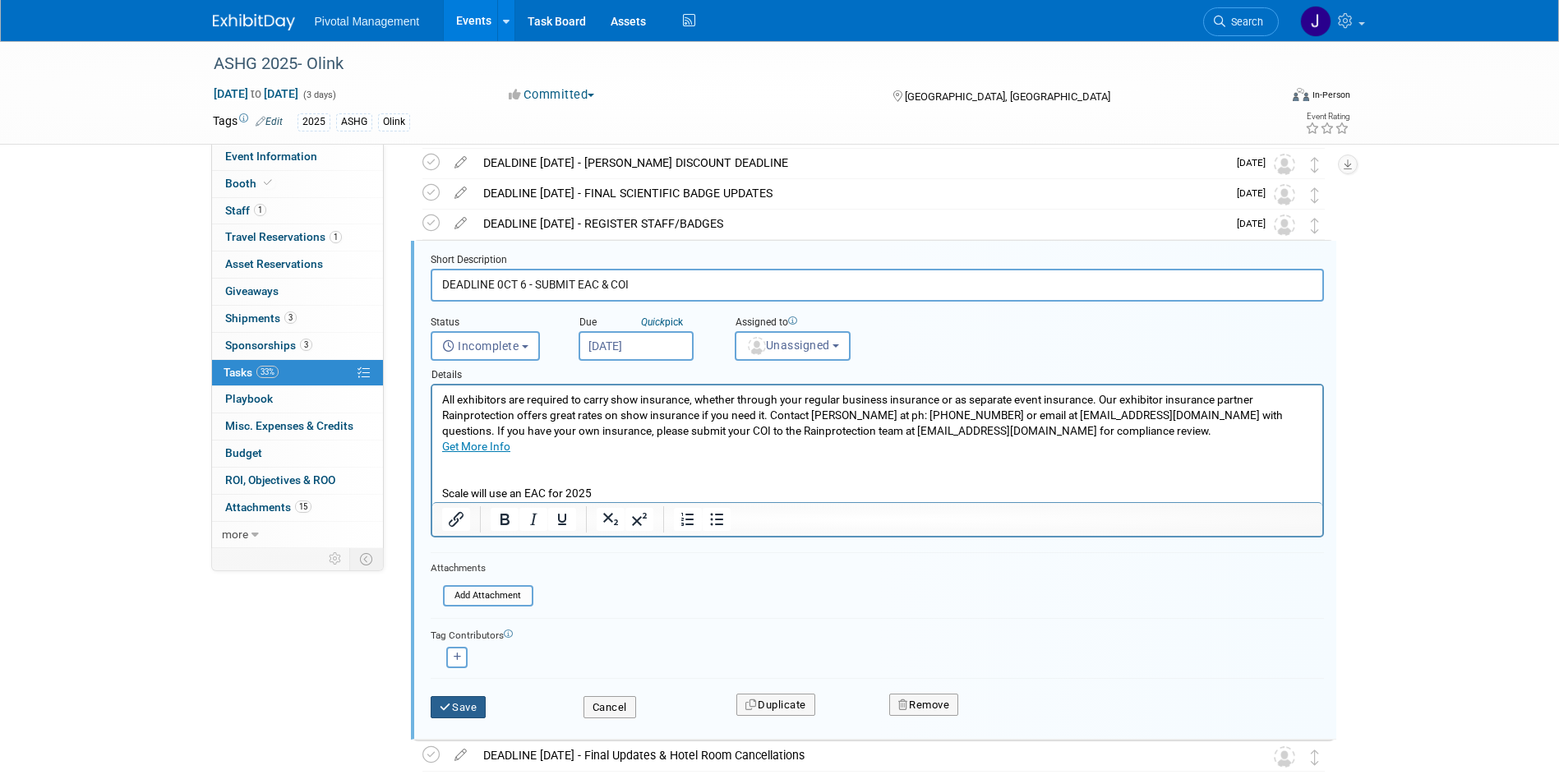 click on "Save" at bounding box center [459, 708] 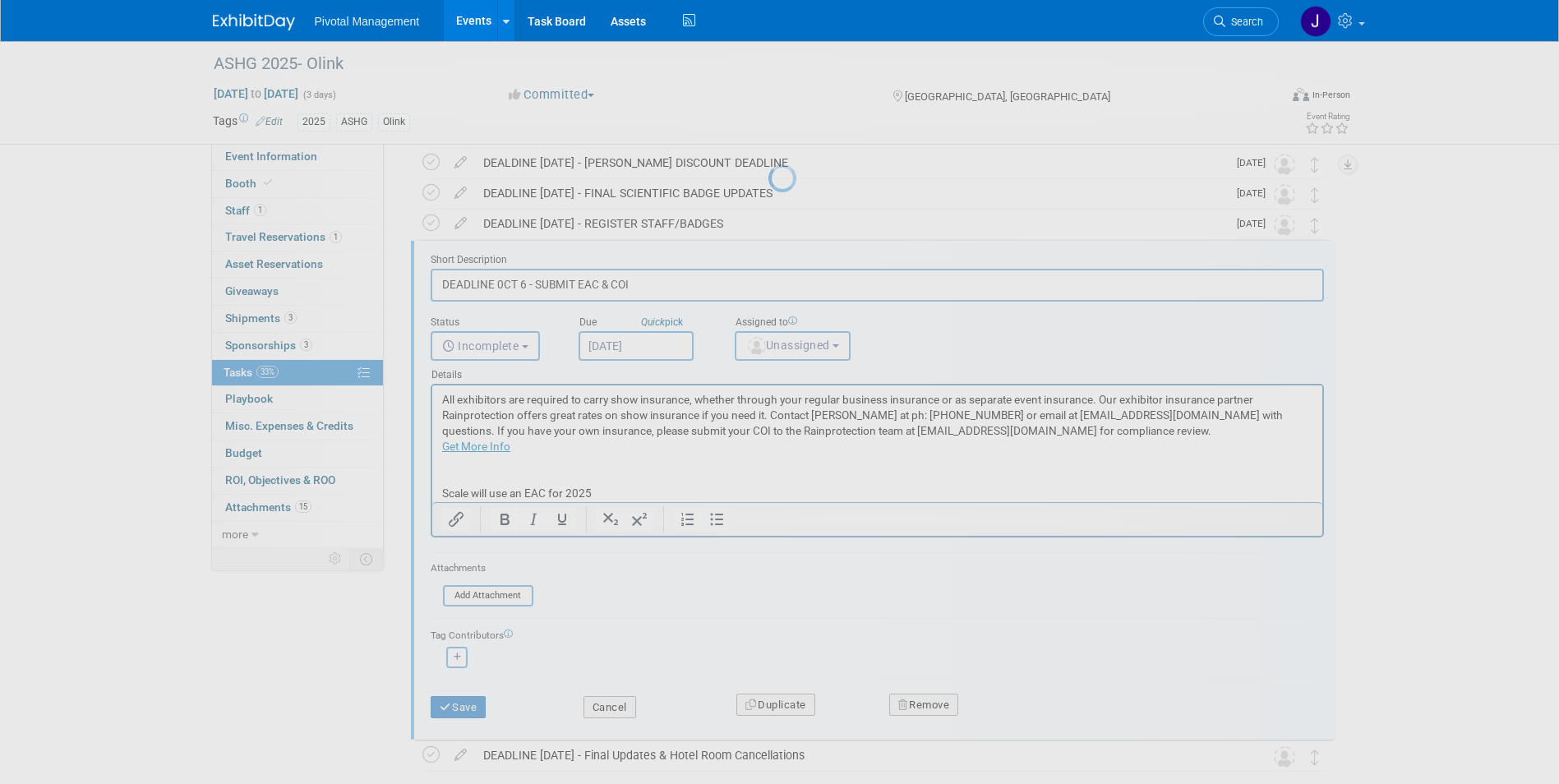 scroll, scrollTop: 237, scrollLeft: 0, axis: vertical 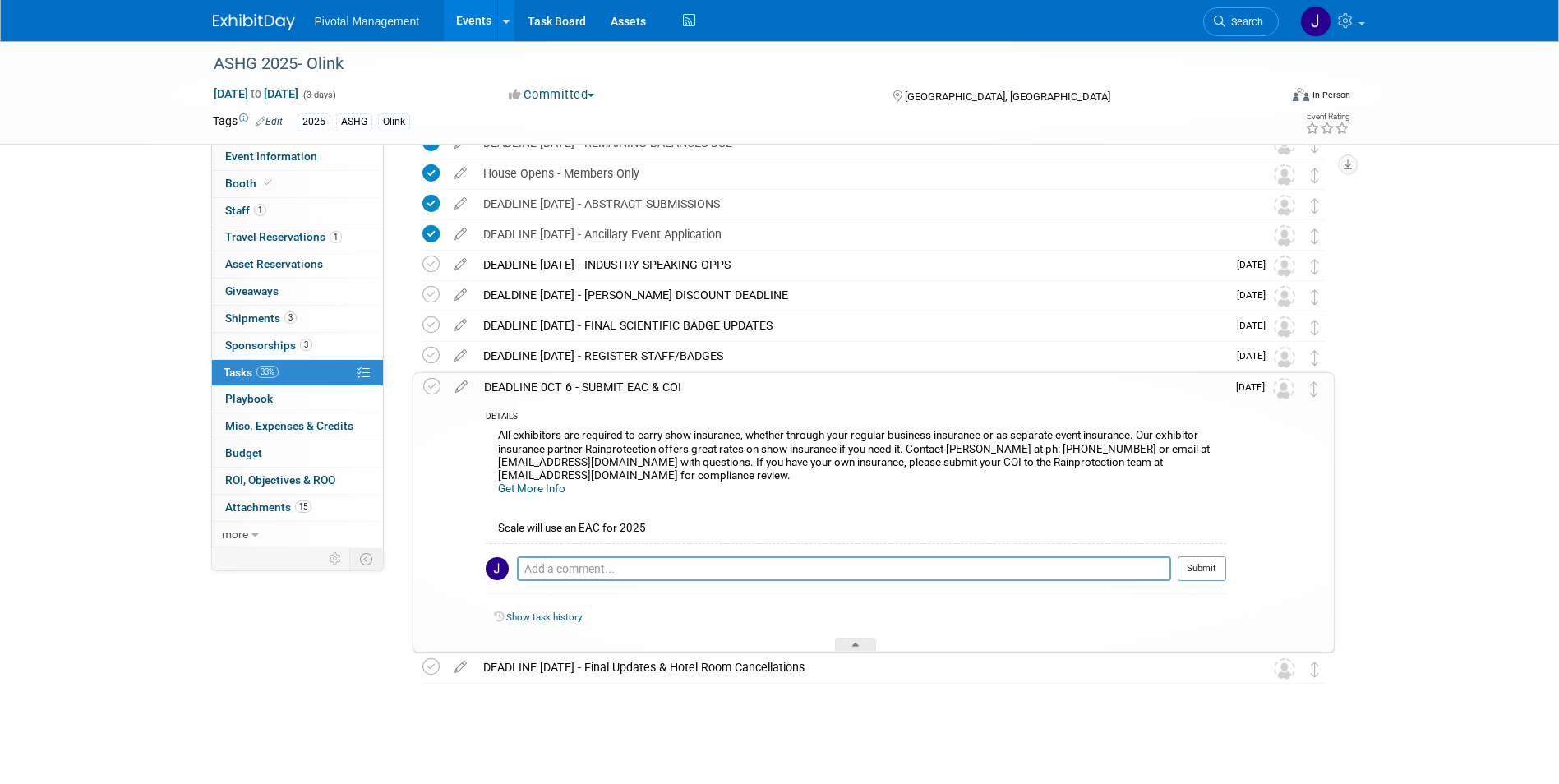 click on "DEADLINE 0CT 6 - SUBMIT EAC & COI" at bounding box center (851, 387) 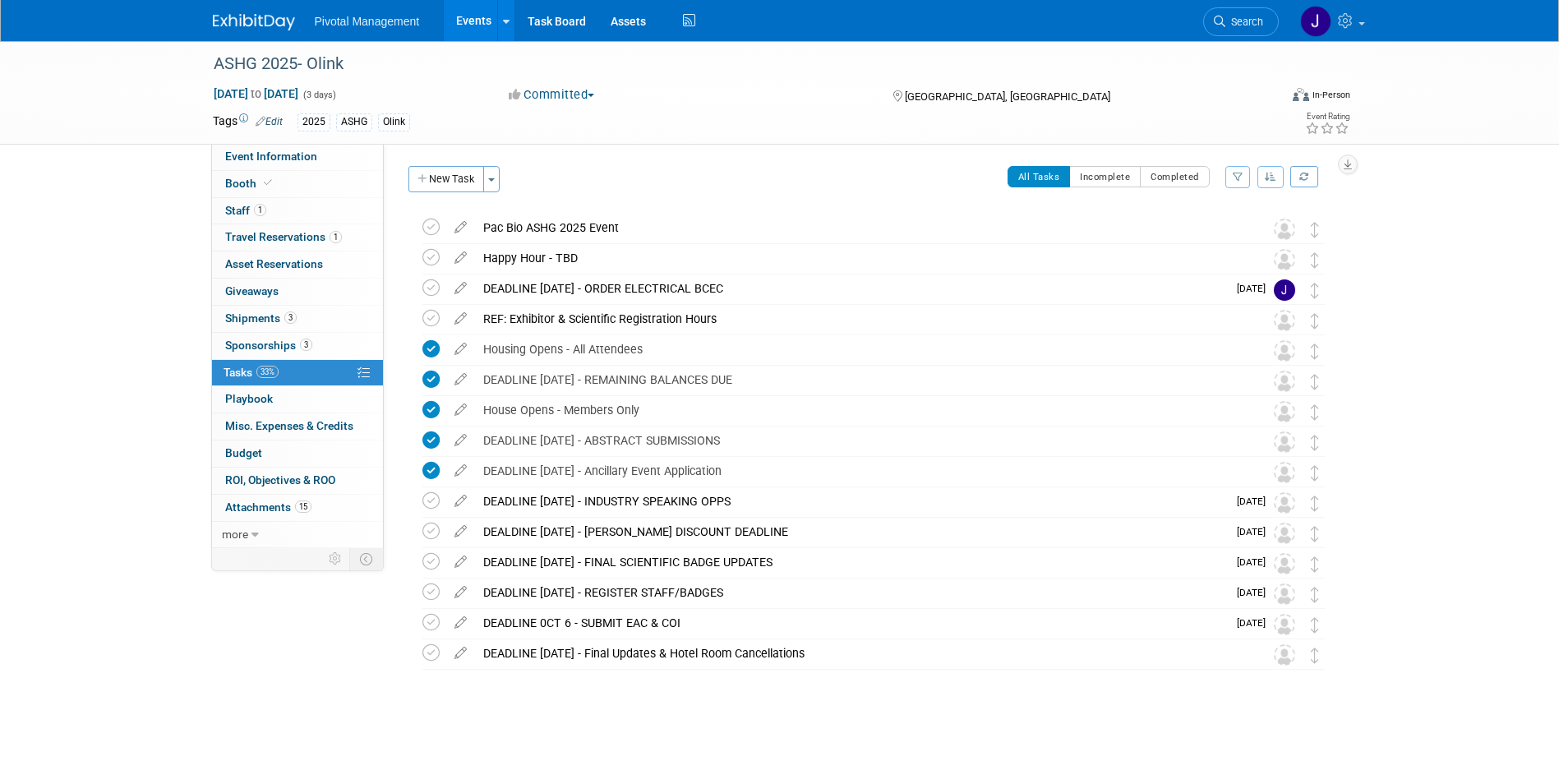 scroll, scrollTop: 0, scrollLeft: 0, axis: both 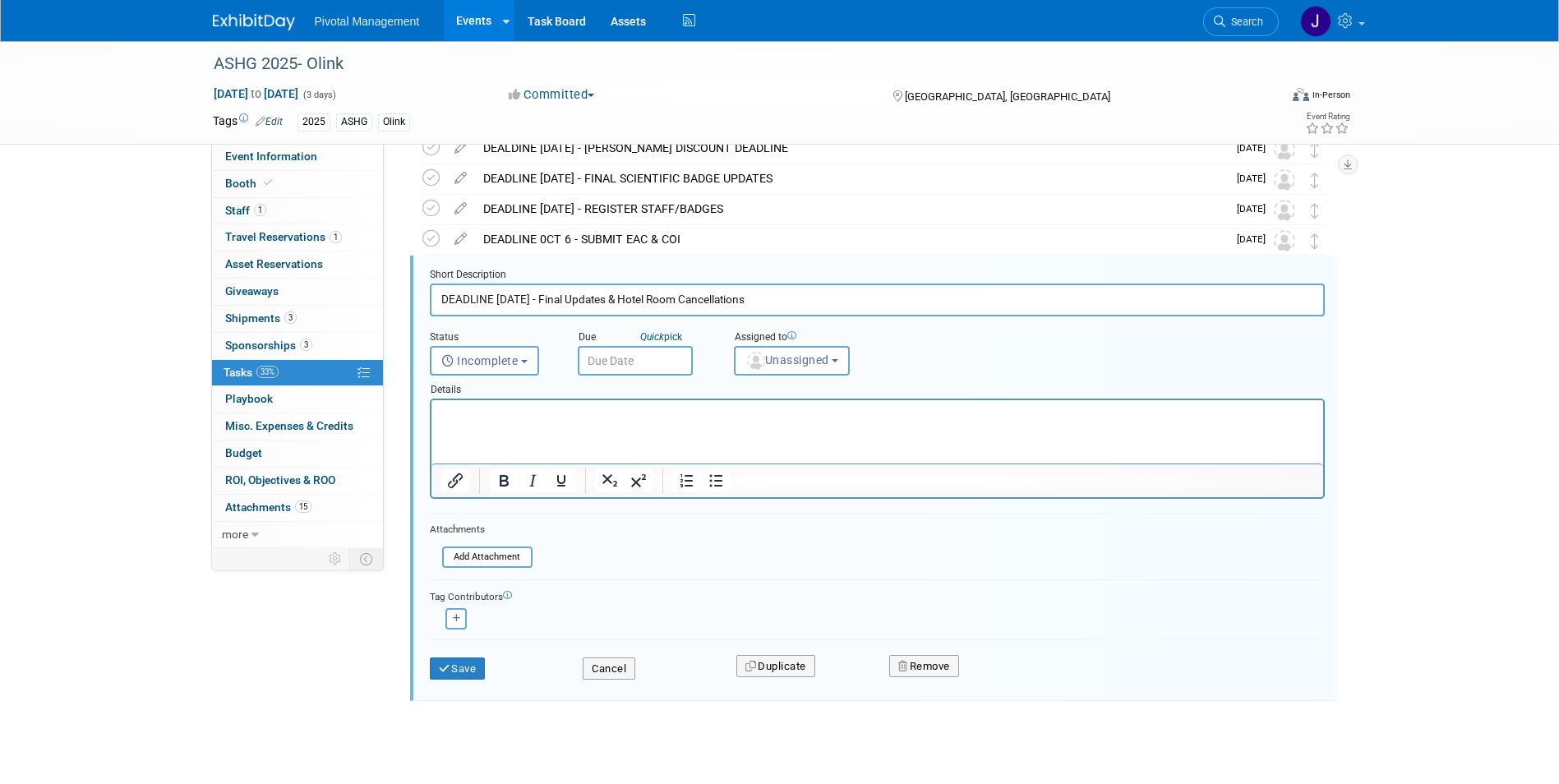 click at bounding box center (635, 361) 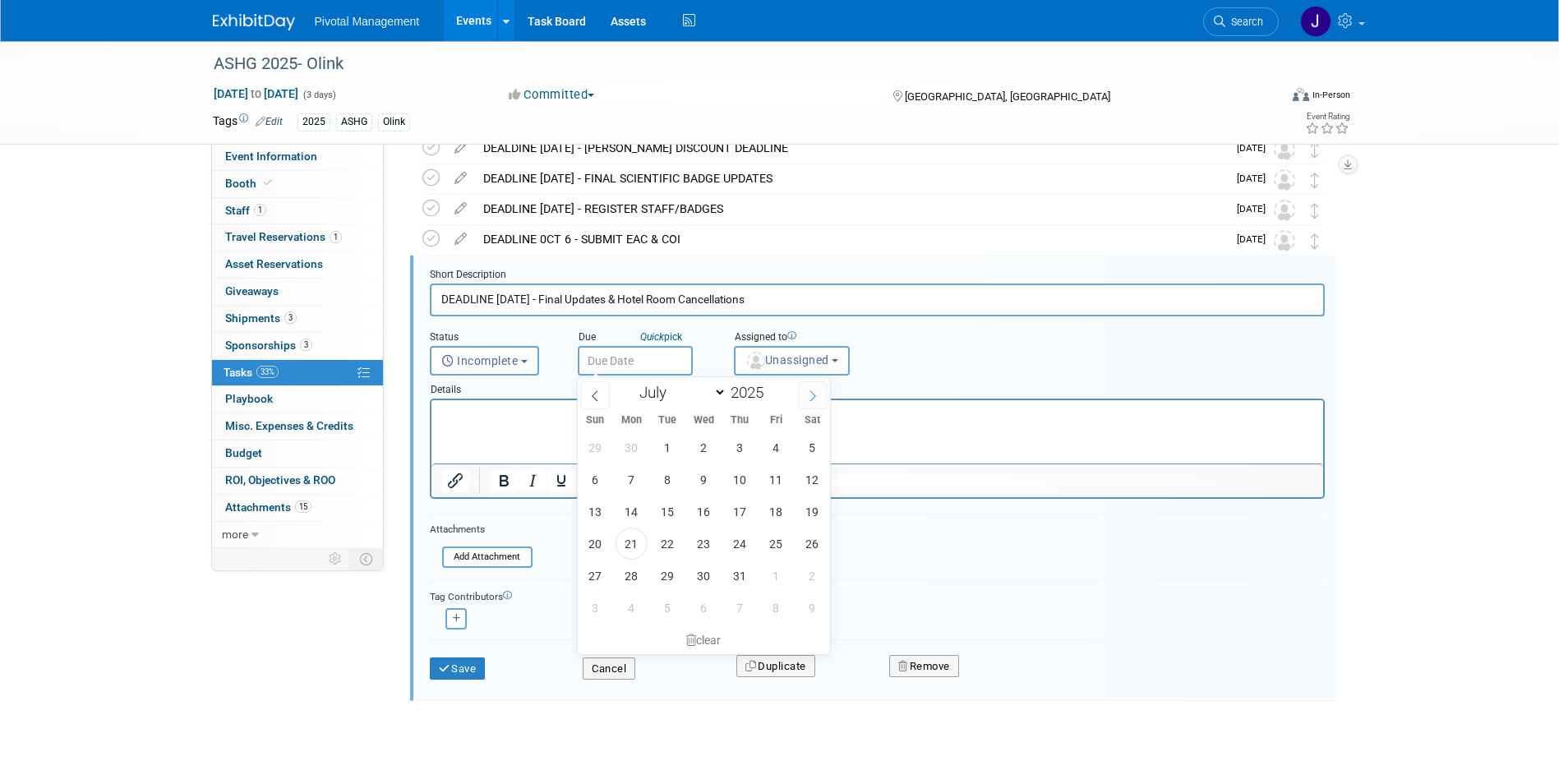 click at bounding box center (813, 395) 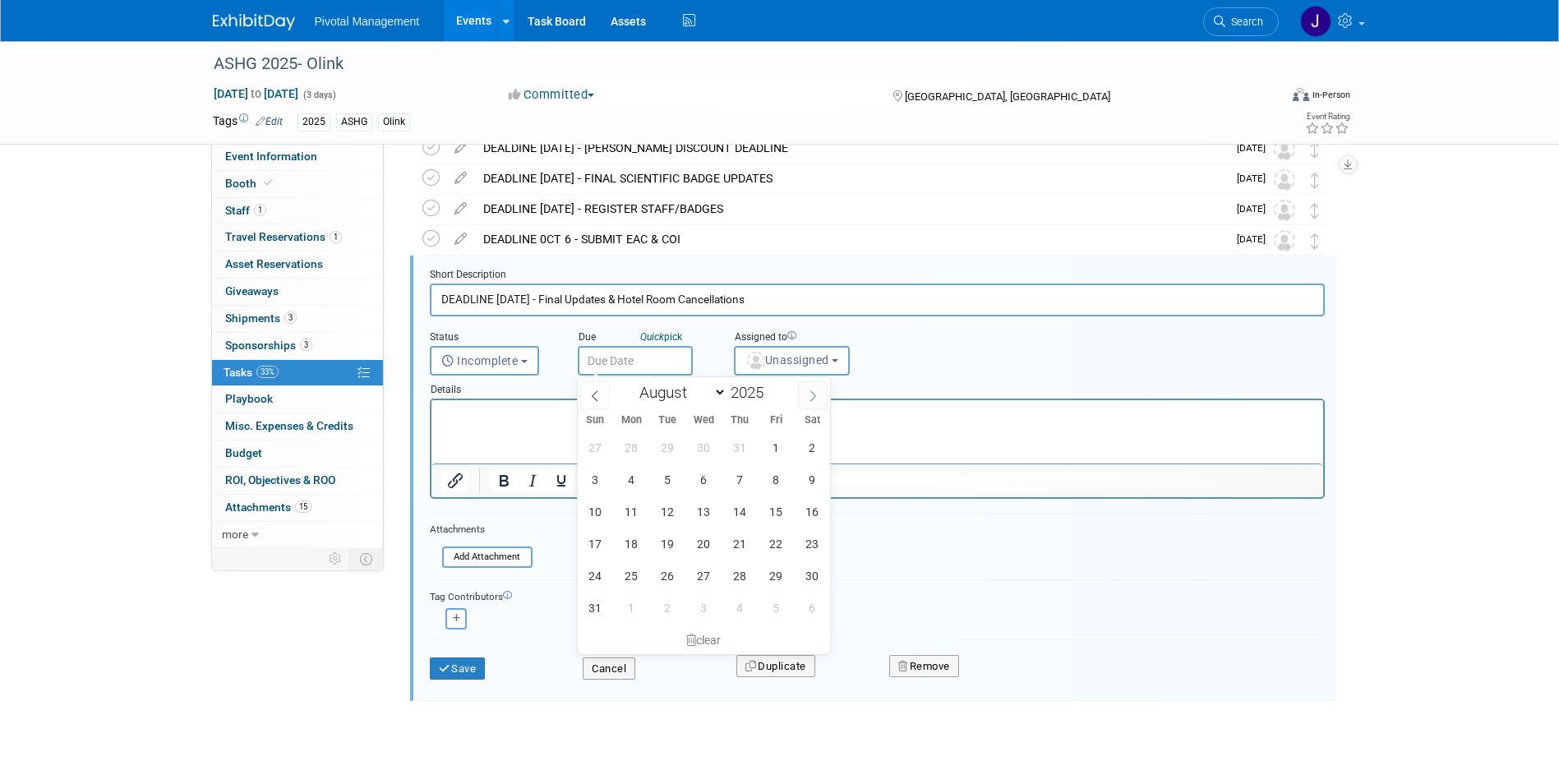 click at bounding box center (813, 395) 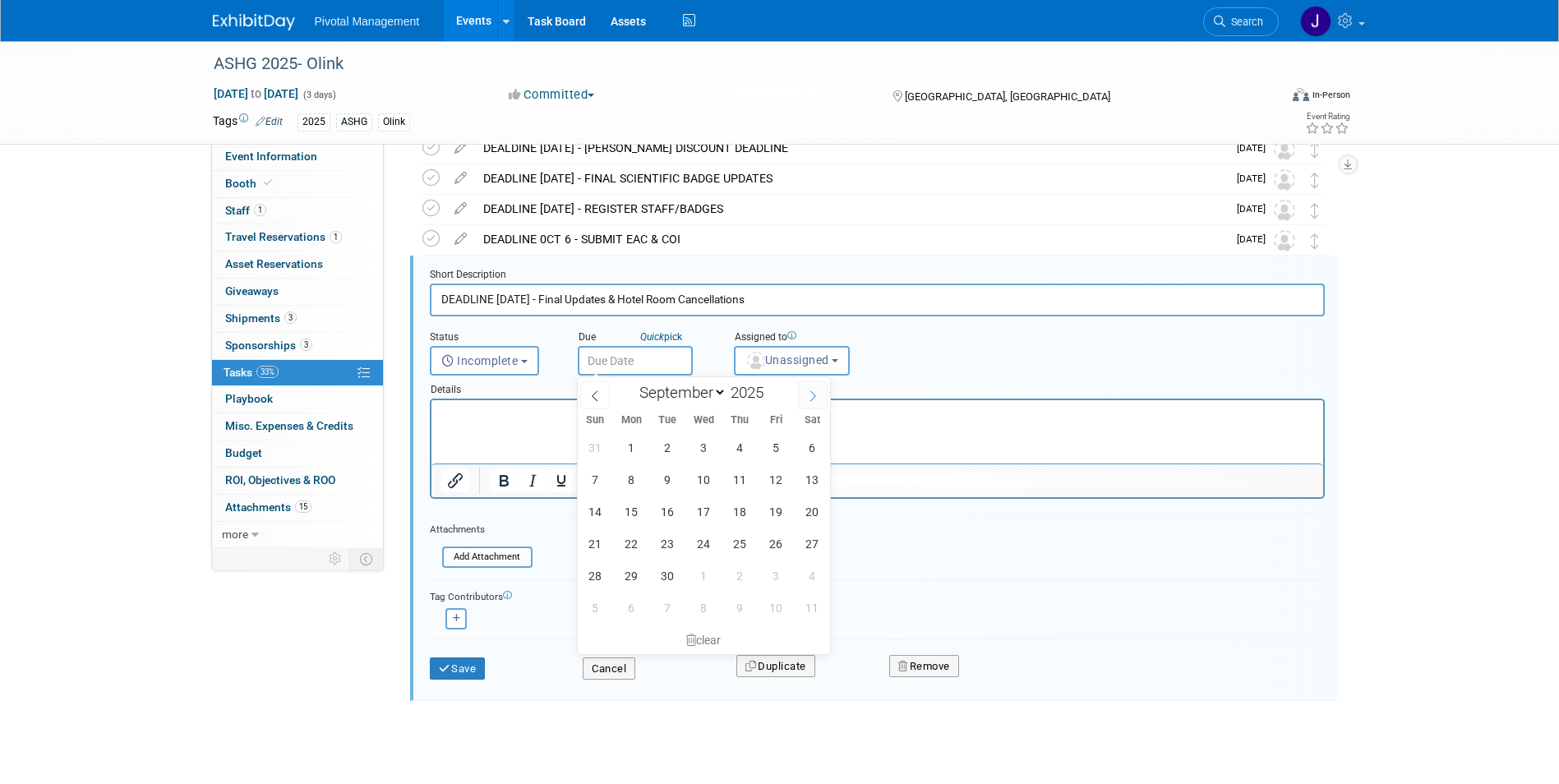 click at bounding box center (813, 395) 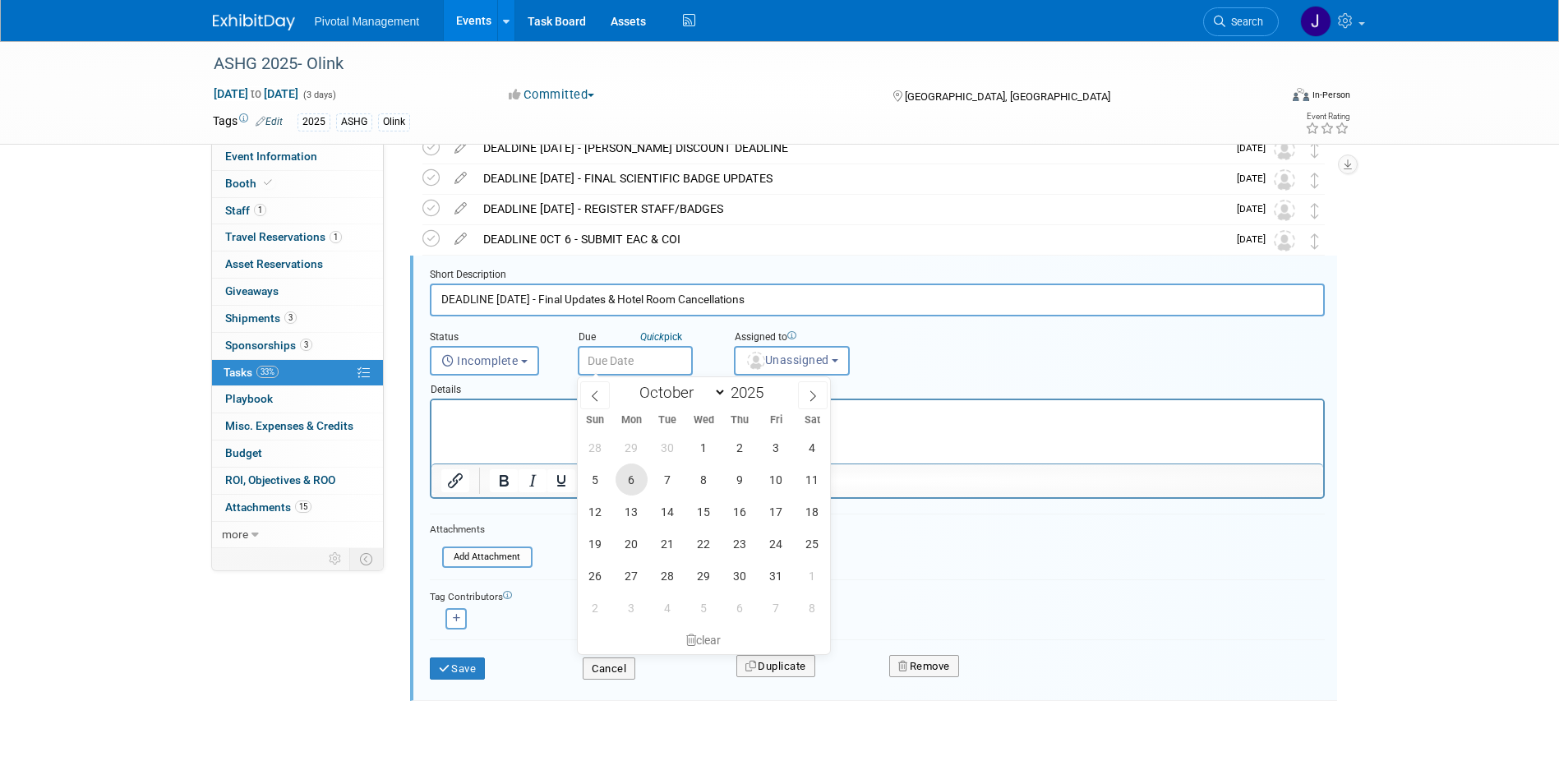 click on "6" at bounding box center [631, 479] 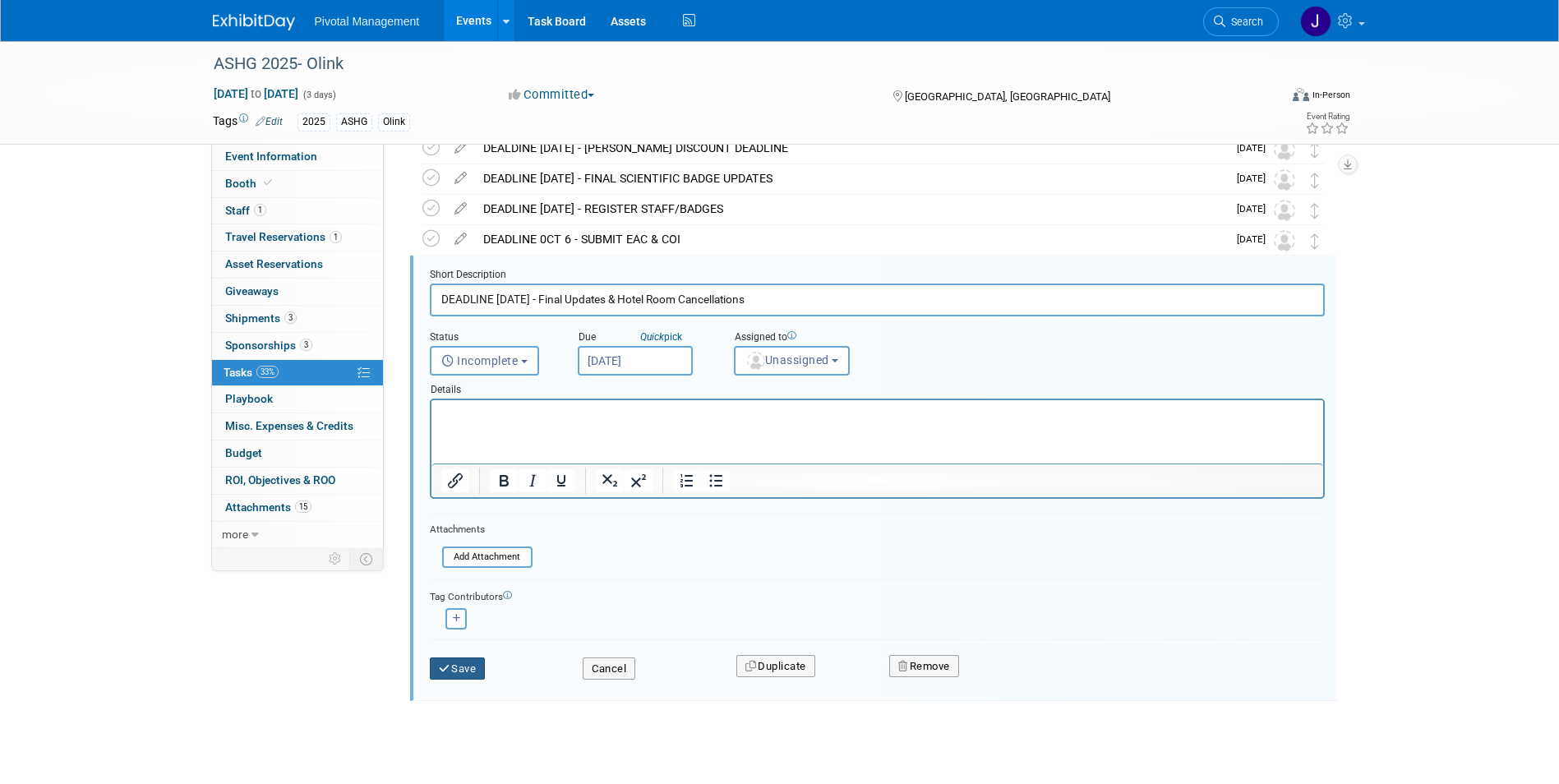 click on "Save" at bounding box center [458, 669] 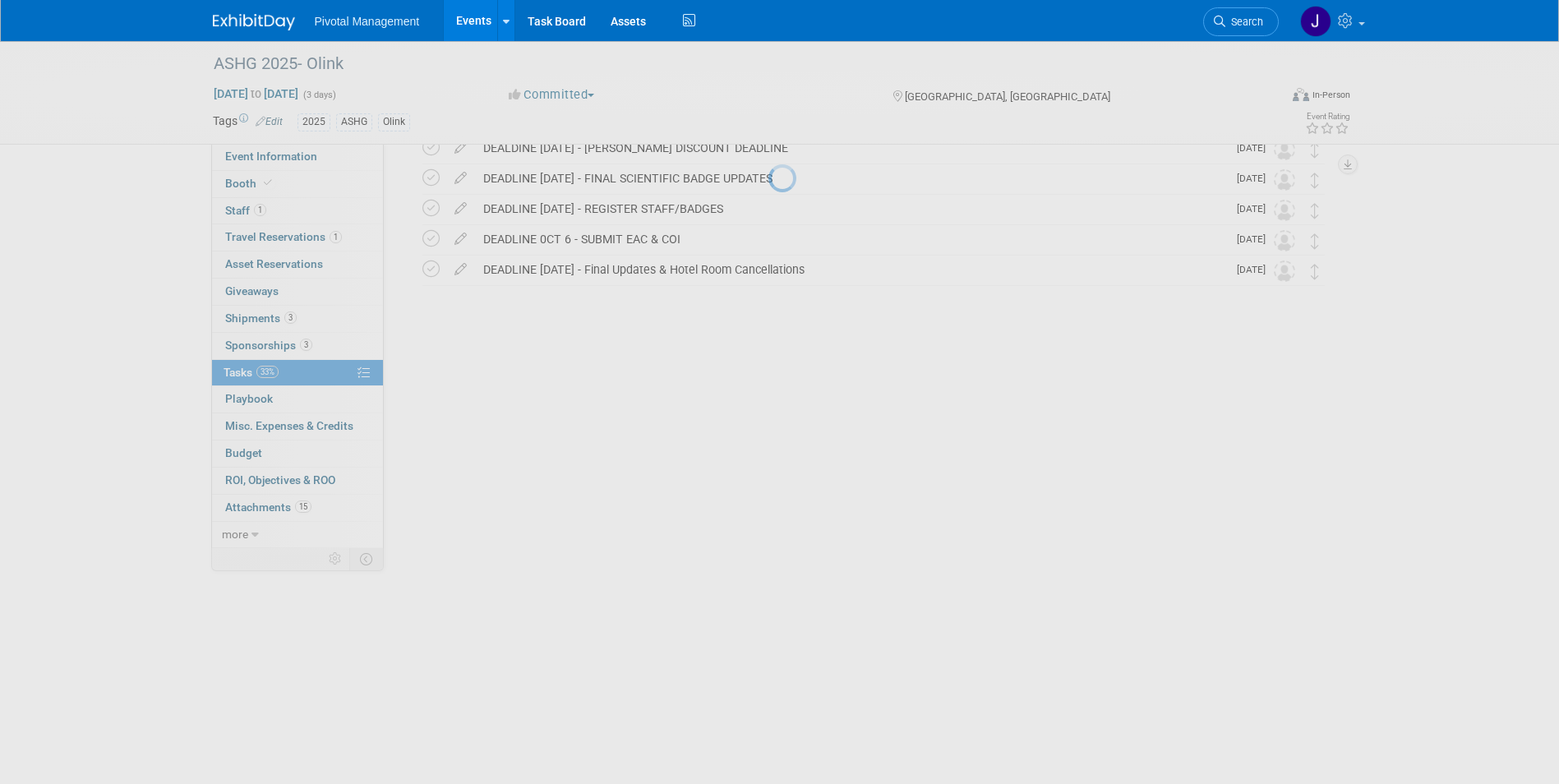 scroll, scrollTop: 0, scrollLeft: 0, axis: both 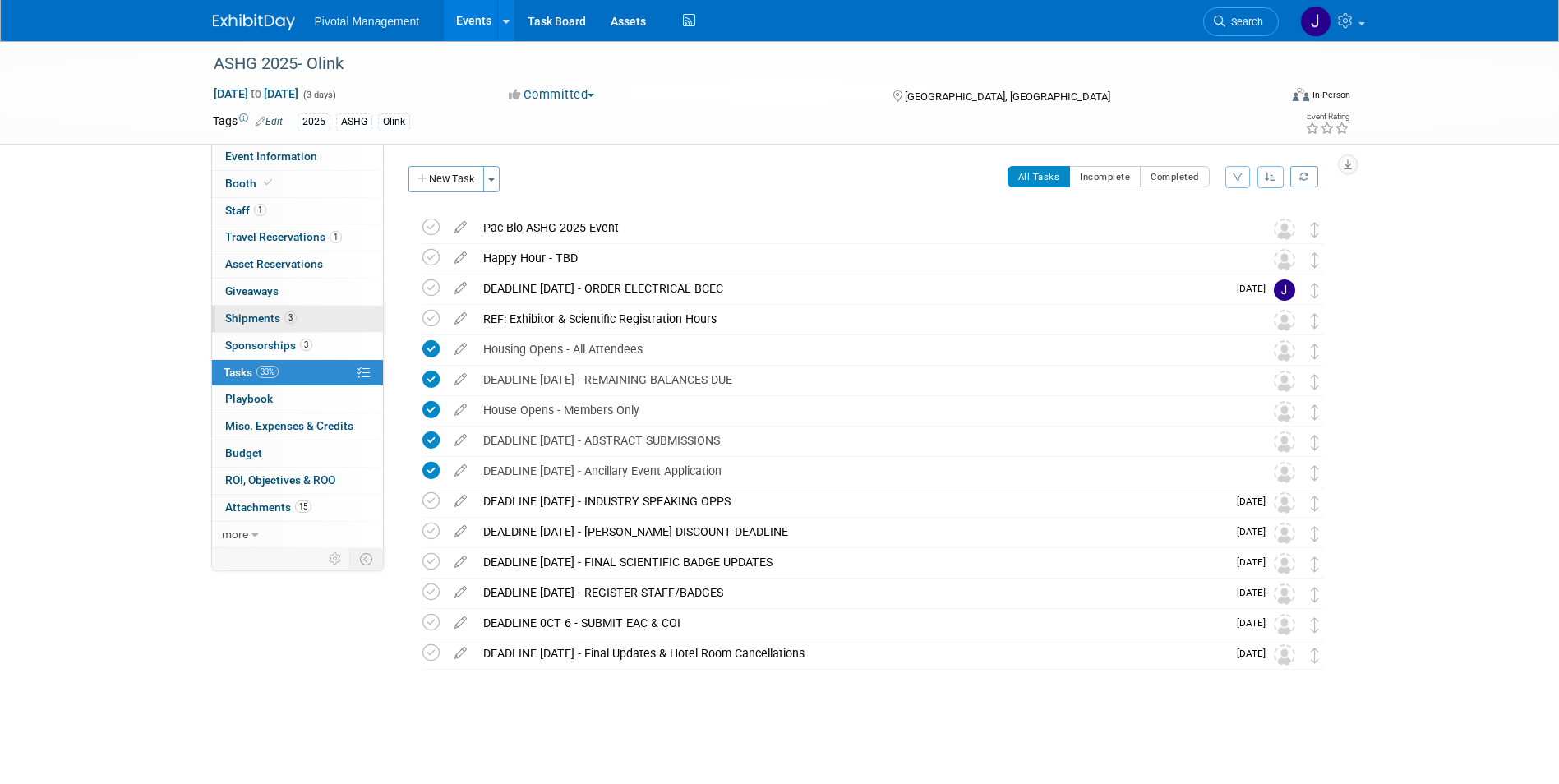 drag, startPoint x: 249, startPoint y: 312, endPoint x: 265, endPoint y: 312, distance: 16 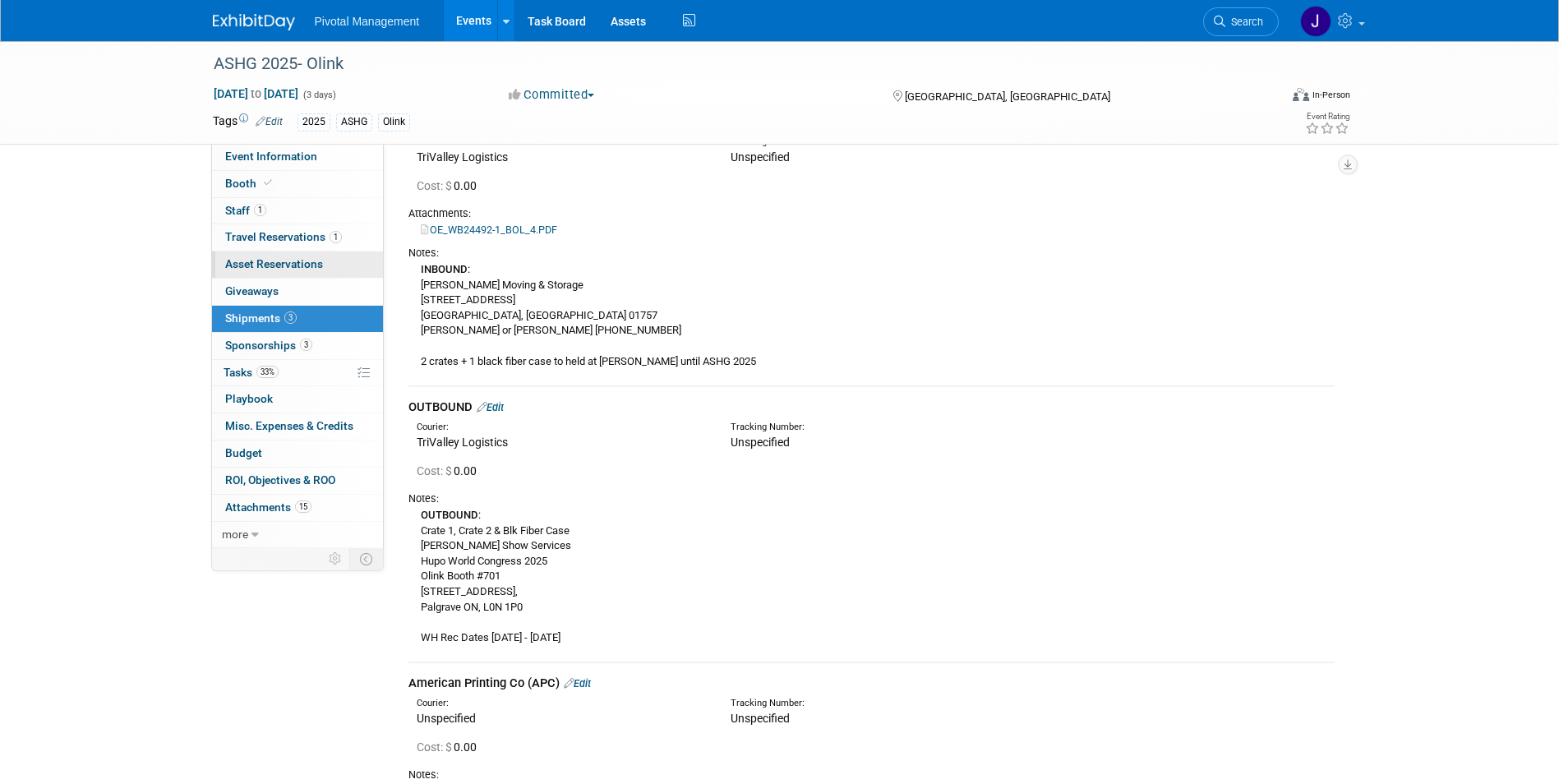 scroll, scrollTop: 99, scrollLeft: 0, axis: vertical 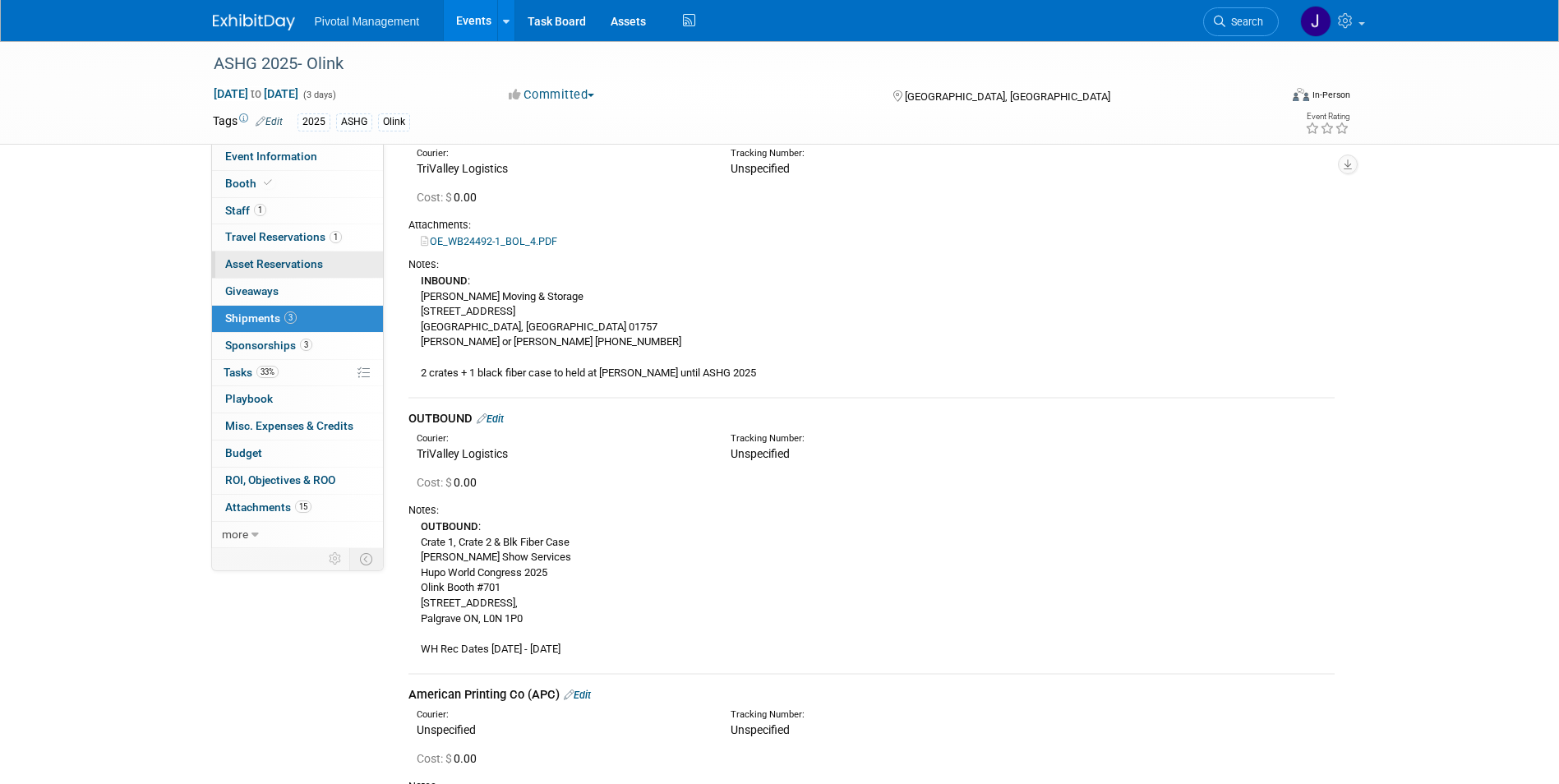click on "0
Asset Reservations 0" at bounding box center [298, 265] 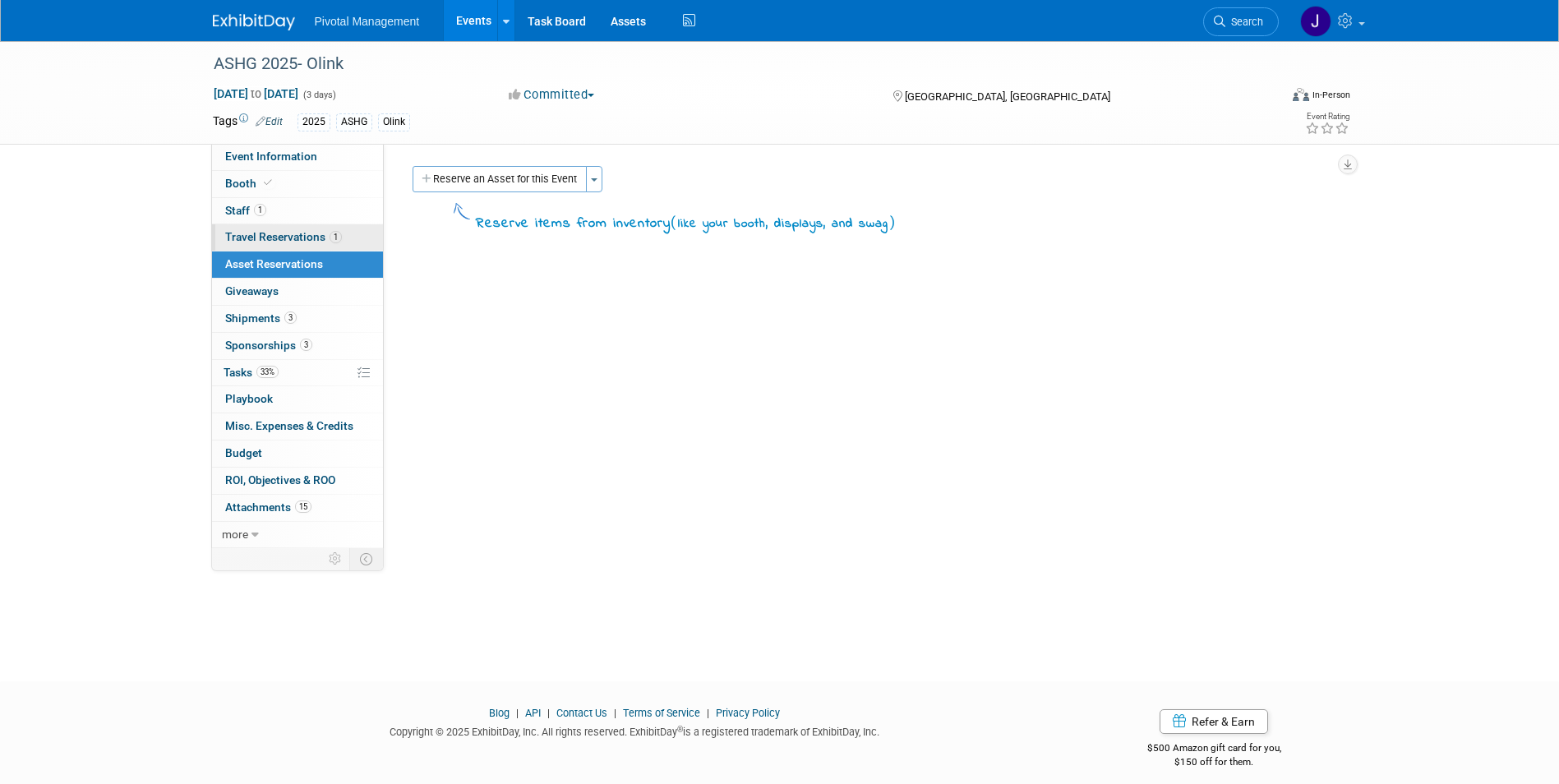 click on "1
Travel Reservations 1" at bounding box center (298, 238) 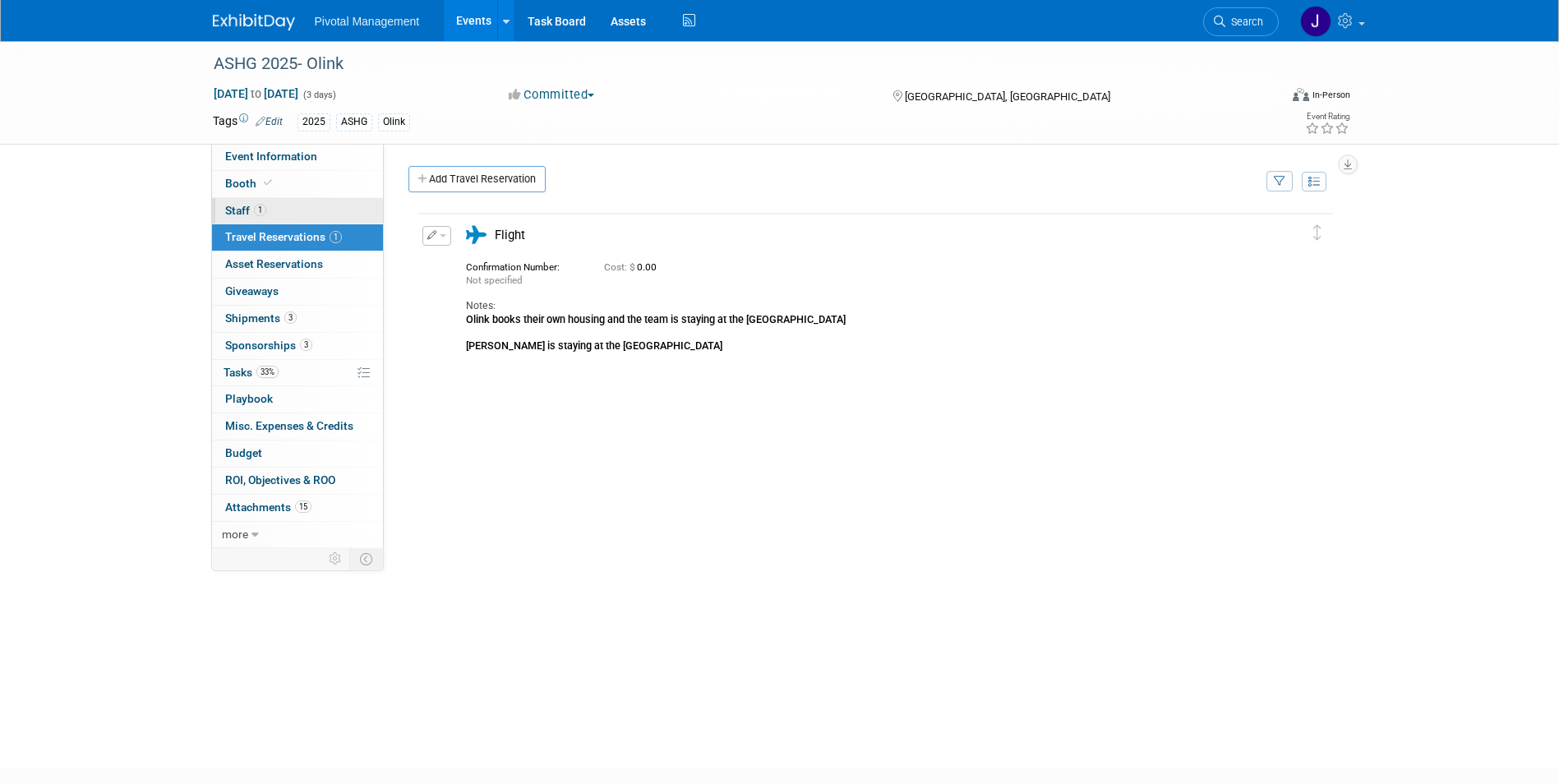 click on "Staff 1" at bounding box center [246, 210] 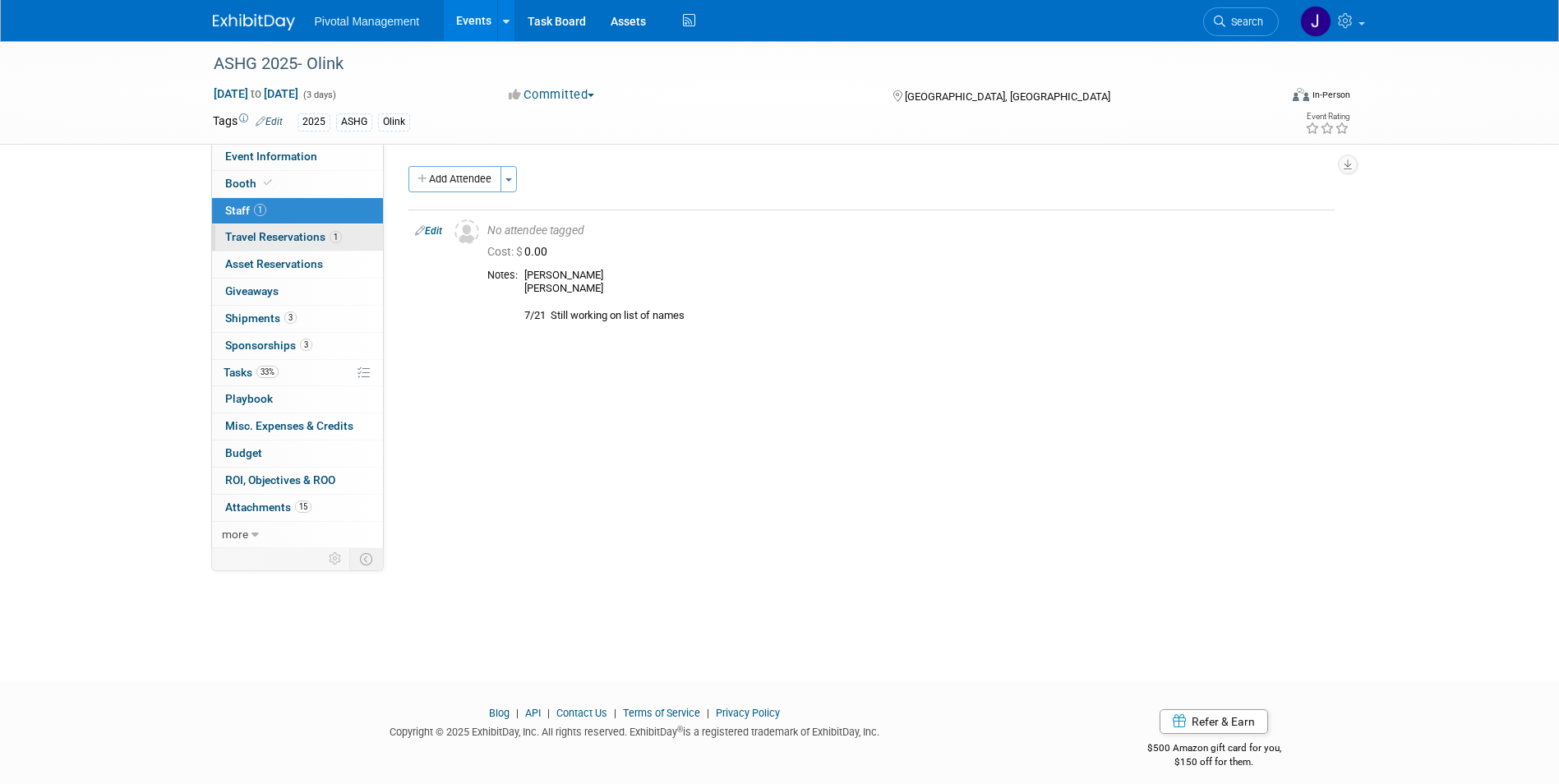 click on "1
Travel Reservations 1" at bounding box center [298, 238] 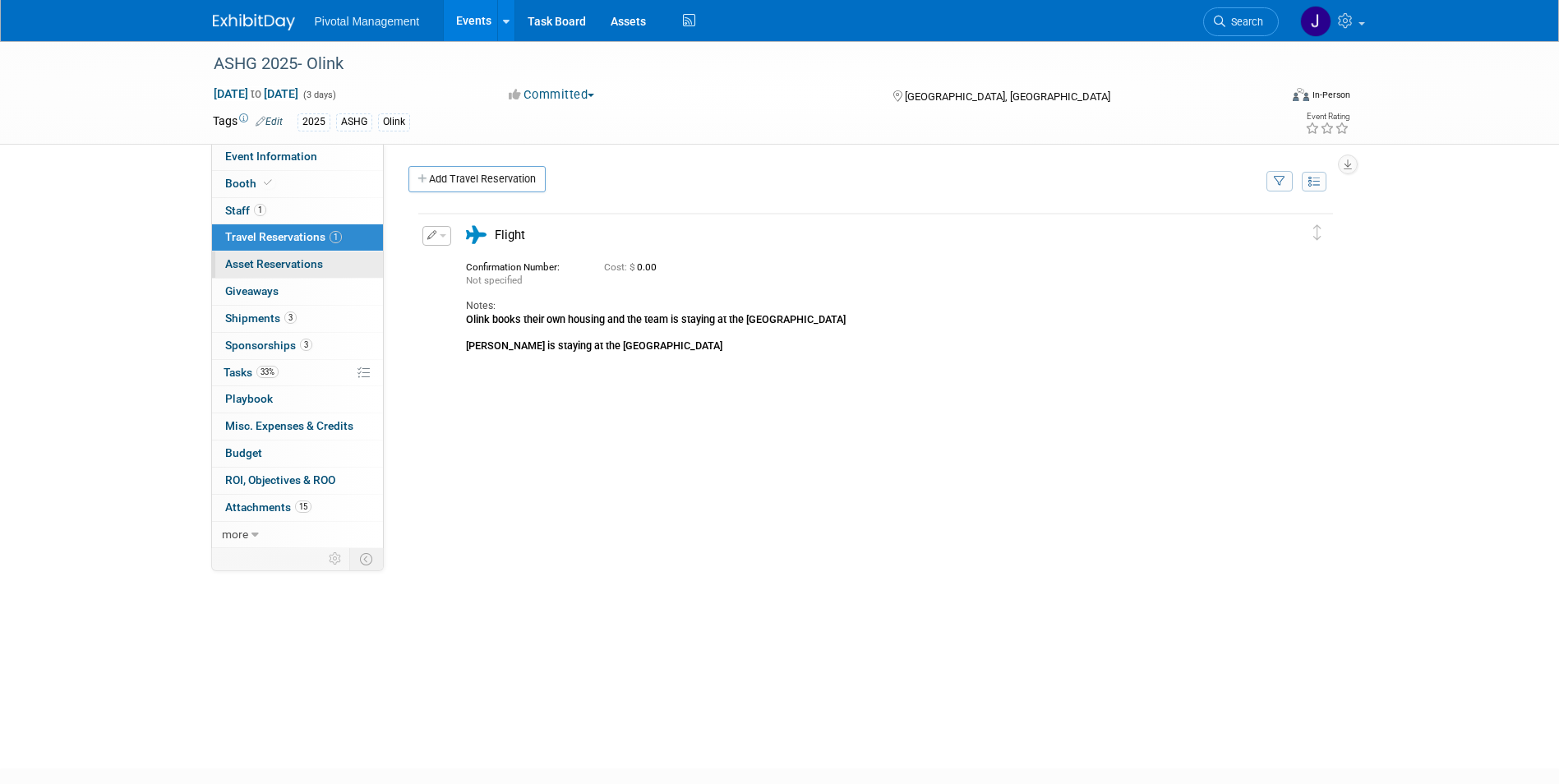 click on "Asset Reservations 0" at bounding box center (274, 264) 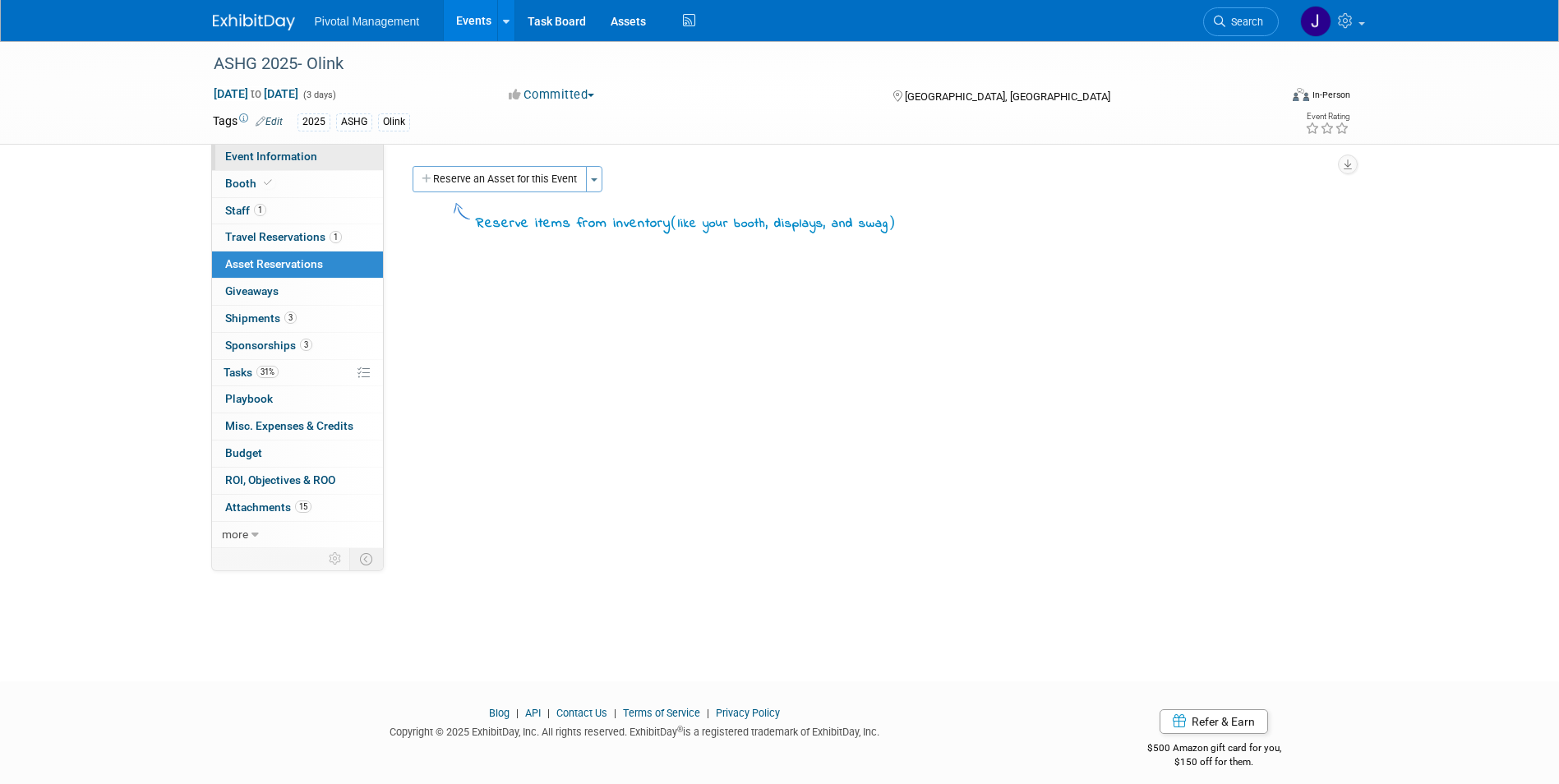click on "Event Information" at bounding box center [271, 156] 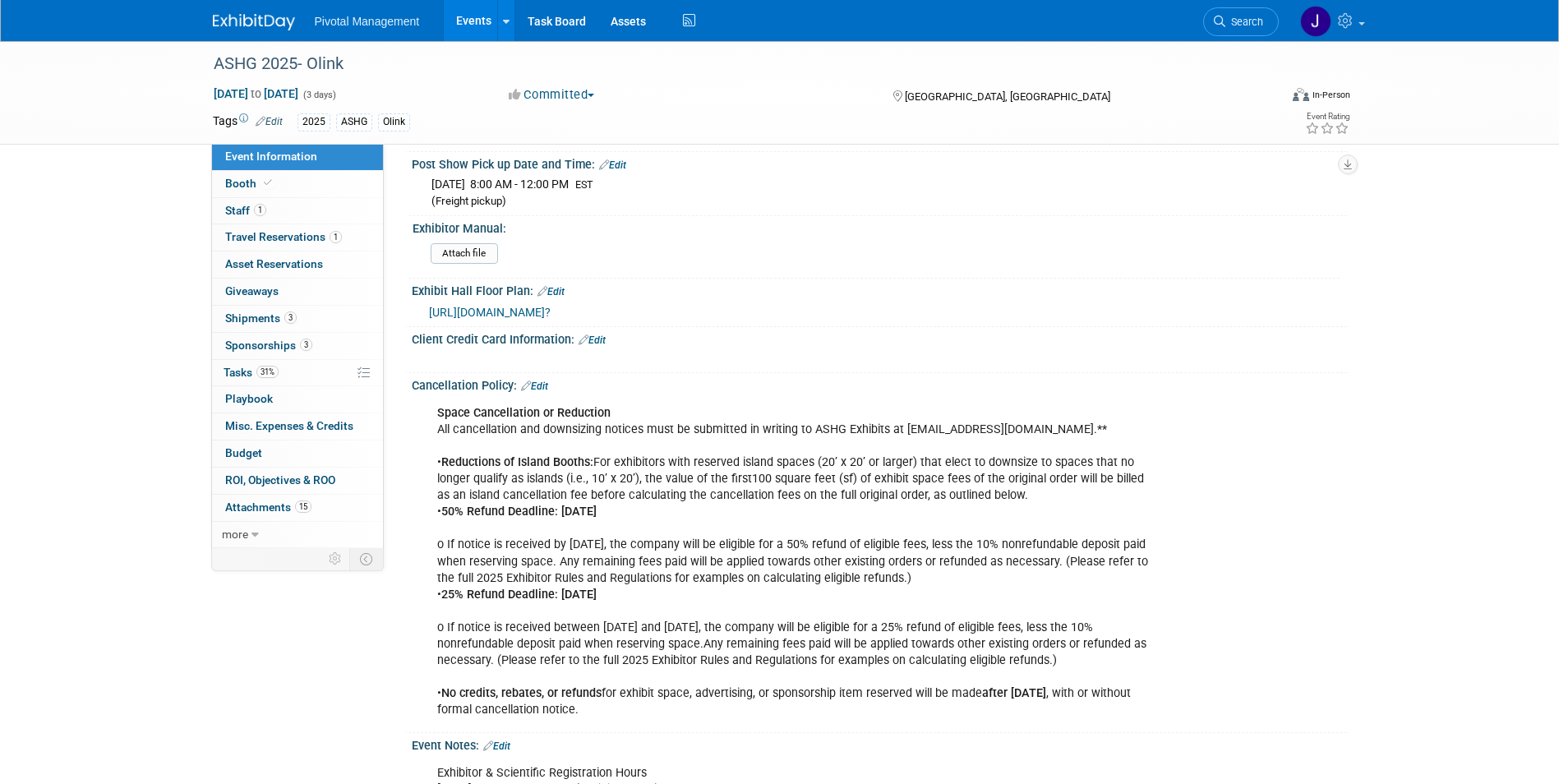 scroll, scrollTop: 2336, scrollLeft: 0, axis: vertical 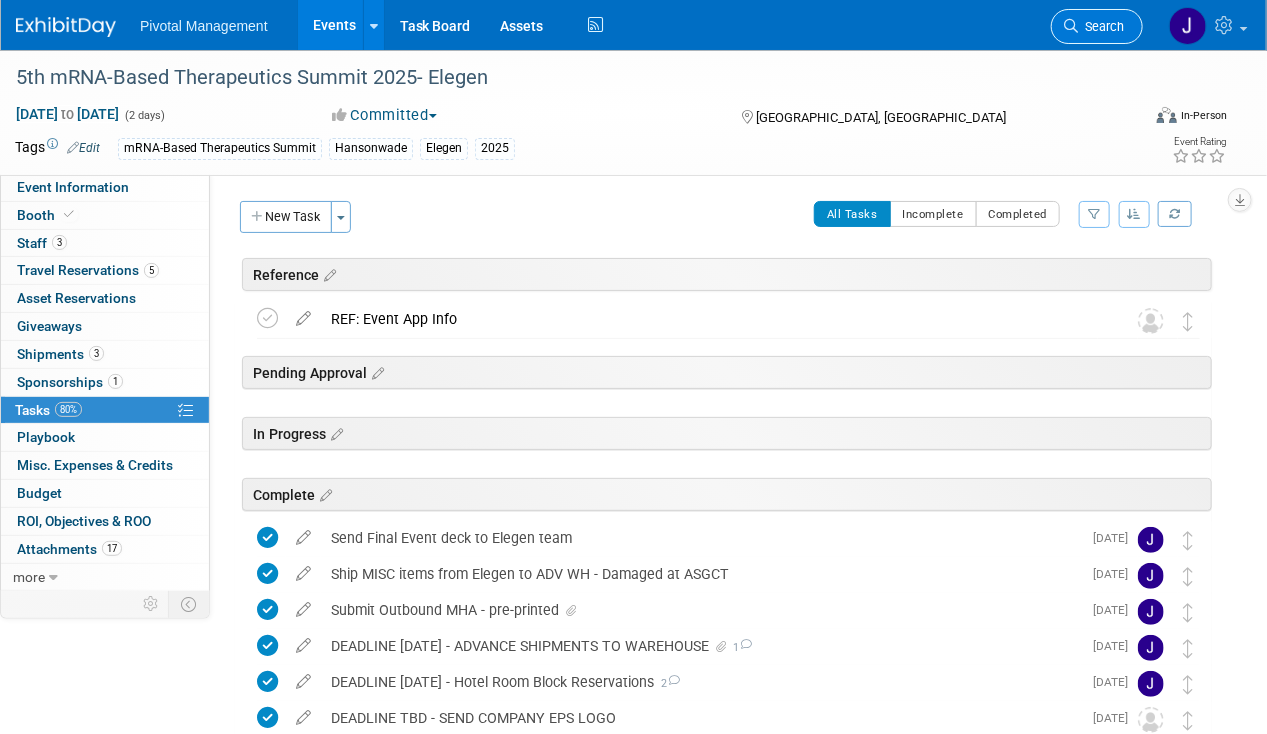 click on "Search" at bounding box center [1101, 26] 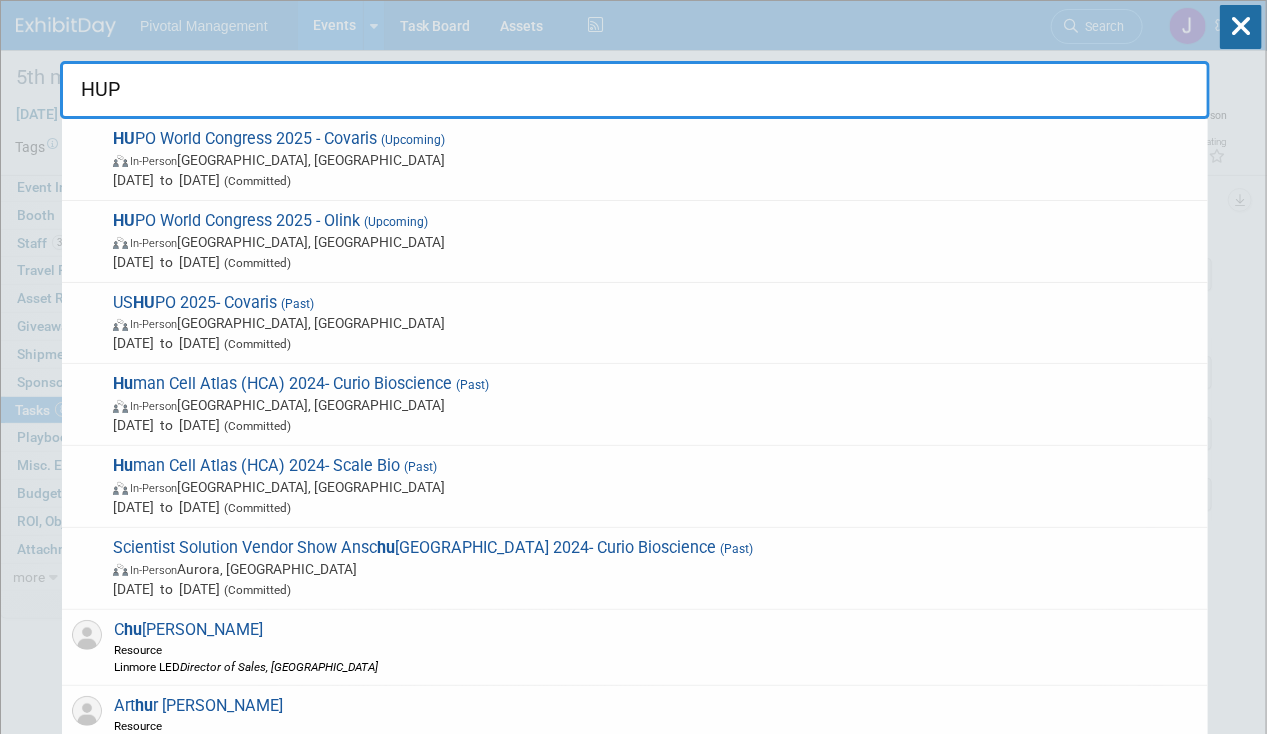 type on "HUPO" 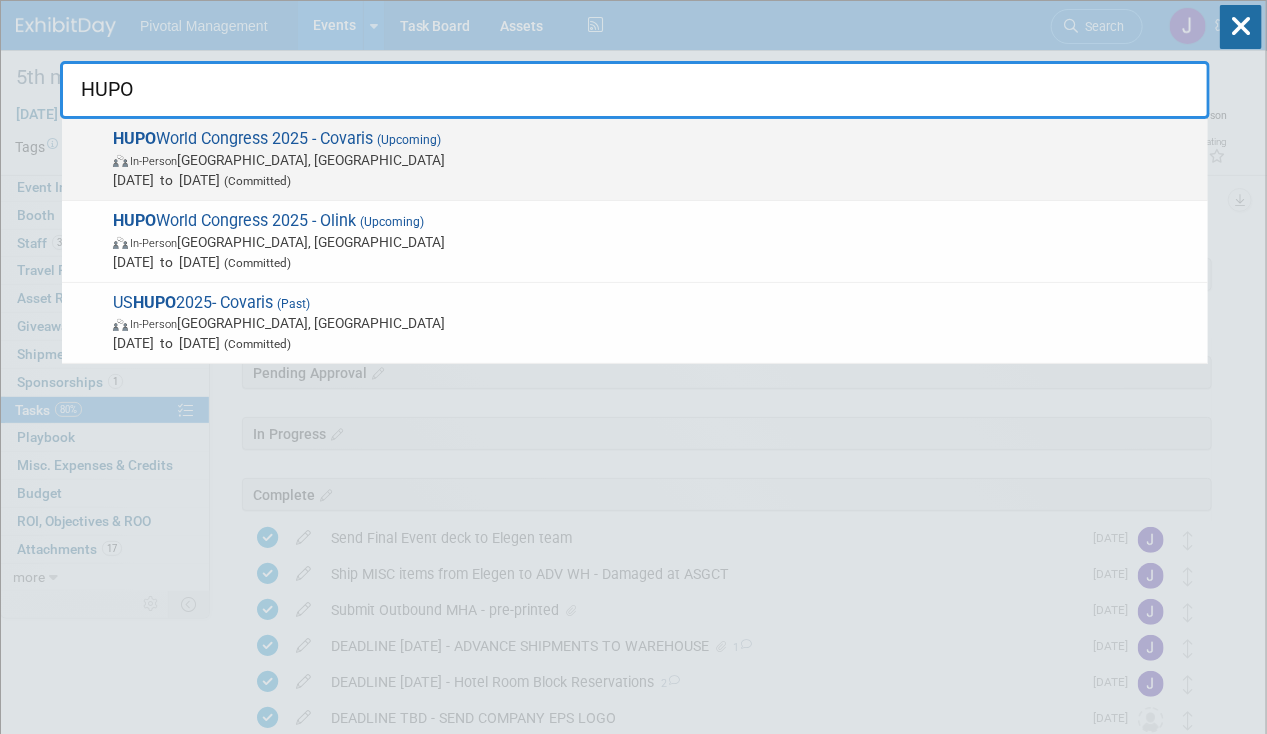 click on "HUPO  World Congress 2025 - Covaris  (Upcoming)  In-Person     [GEOGRAPHIC_DATA], [GEOGRAPHIC_DATA] [DATE]  to  [DATE]  (Committed)" at bounding box center (652, 159) 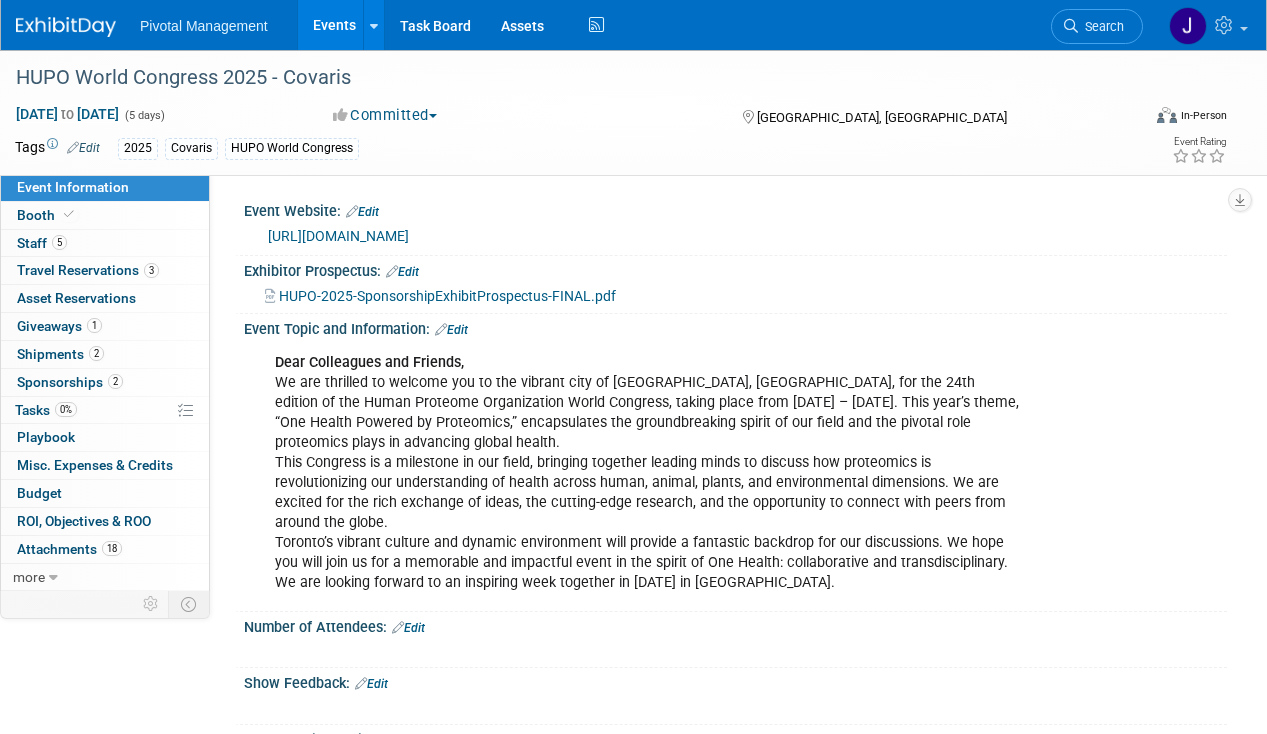 scroll, scrollTop: 0, scrollLeft: 0, axis: both 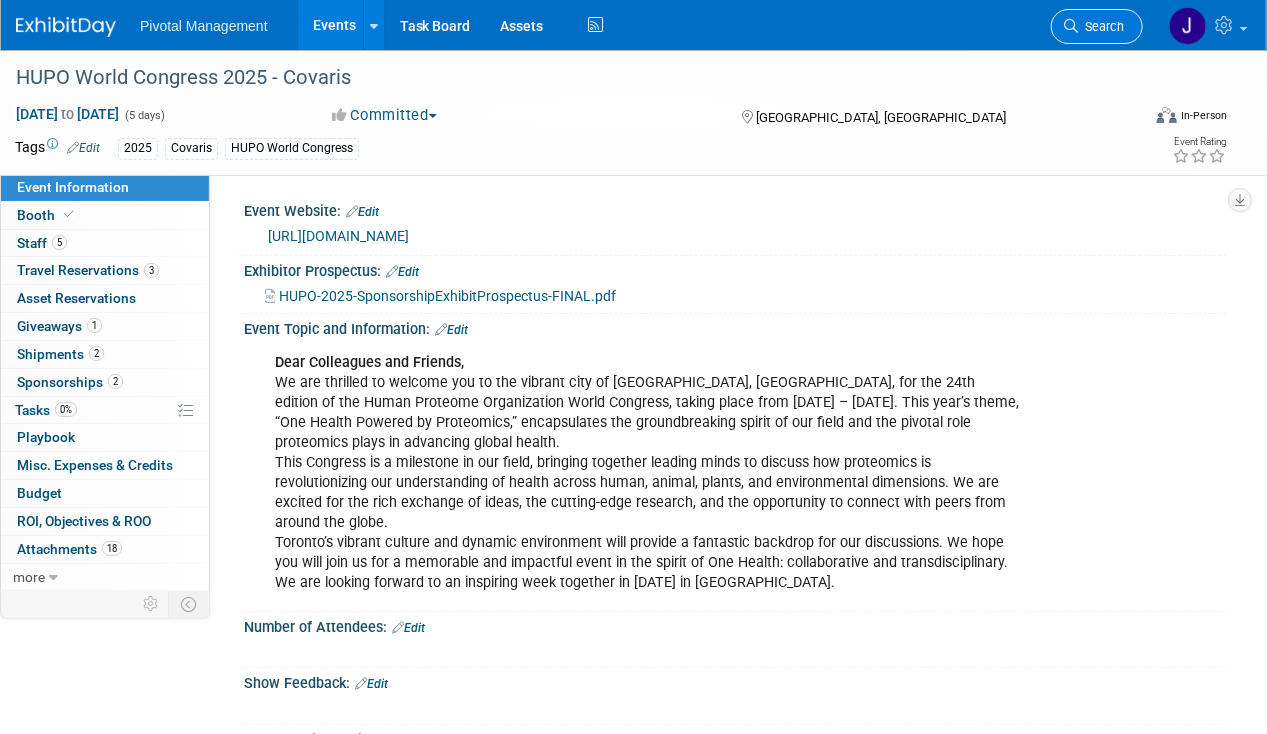 click on "Search" at bounding box center (1101, 26) 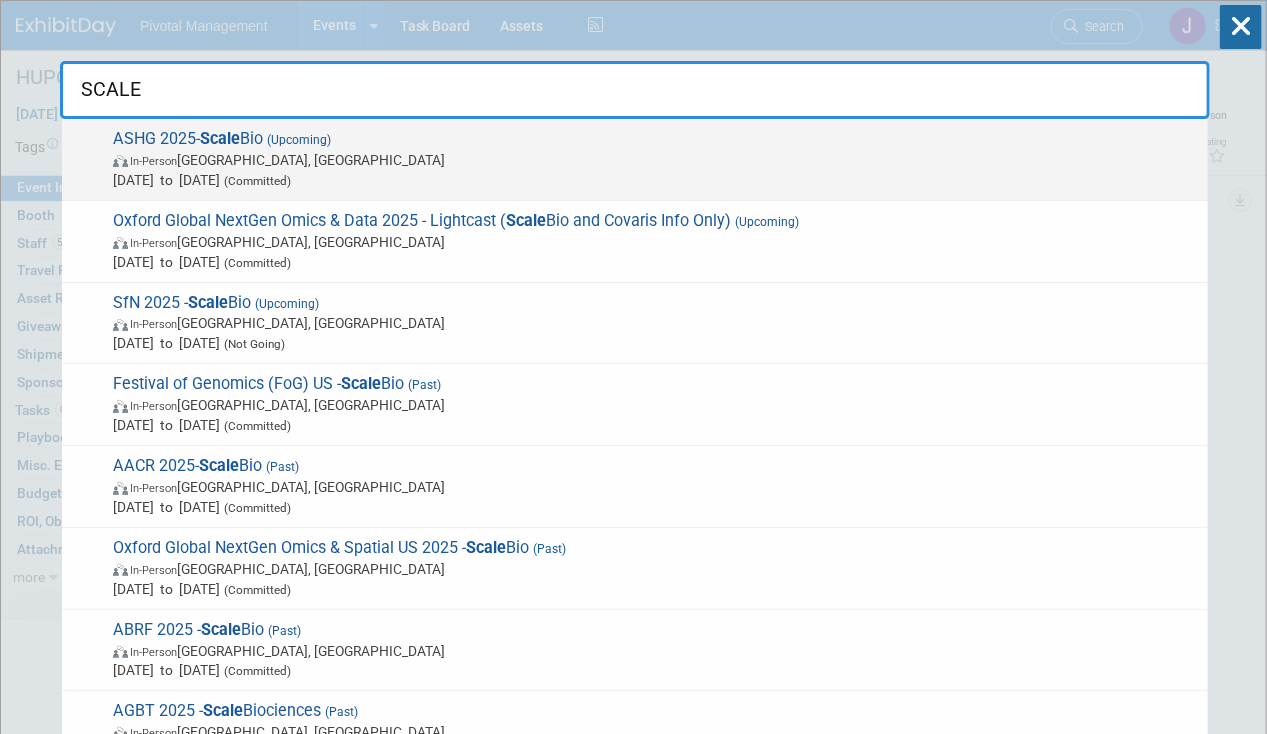 type on "SCALE" 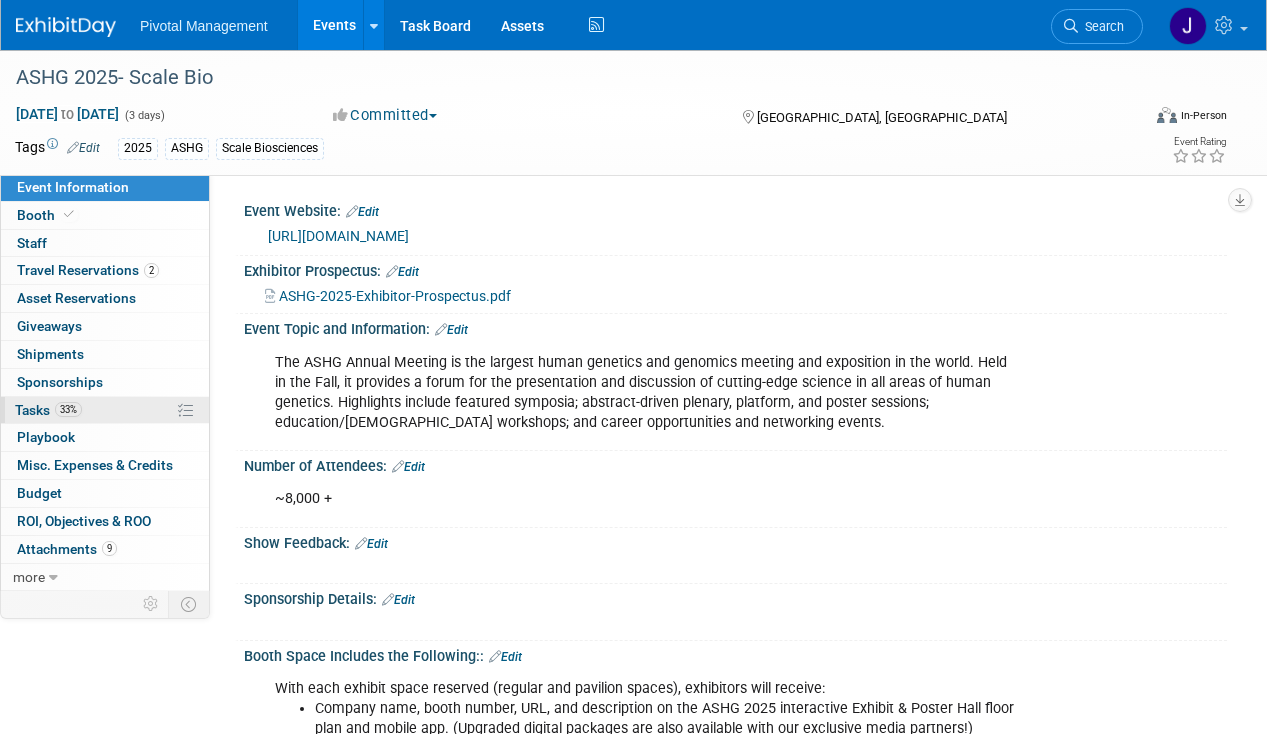 scroll, scrollTop: 0, scrollLeft: 0, axis: both 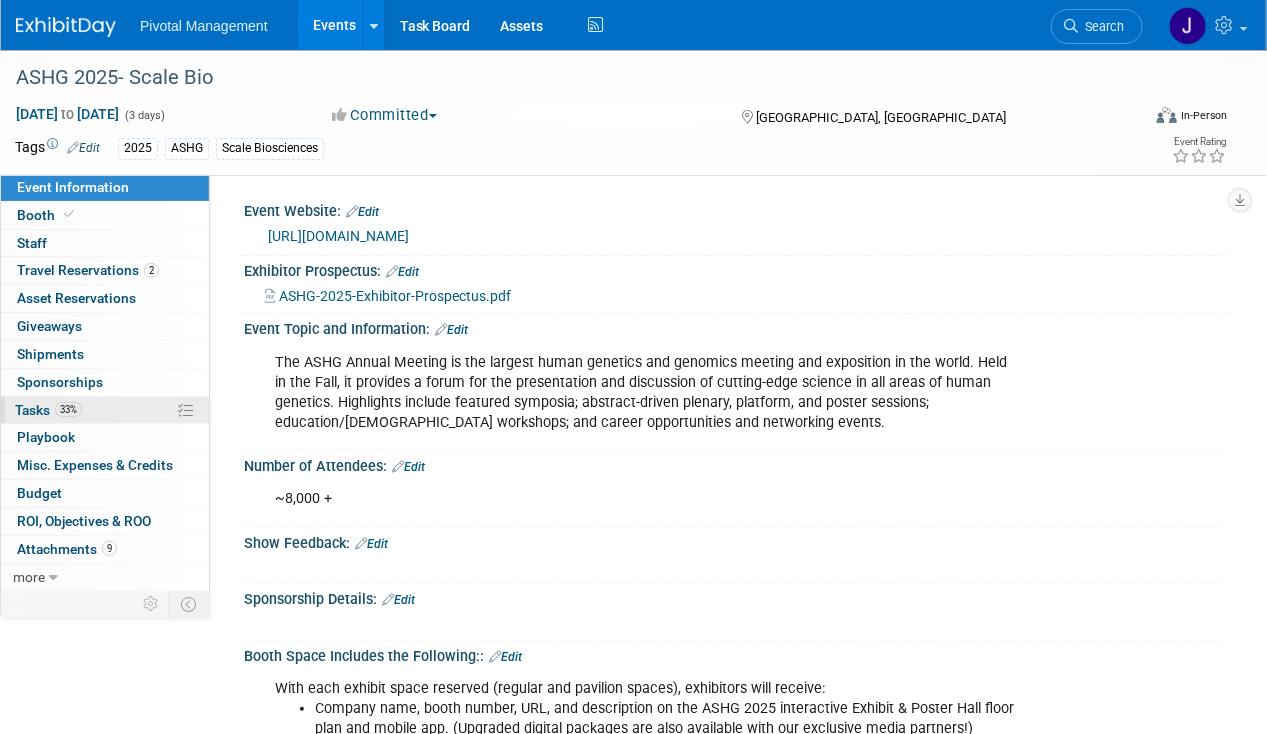 click on "33%
Tasks 33%" at bounding box center [105, 410] 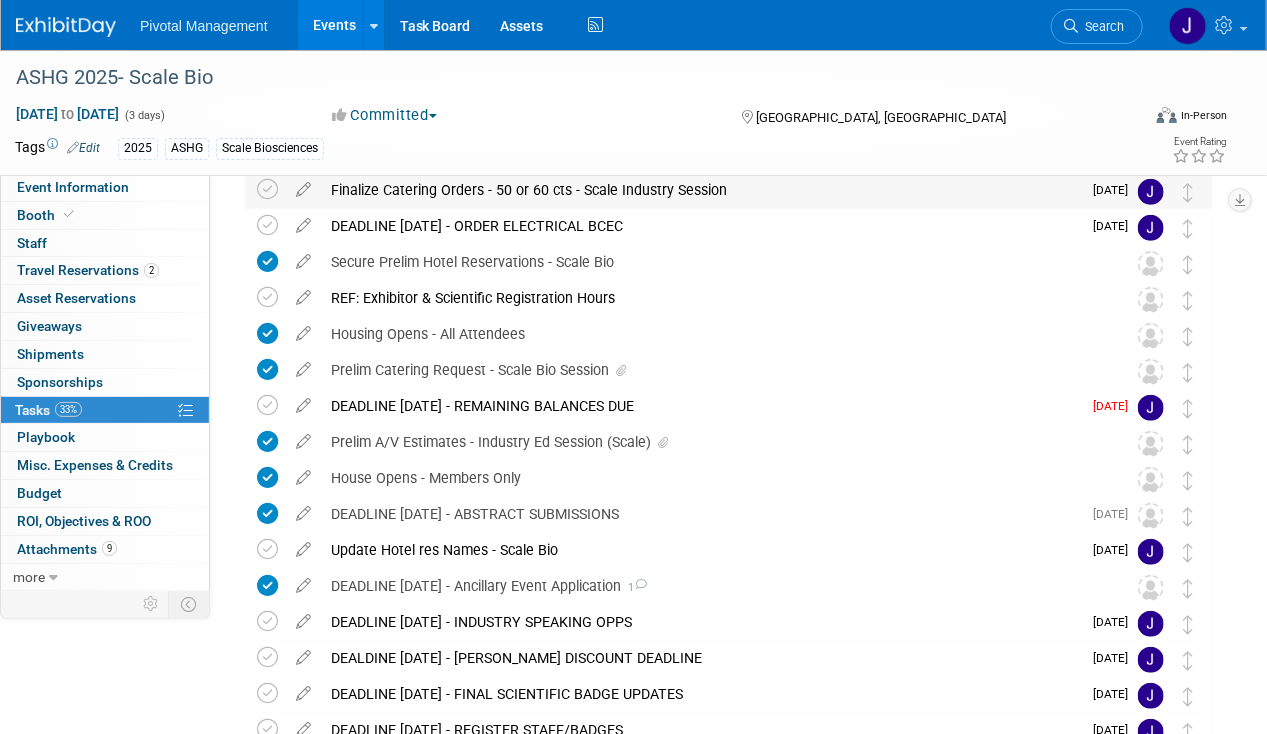 scroll, scrollTop: 401, scrollLeft: 0, axis: vertical 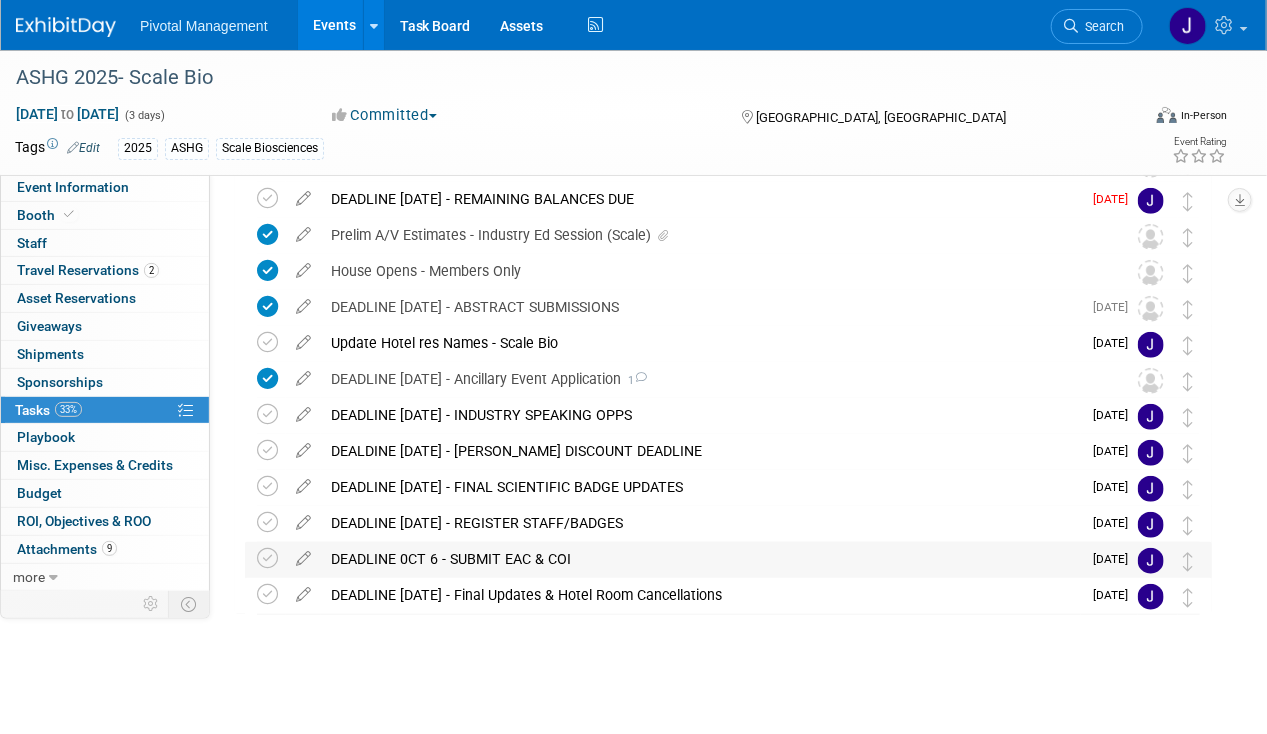 click on "DEADLINE 0CT 6 - SUBMIT EAC & COI" at bounding box center (701, 559) 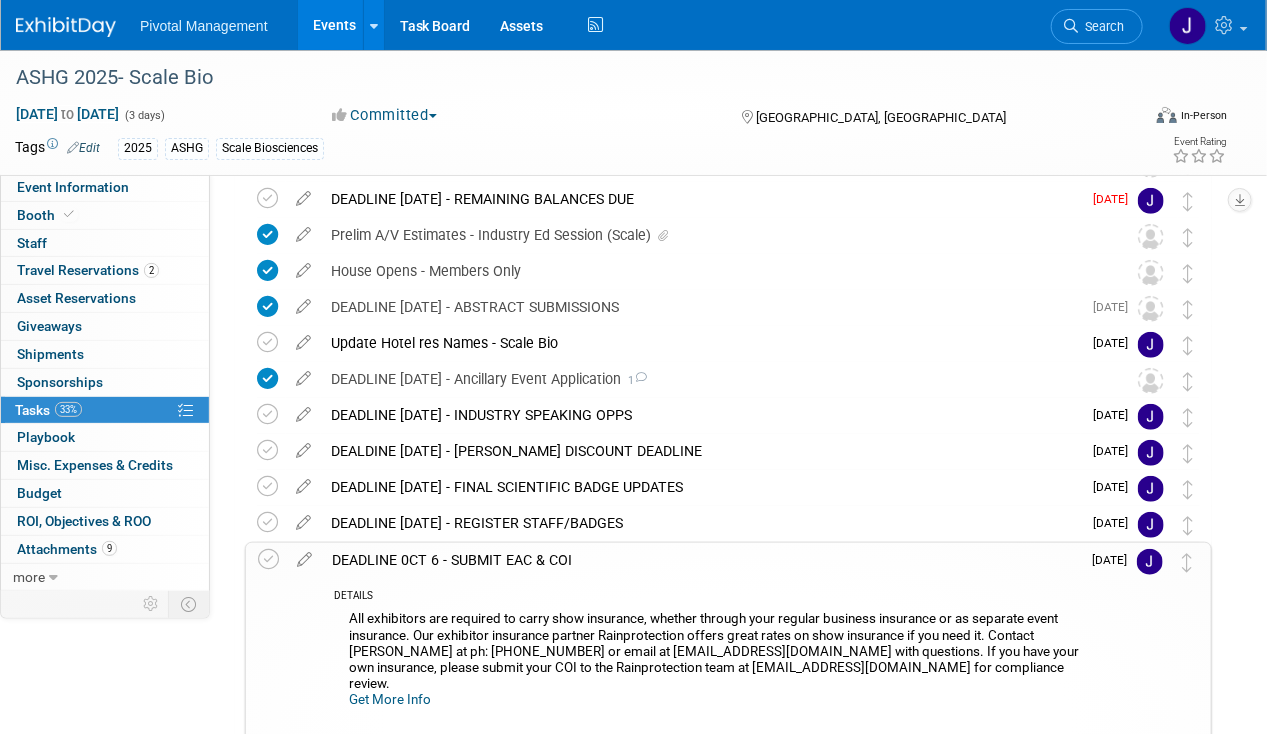 click on "DEADLINE 0CT 6 - SUBMIT EAC & COI" at bounding box center [701, 560] 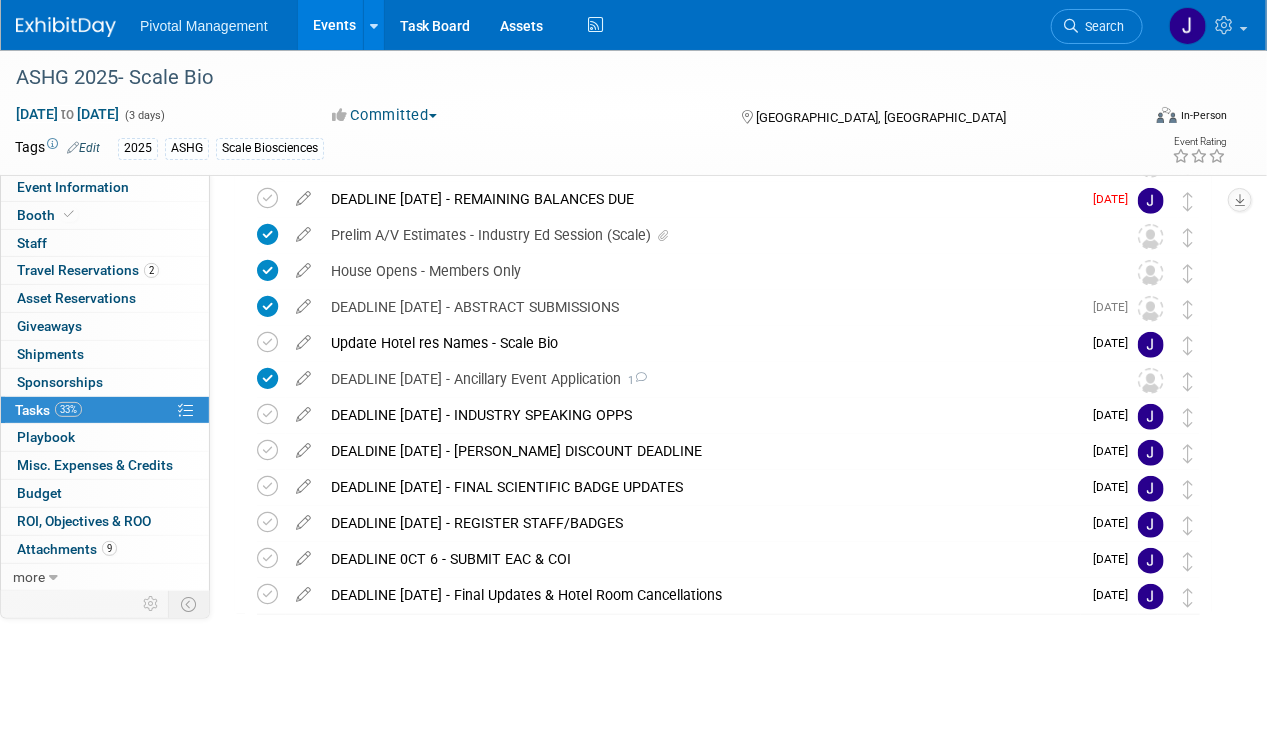 click on "Events" at bounding box center (334, 25) 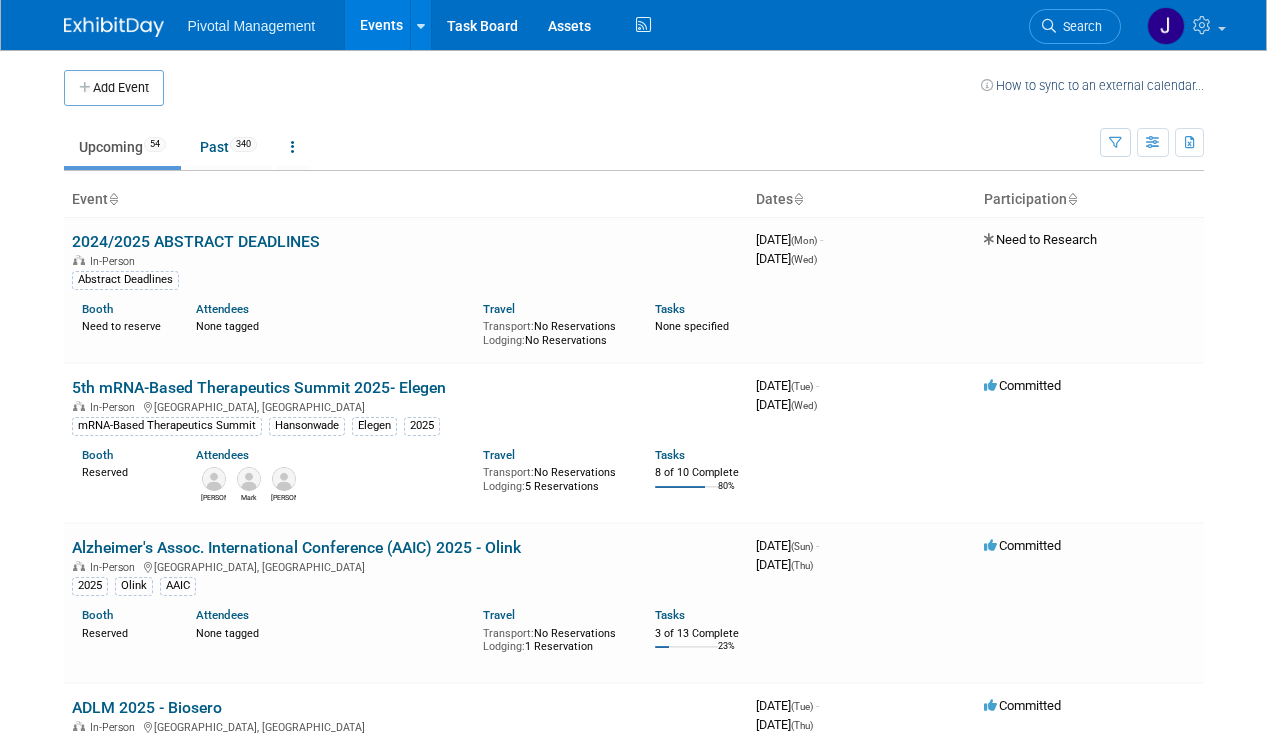 scroll, scrollTop: 0, scrollLeft: 0, axis: both 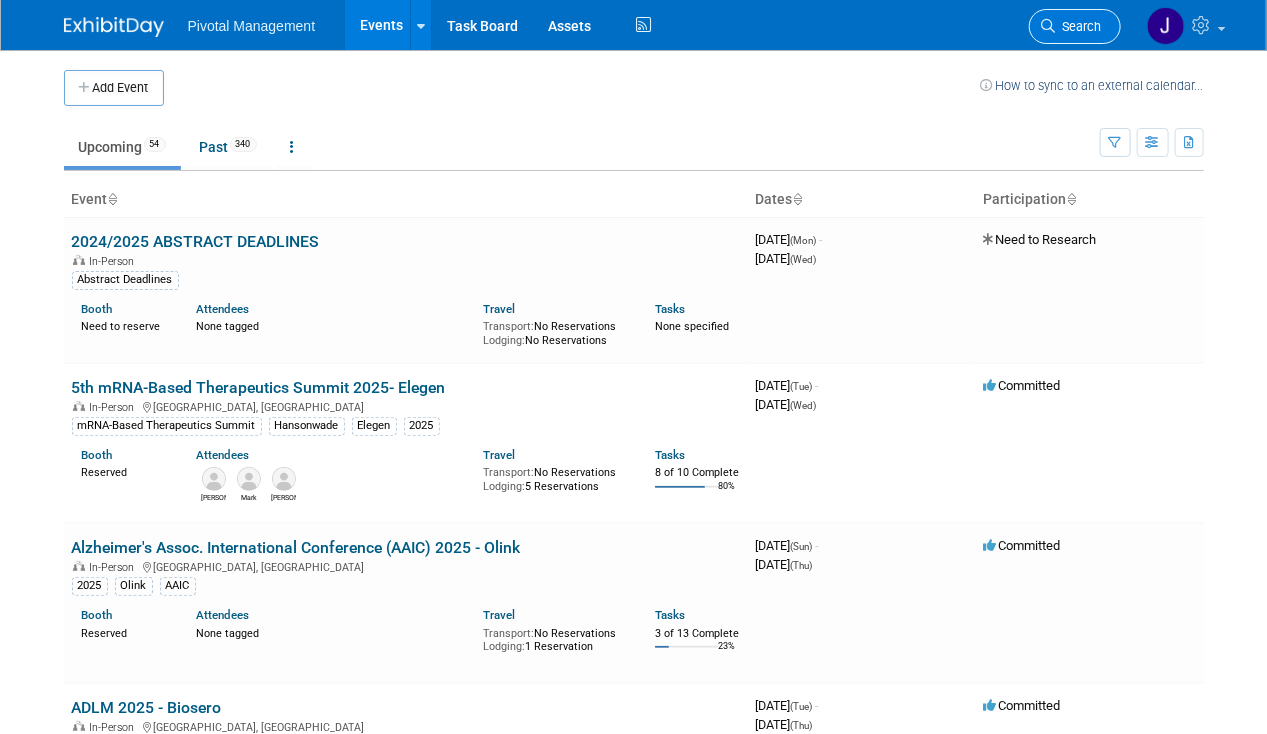 click on "Search" at bounding box center [1075, 26] 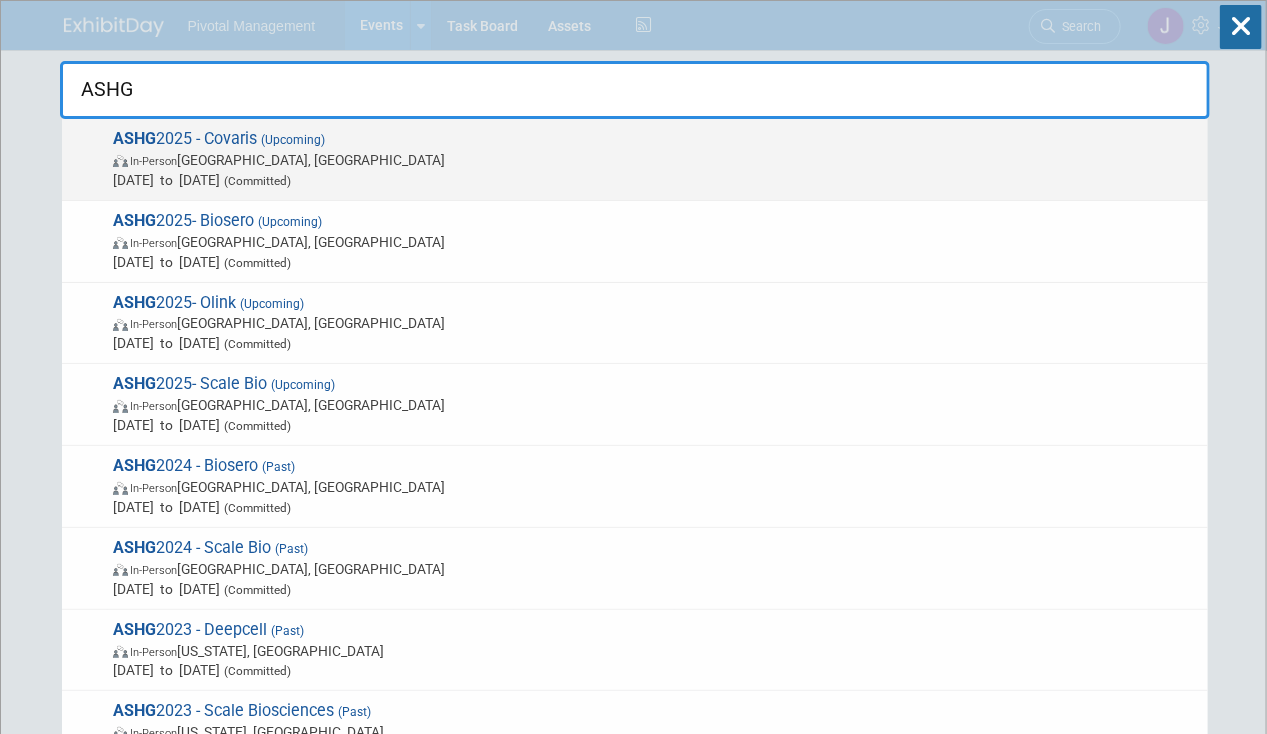 type on "ASHG" 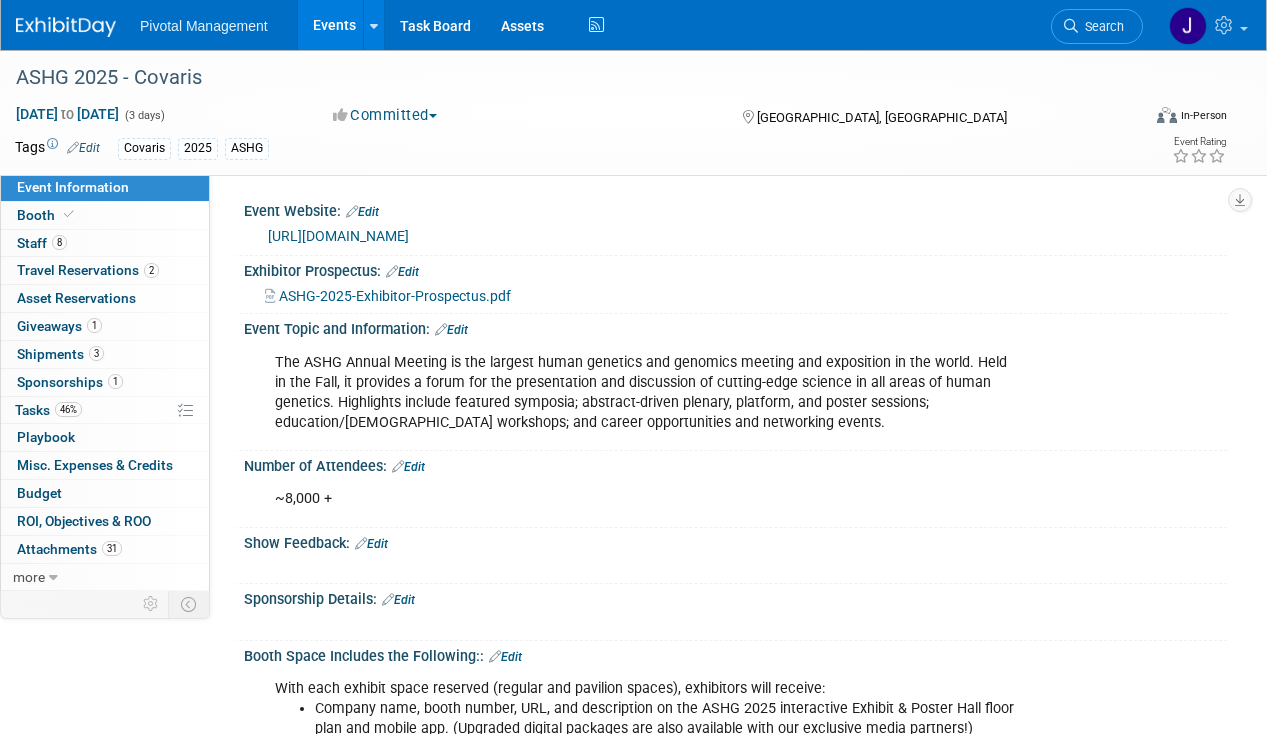 scroll, scrollTop: 0, scrollLeft: 0, axis: both 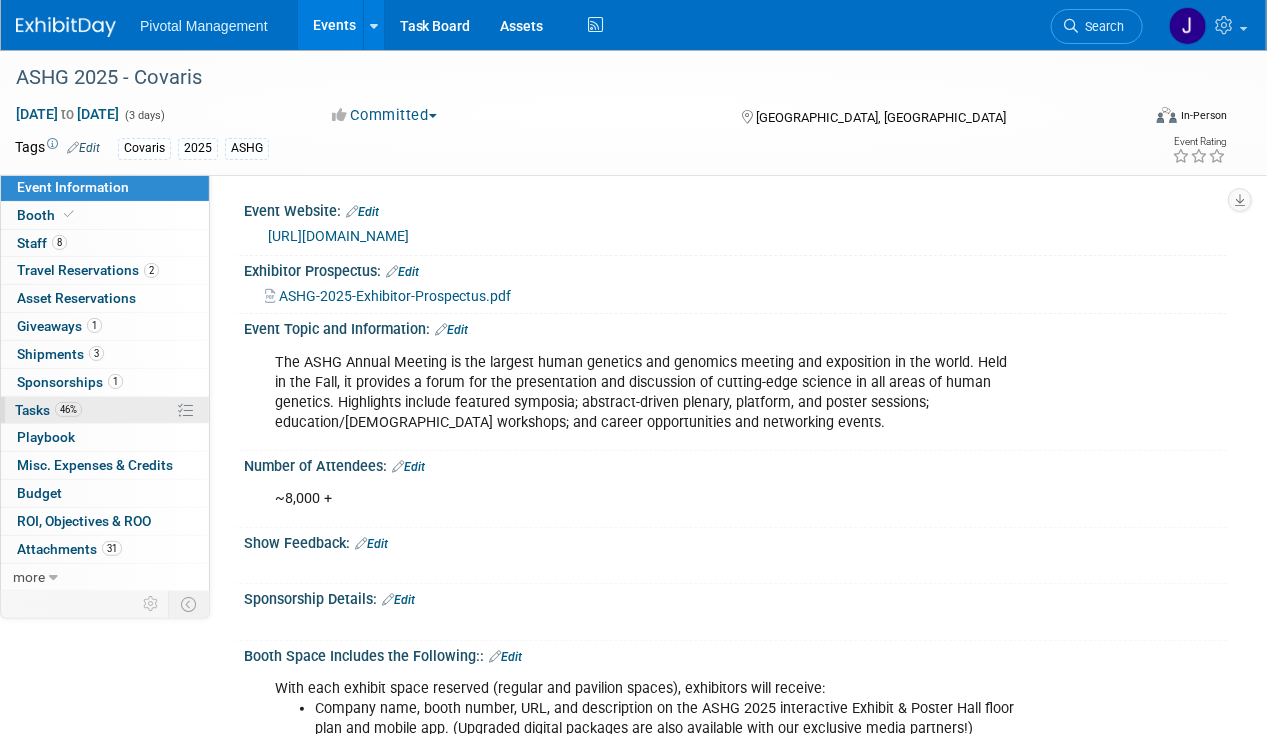 click on "Tasks 46%" at bounding box center (48, 410) 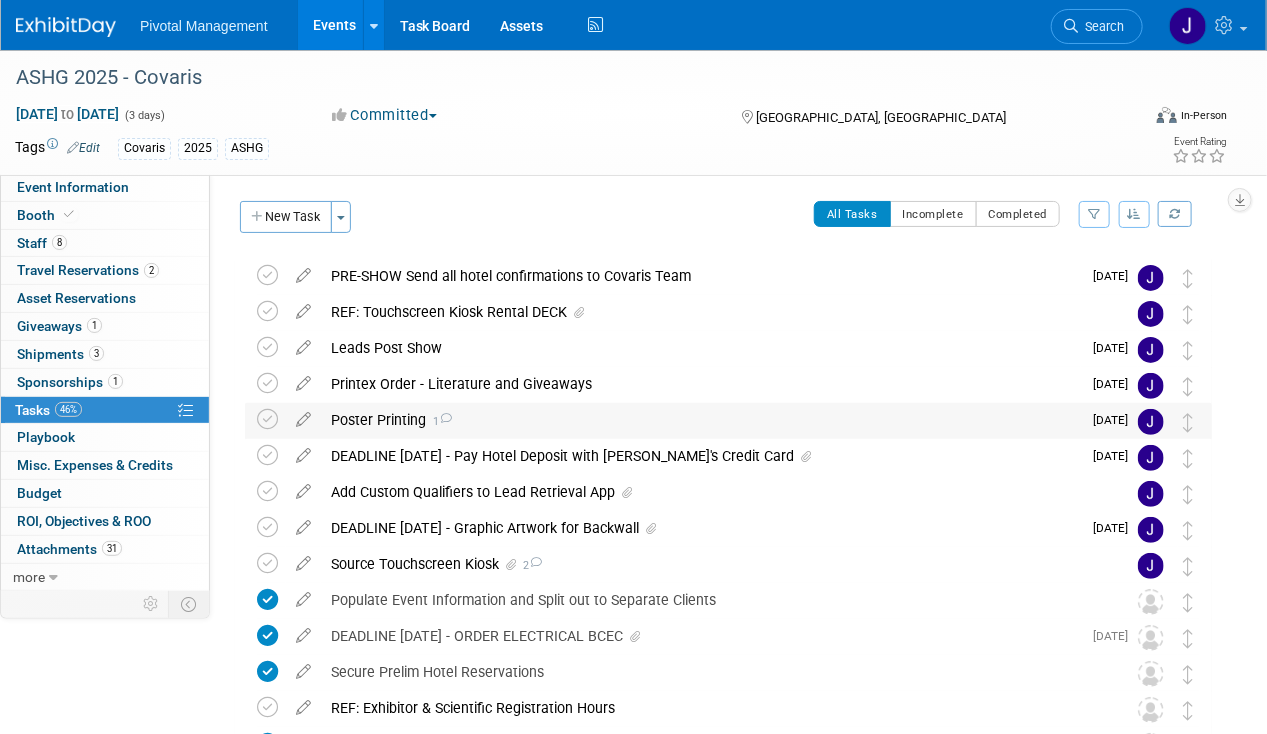 click on "Poster Printing
1" at bounding box center (701, 420) 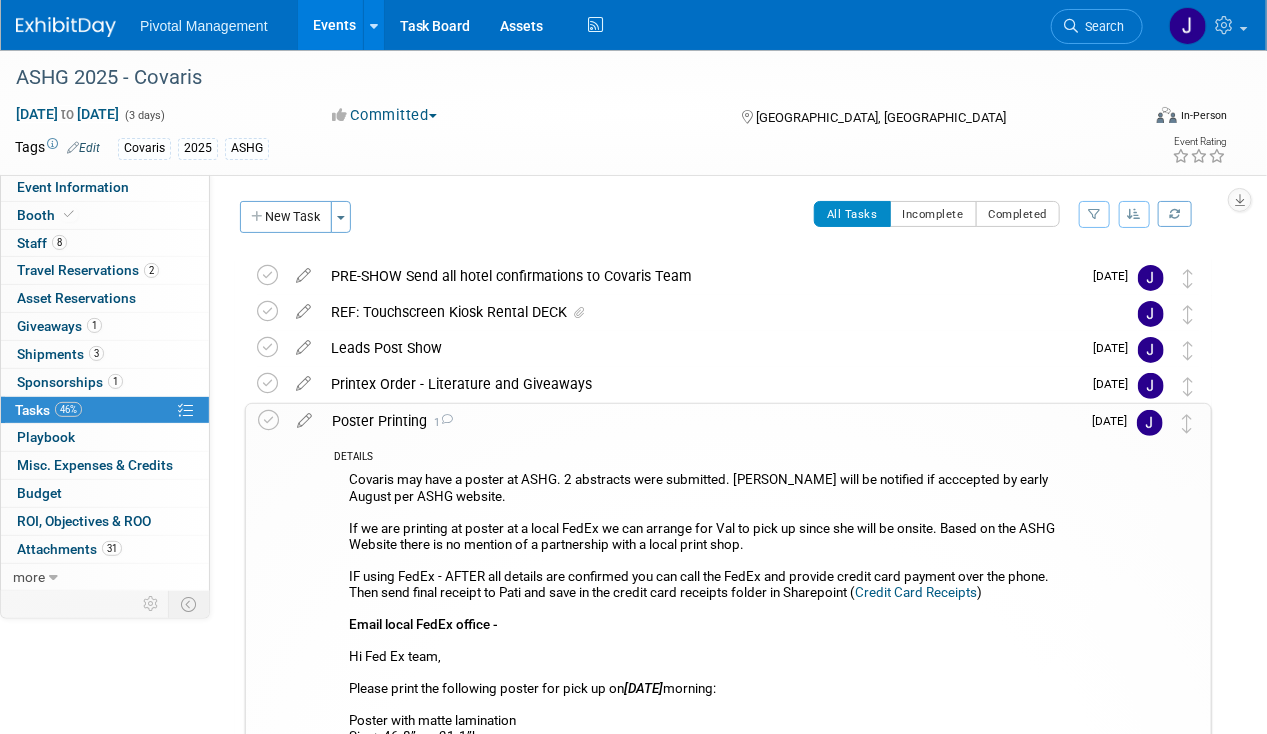 click on "Poster Printing
1" at bounding box center [701, 421] 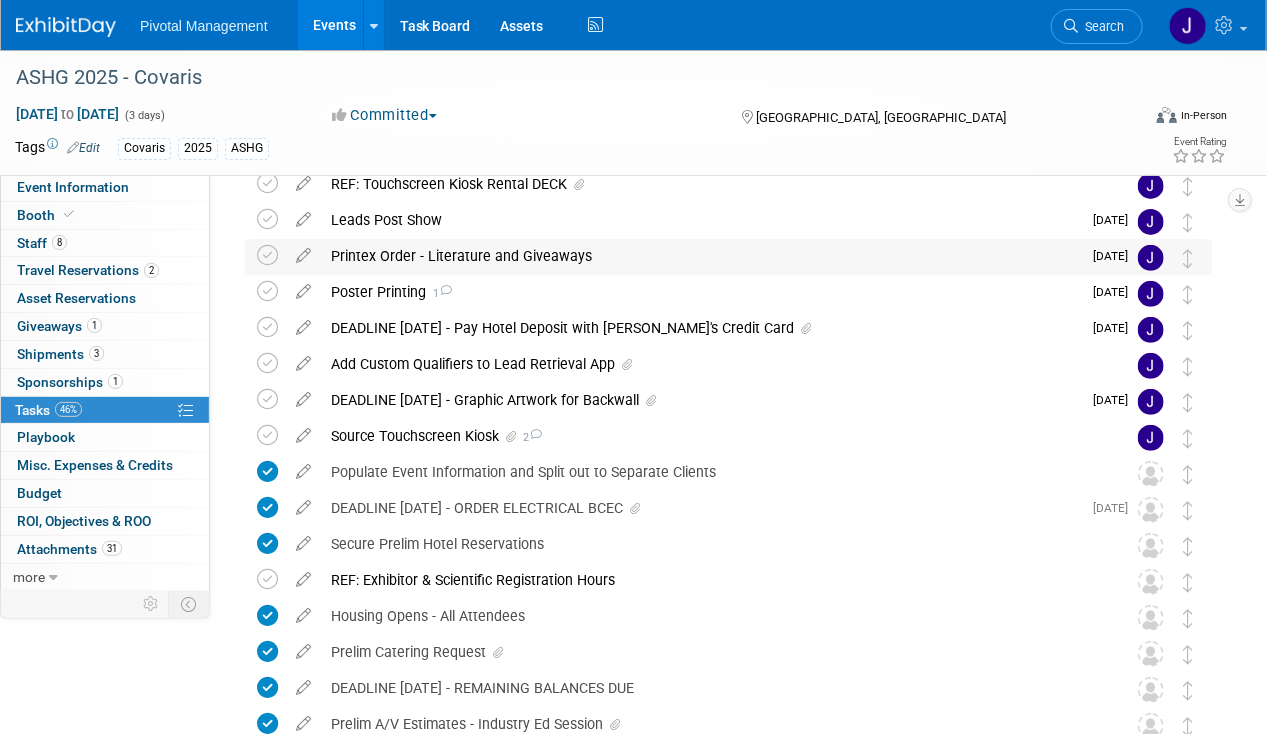 scroll, scrollTop: 0, scrollLeft: 0, axis: both 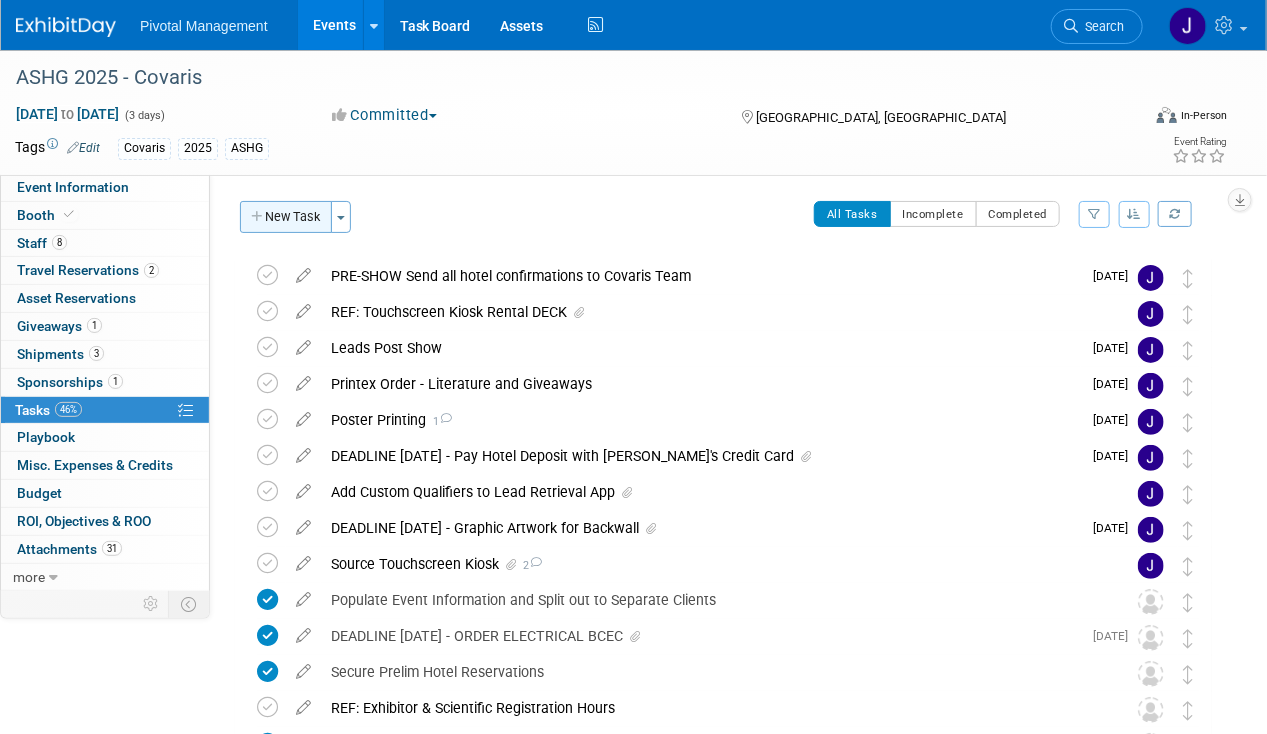 click on "New Task" at bounding box center (286, 217) 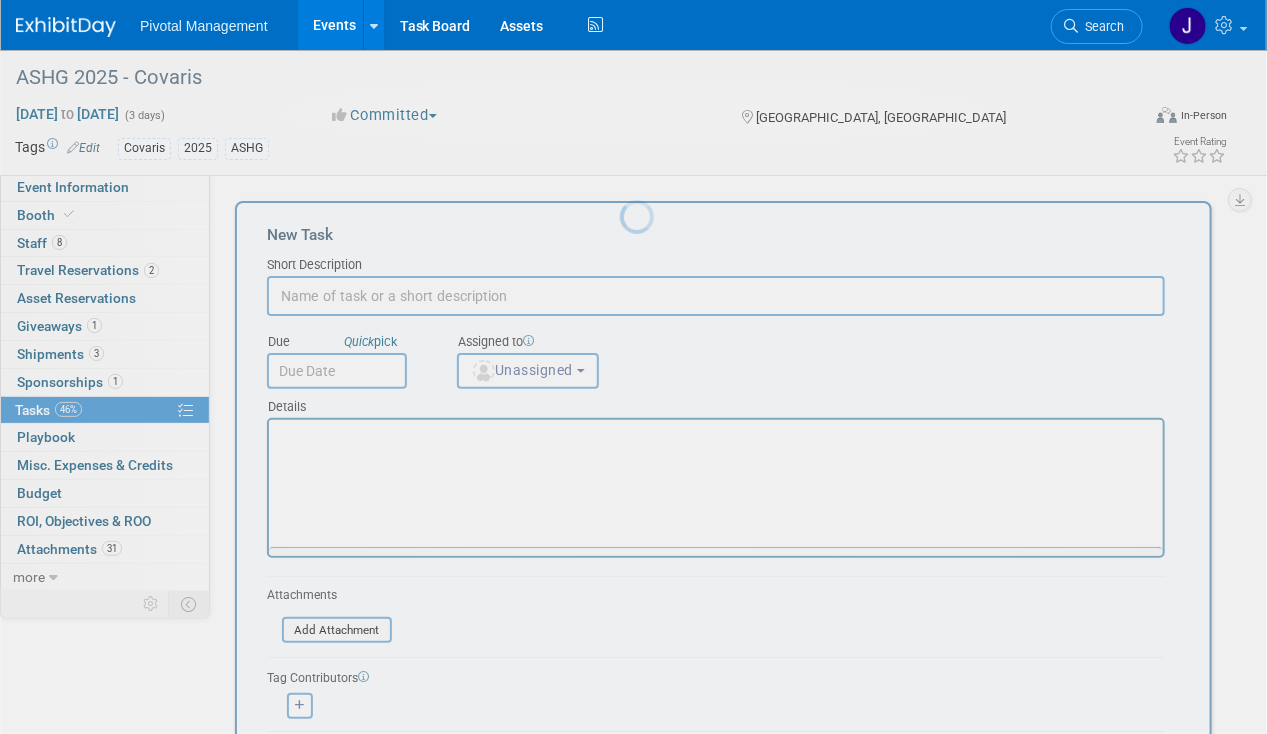scroll, scrollTop: 0, scrollLeft: 0, axis: both 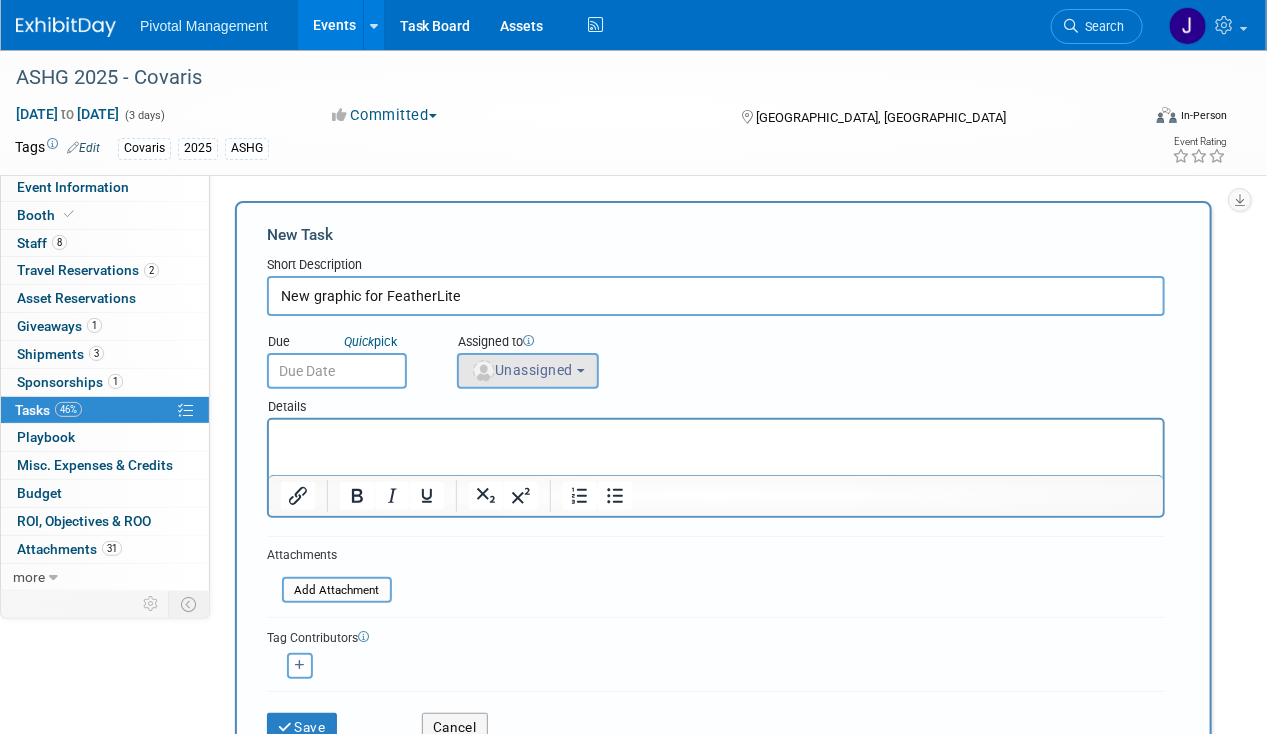 type on "New graphic for FeatherLite" 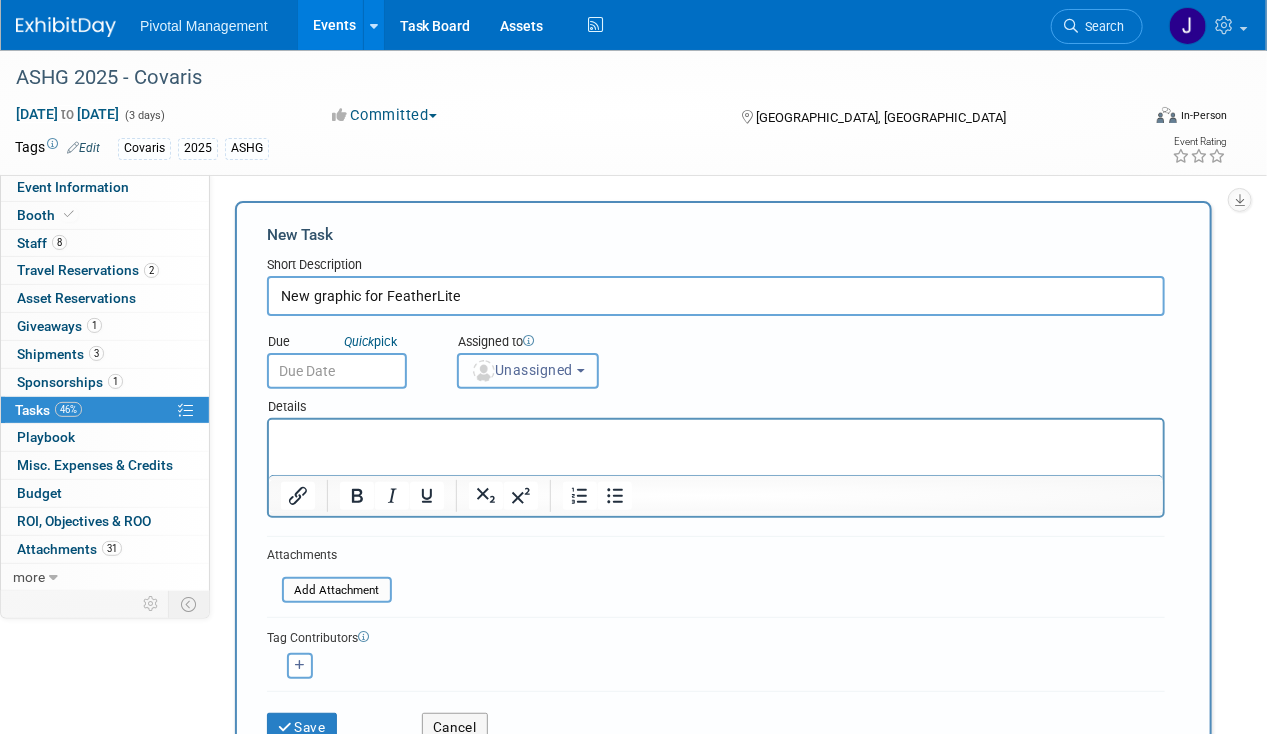 click on "Unassigned" at bounding box center [522, 370] 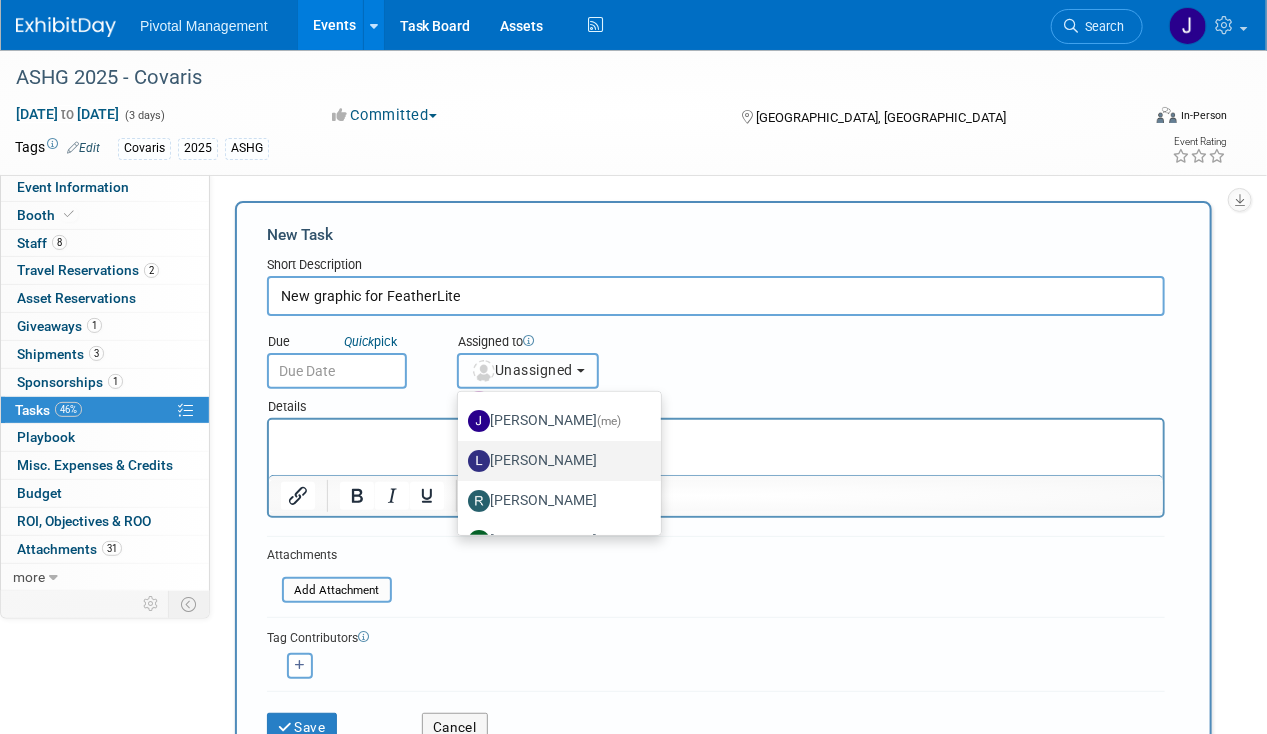 scroll, scrollTop: 124, scrollLeft: 0, axis: vertical 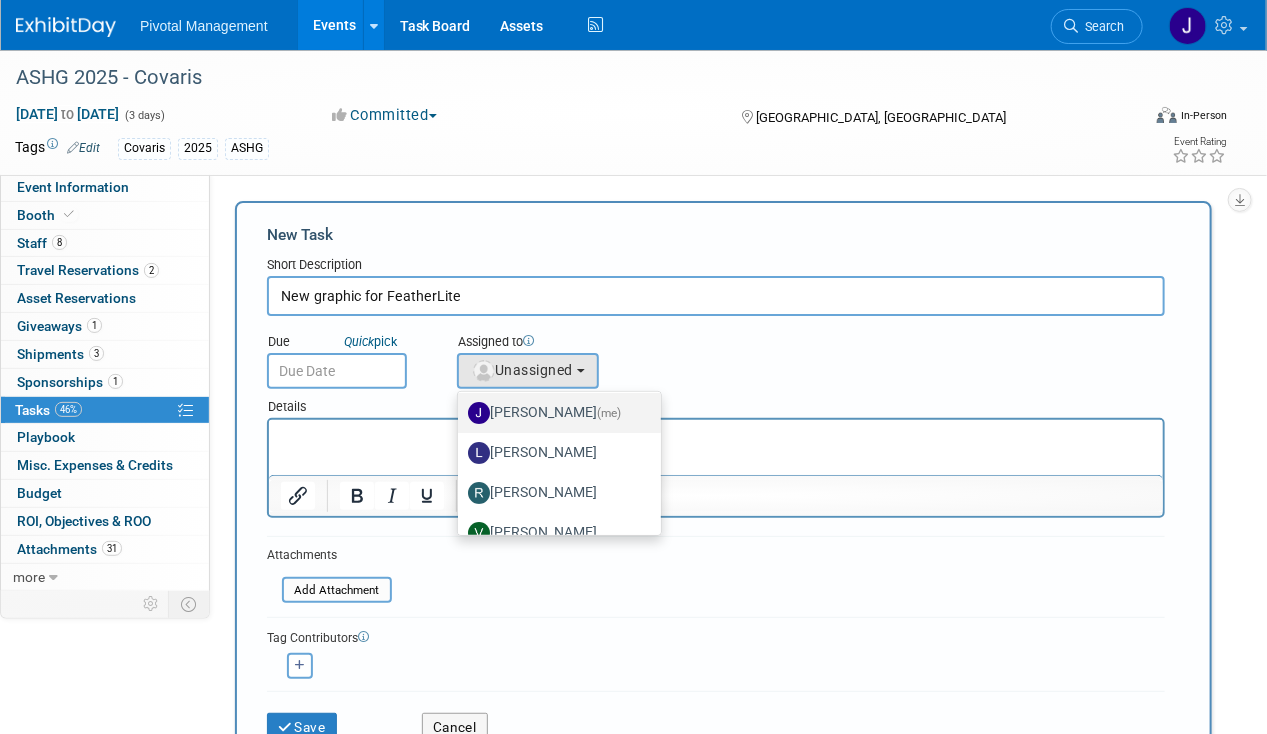 click on "Jessica Gatton
(me)" at bounding box center (554, 413) 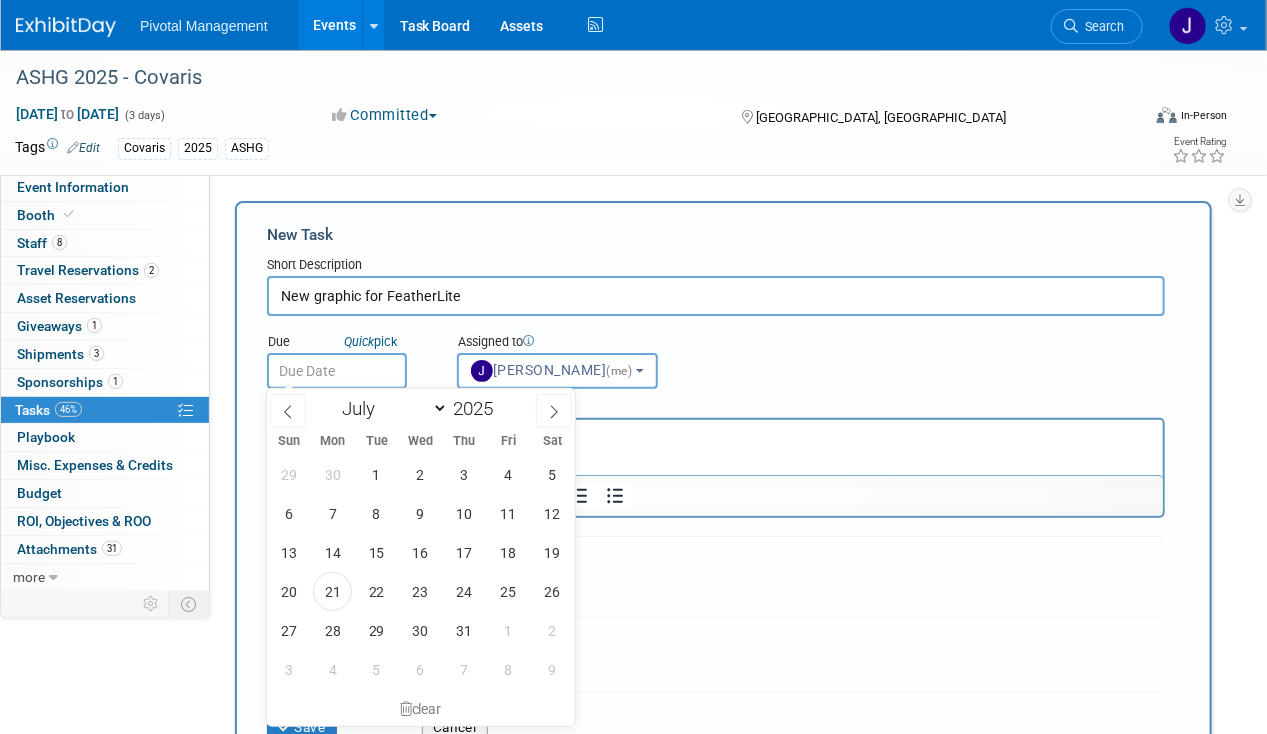 click at bounding box center [337, 371] 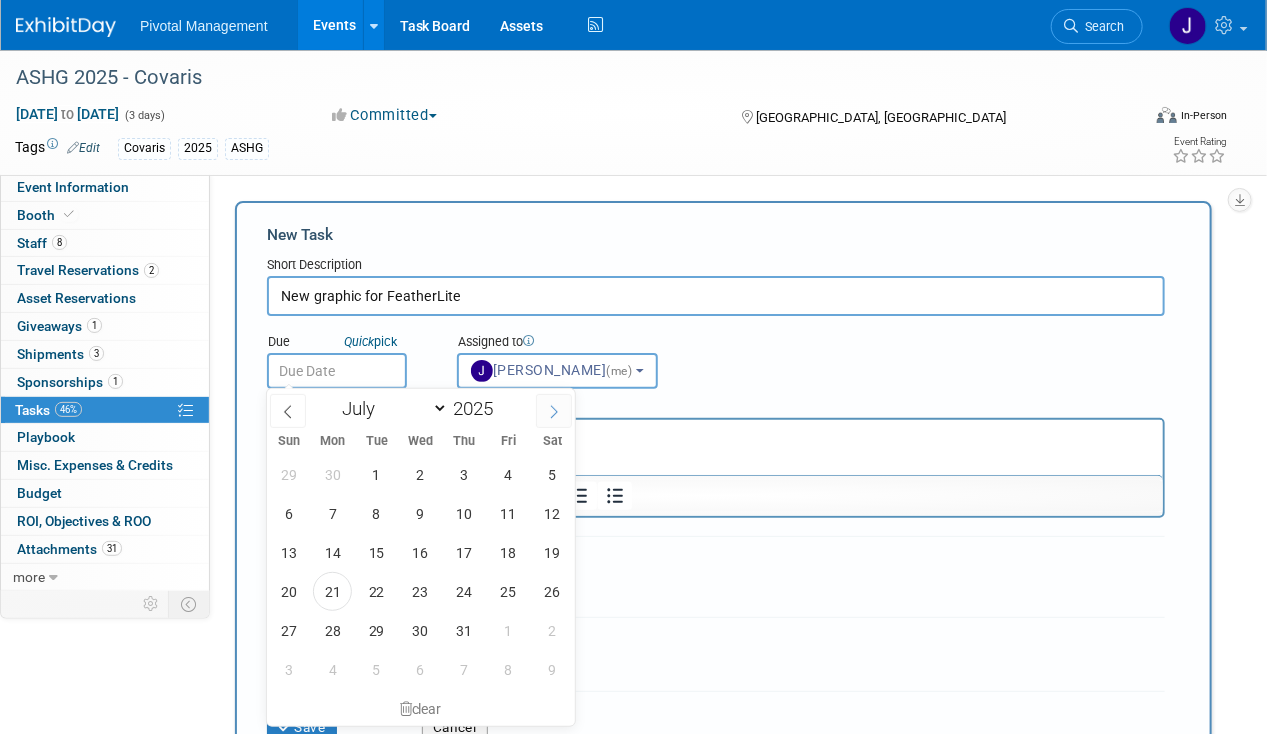 click 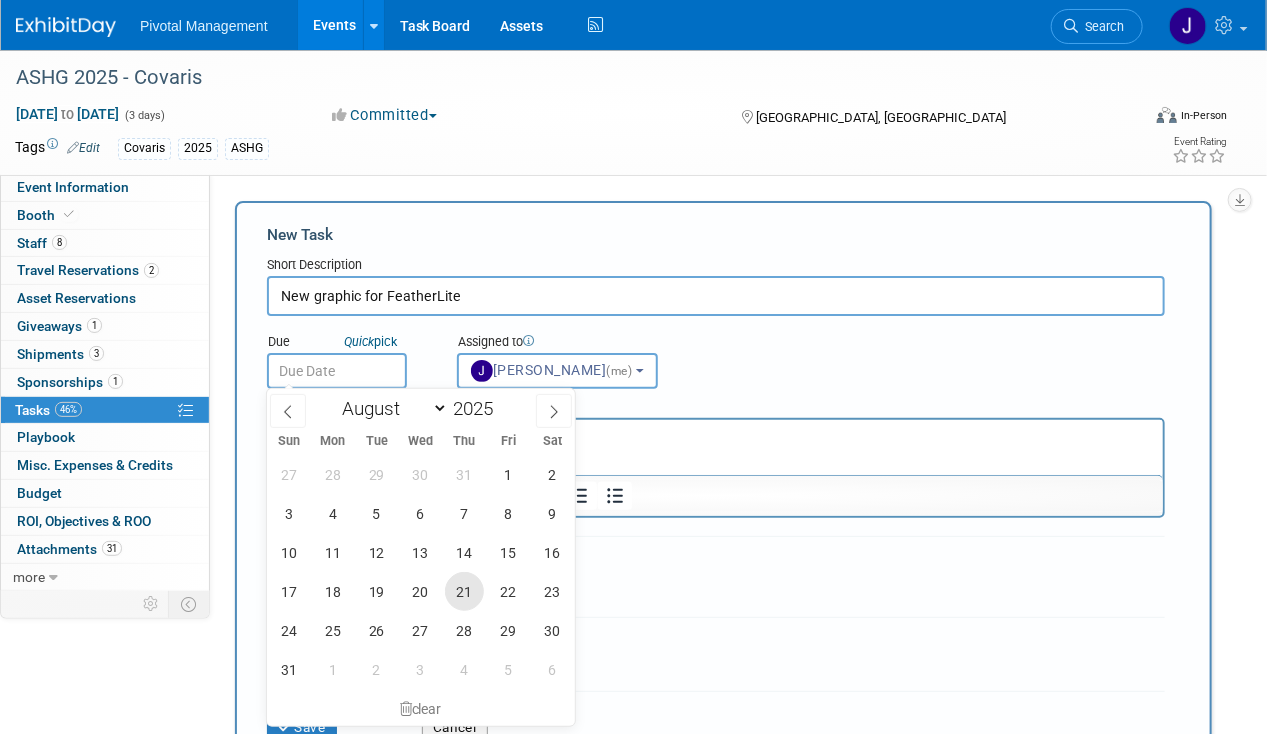 click on "21" at bounding box center (464, 591) 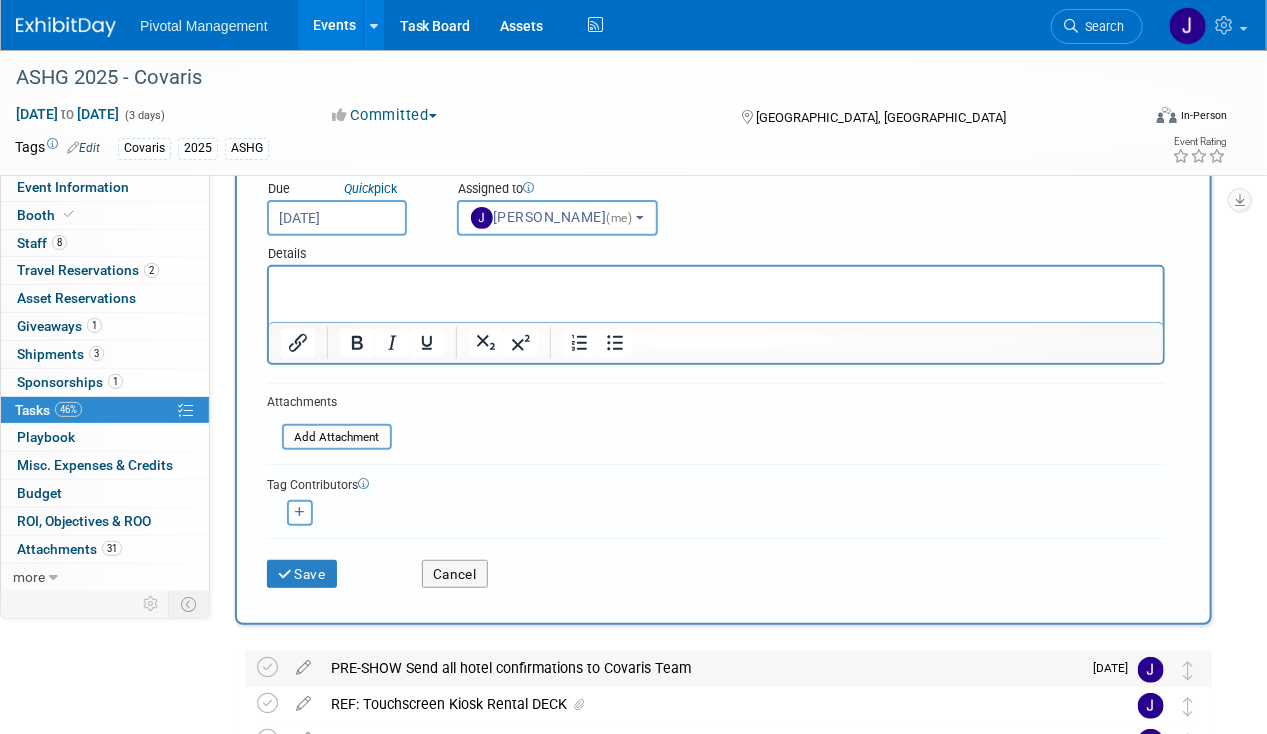 scroll, scrollTop: 298, scrollLeft: 0, axis: vertical 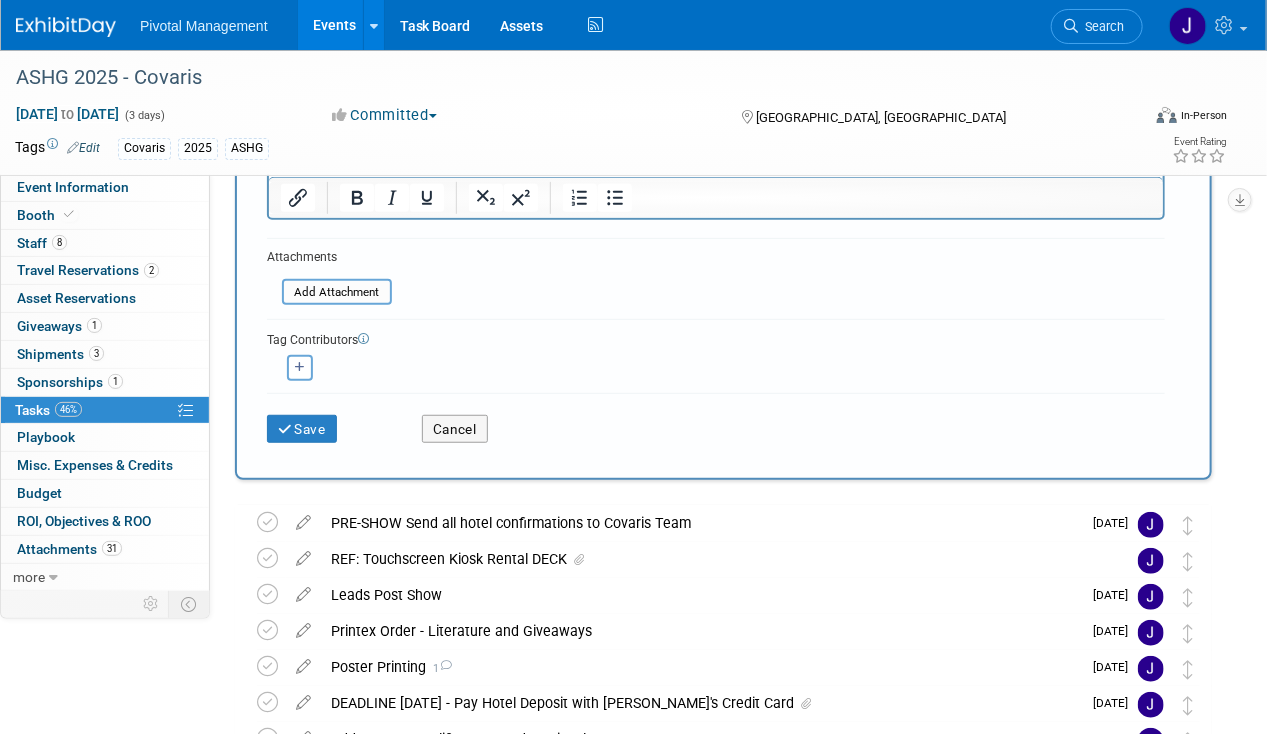 click on "Attachments
Add Attachment" at bounding box center (329, 277) 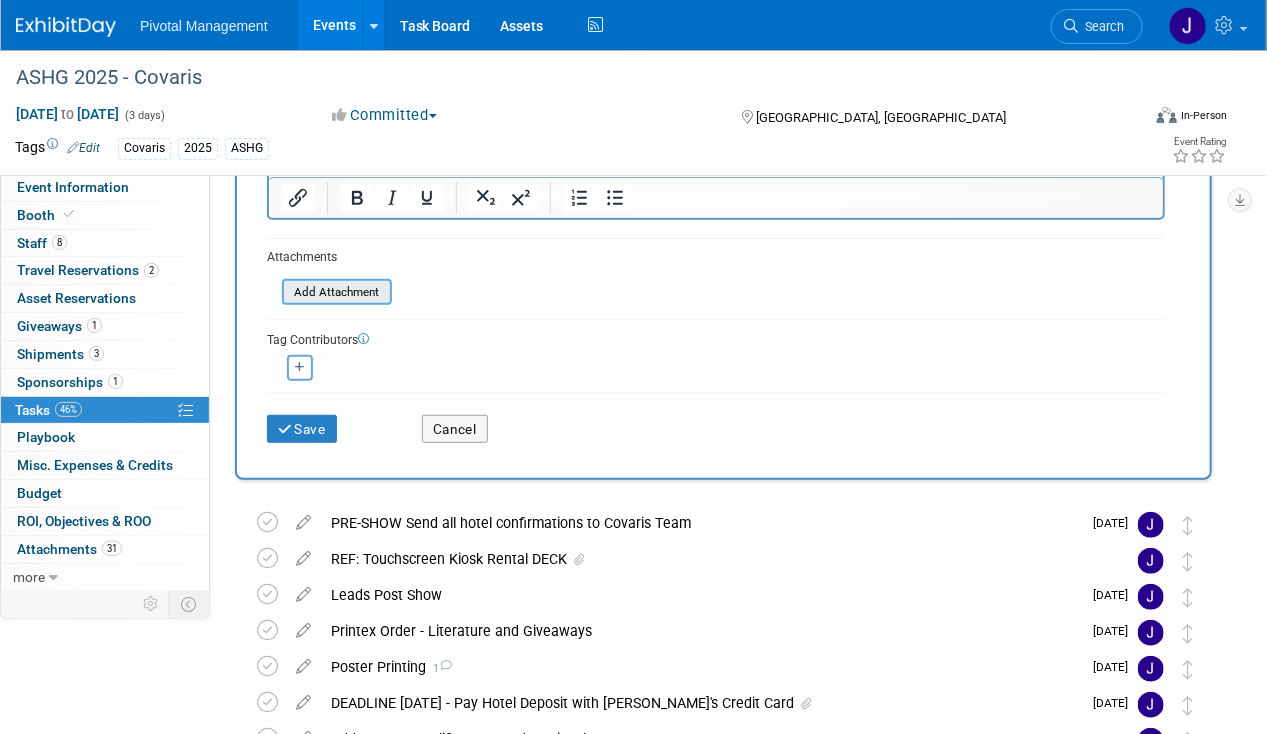 click at bounding box center (271, 292) 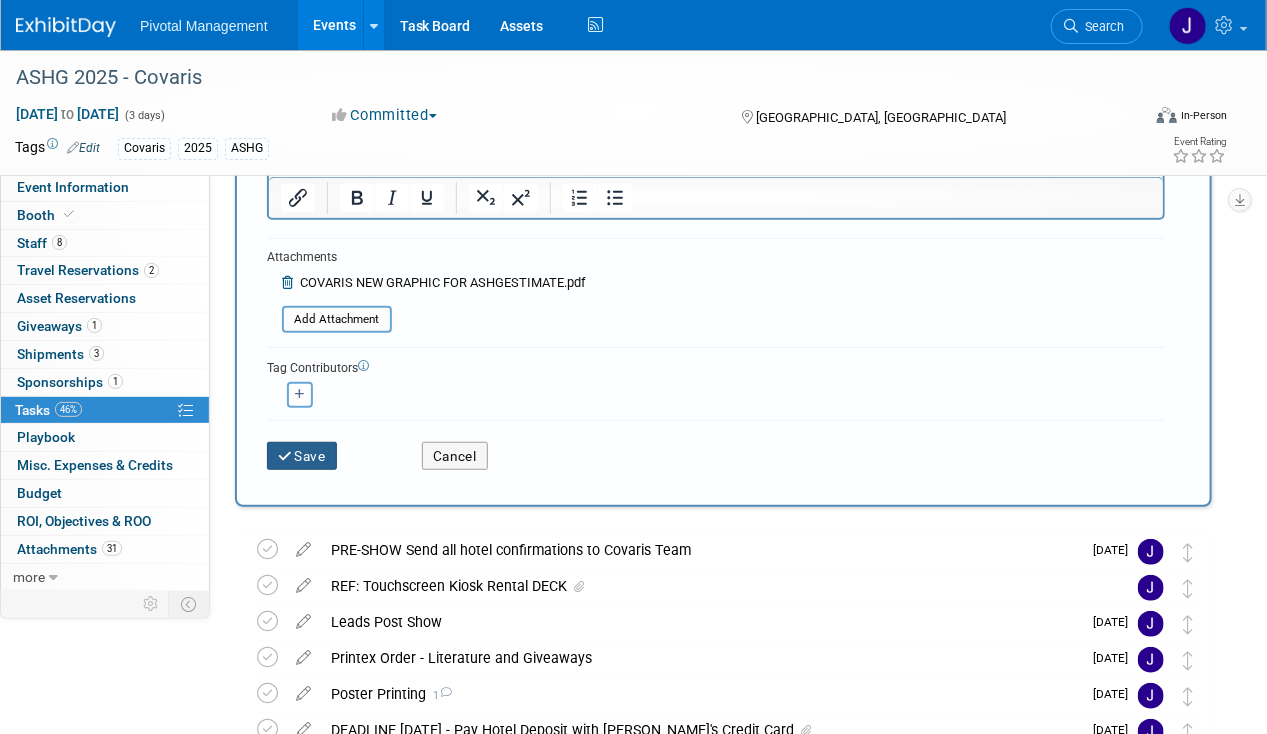click on "Save" at bounding box center (302, 456) 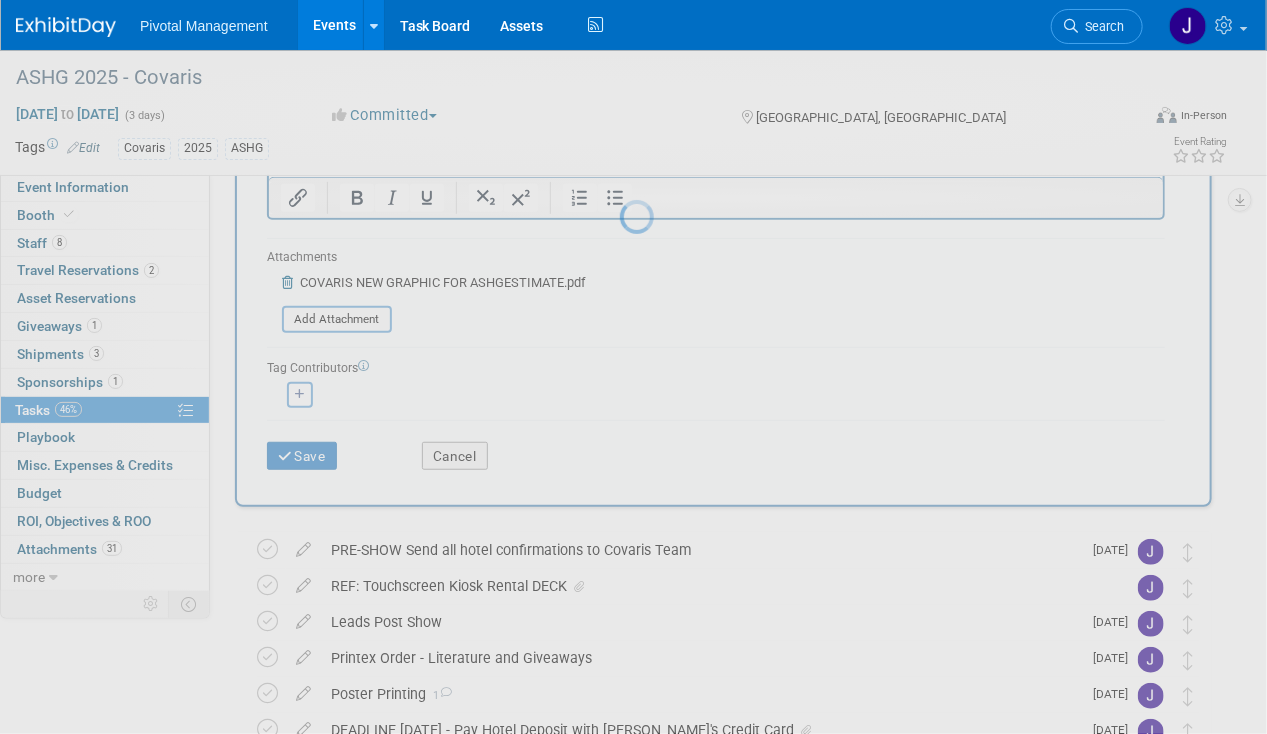 scroll, scrollTop: 0, scrollLeft: 0, axis: both 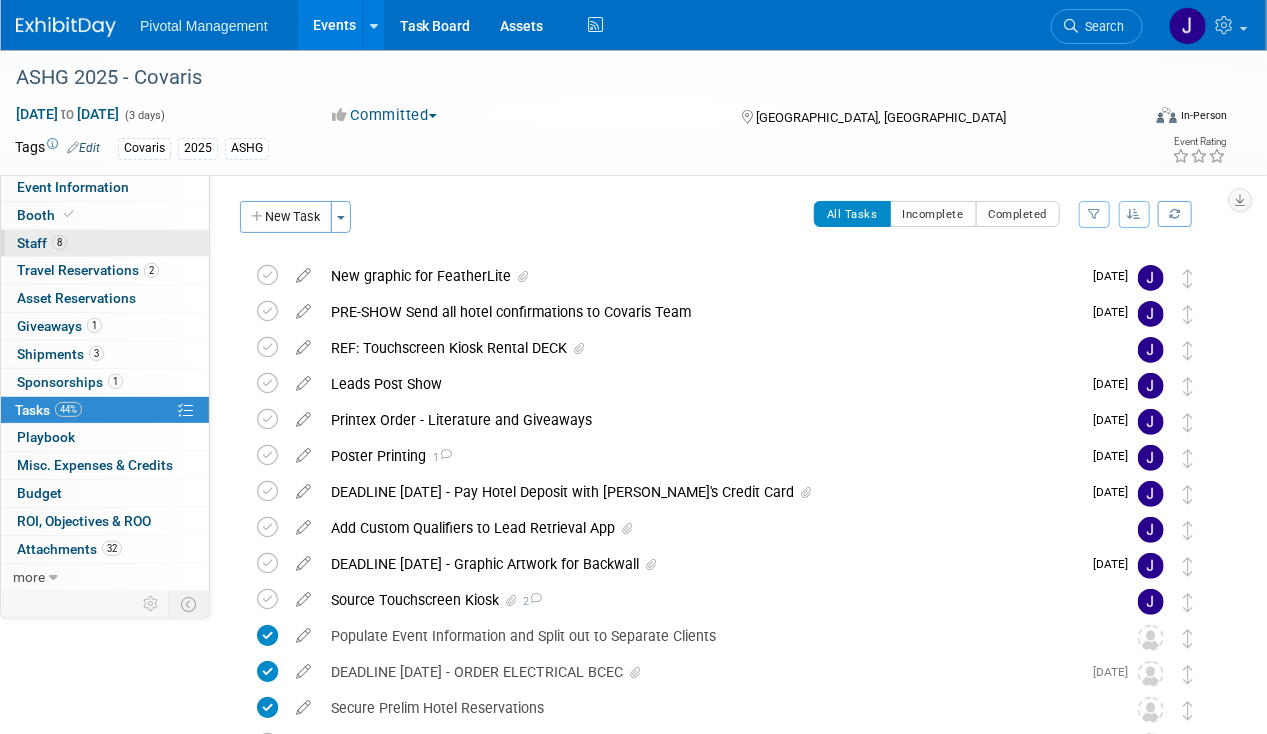 click on "Staff 8" at bounding box center [42, 243] 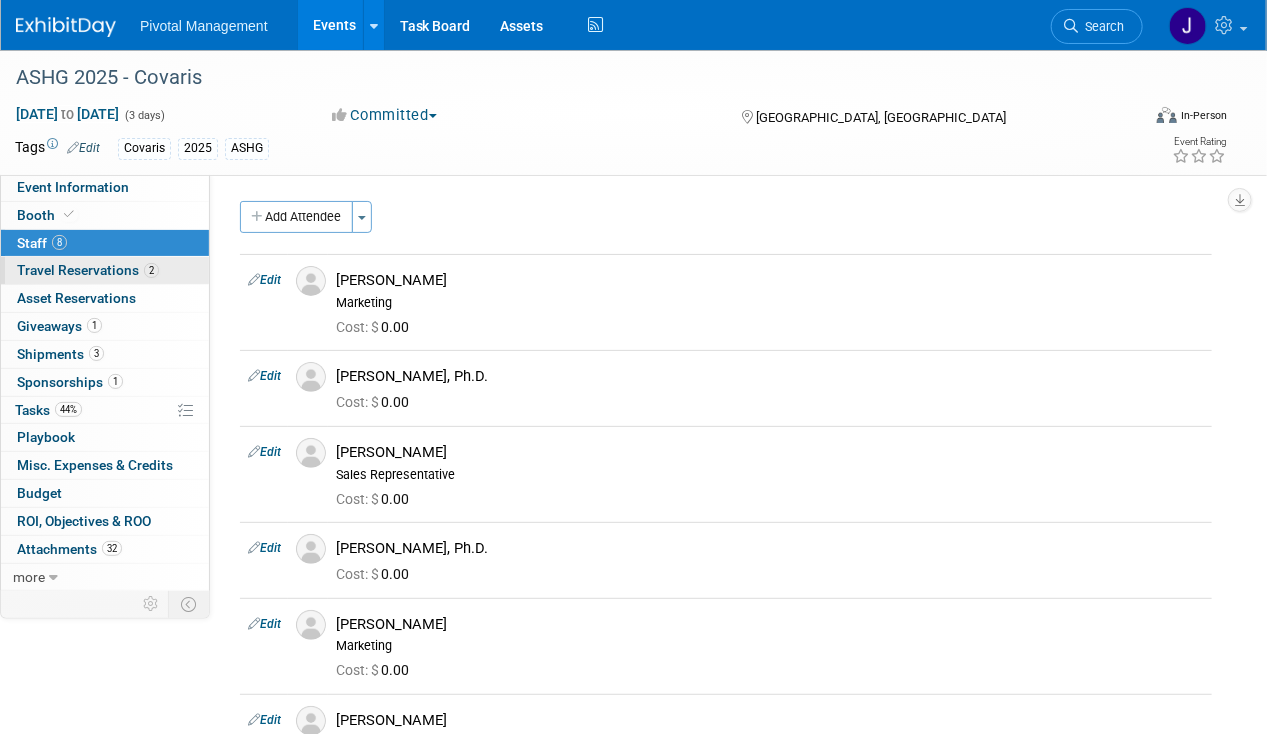 click on "2" at bounding box center [151, 270] 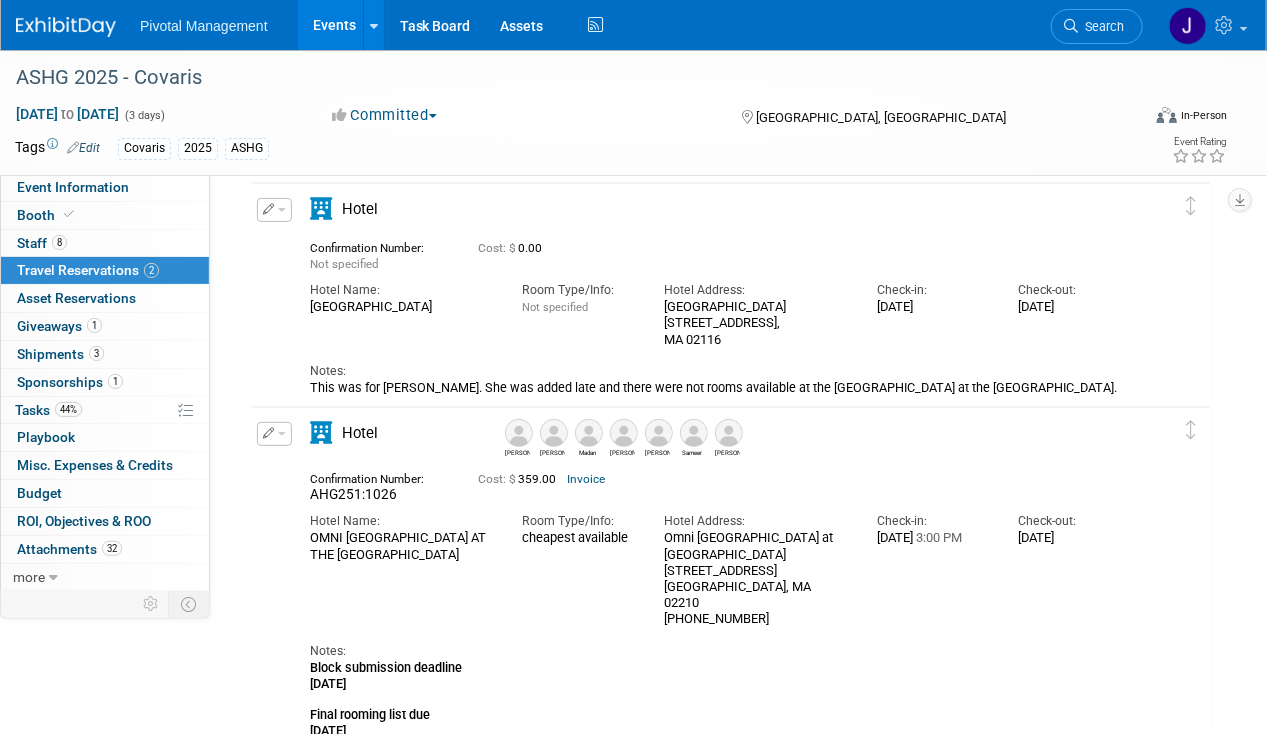 scroll, scrollTop: 0, scrollLeft: 0, axis: both 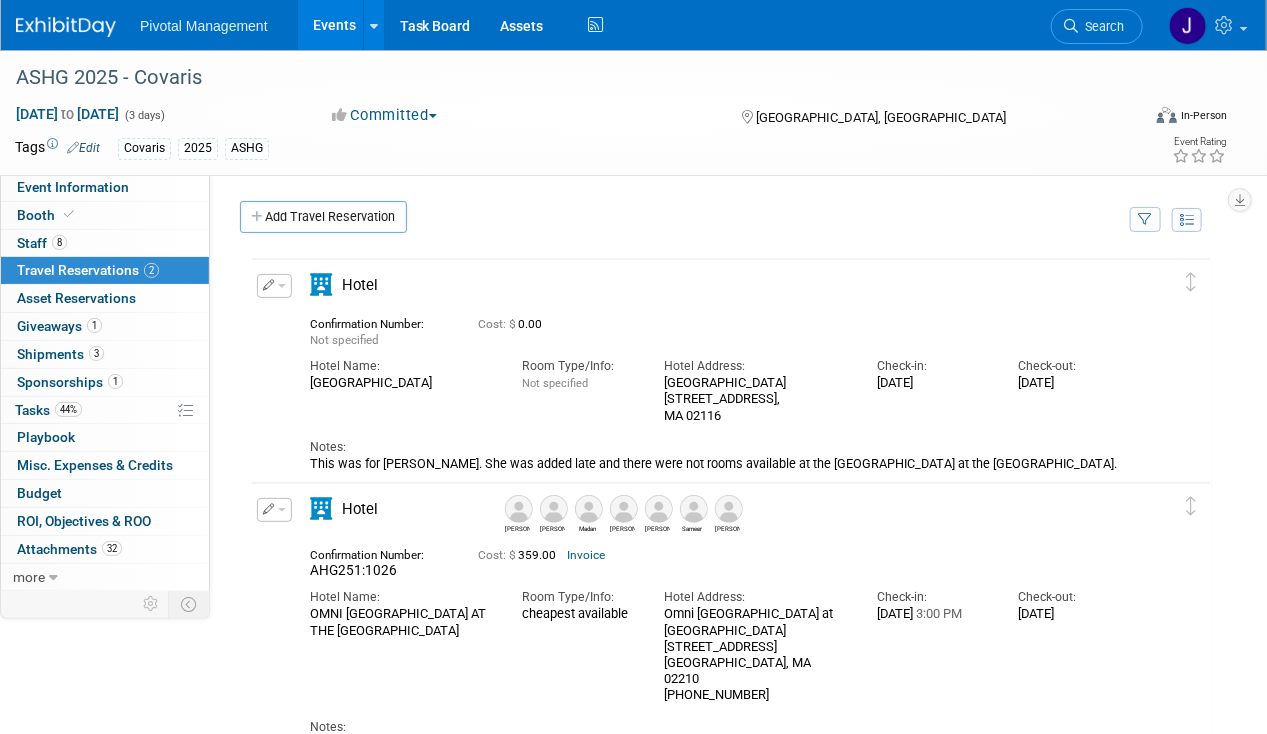 click at bounding box center [274, 286] 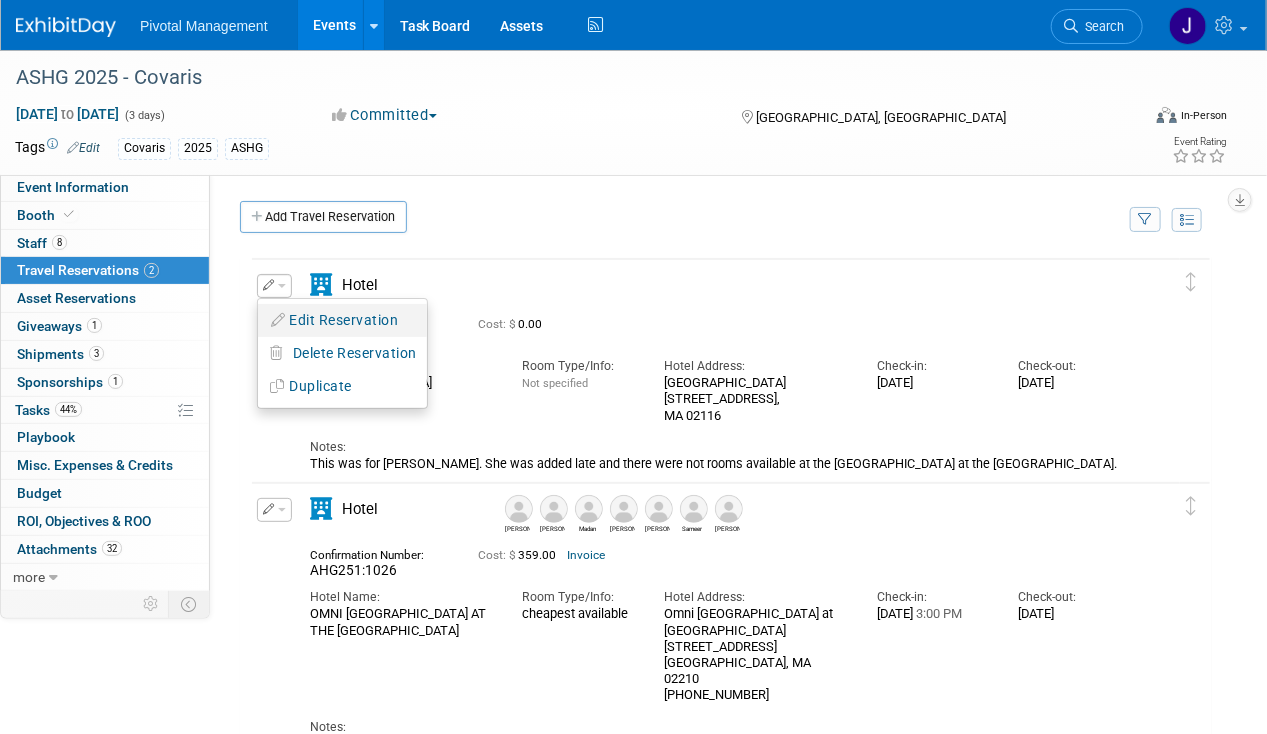 click on "Edit Reservation" at bounding box center [342, 320] 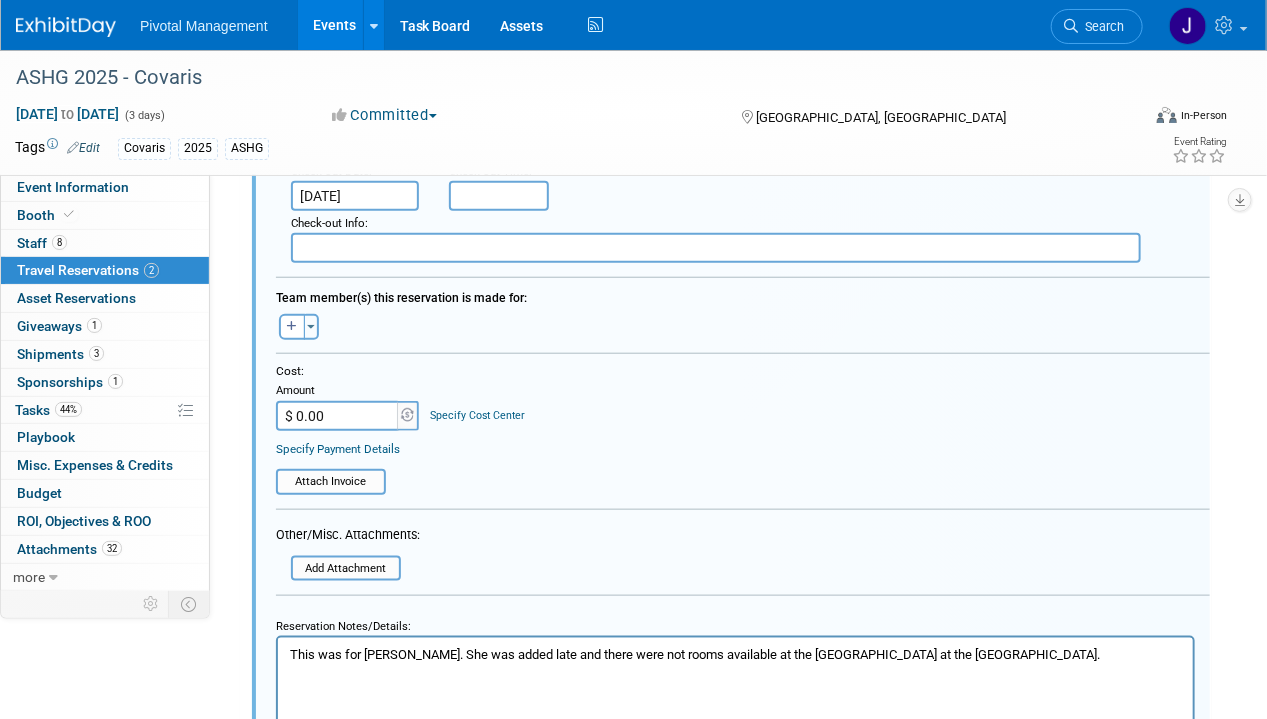 scroll, scrollTop: 574, scrollLeft: 0, axis: vertical 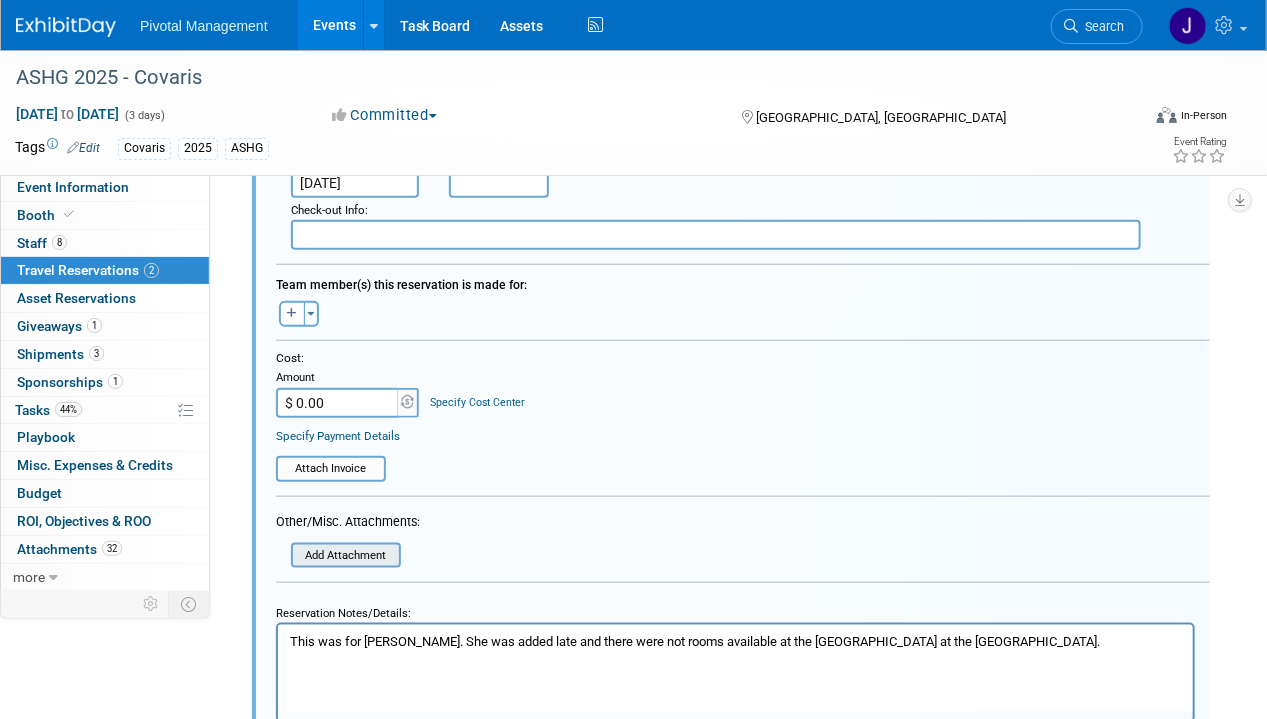 click at bounding box center [297, 555] 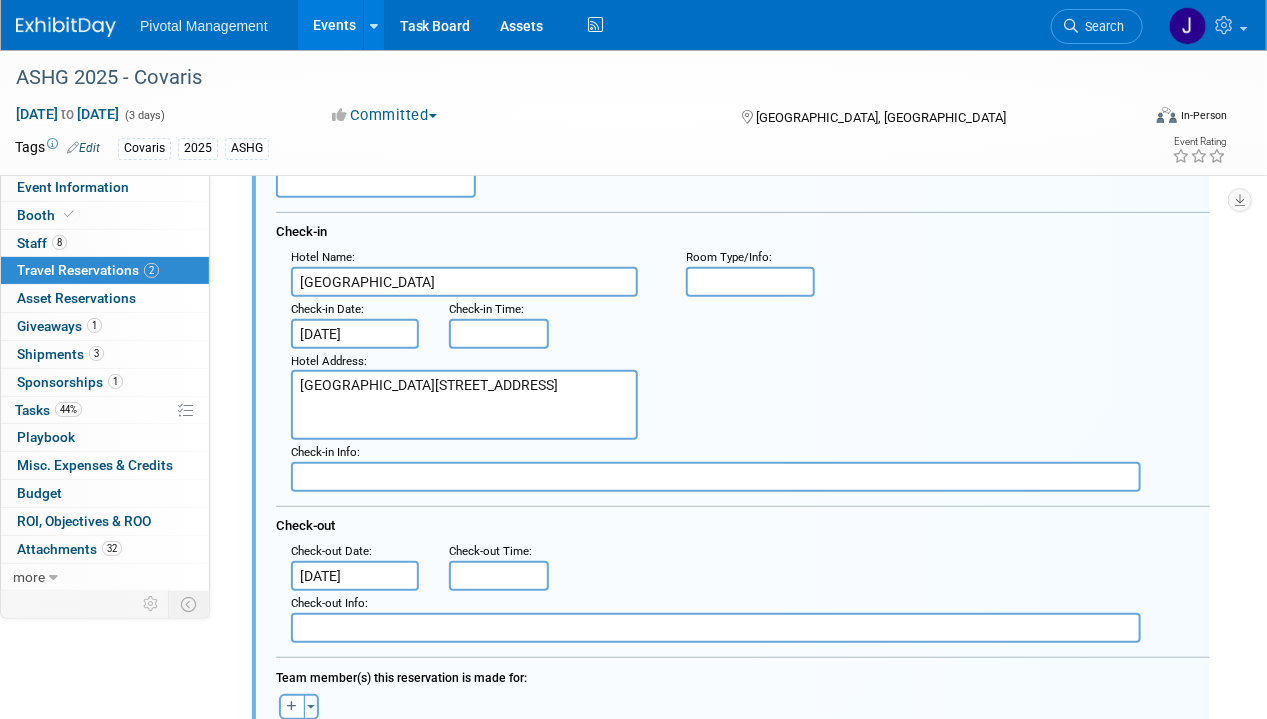 scroll, scrollTop: 181, scrollLeft: 0, axis: vertical 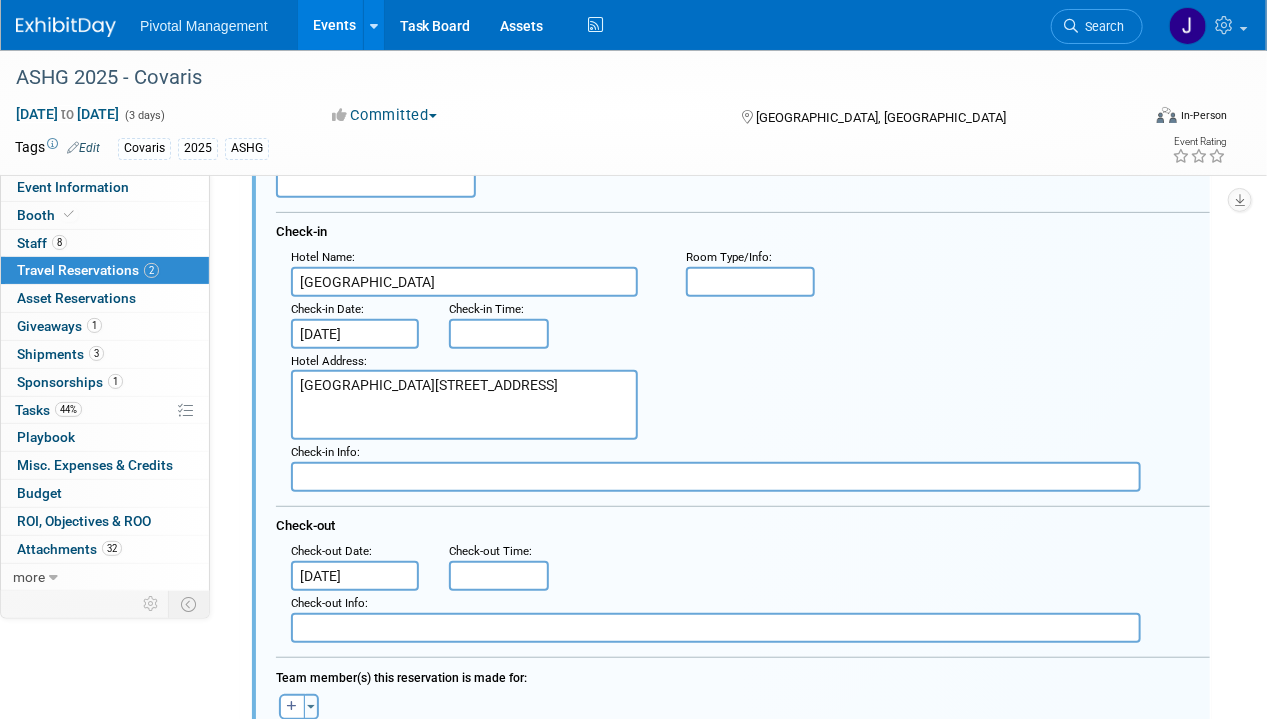 click on "Hilton Boston Park" at bounding box center (464, 282) 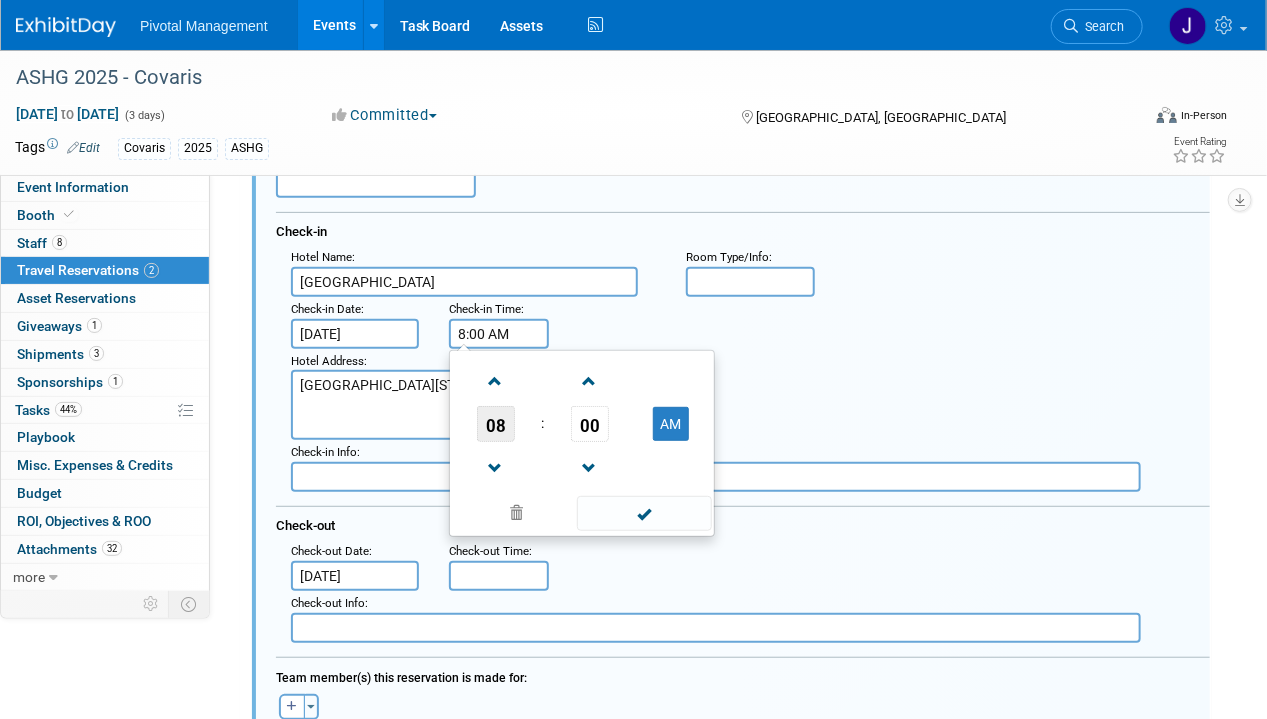 click on "08" at bounding box center (496, 424) 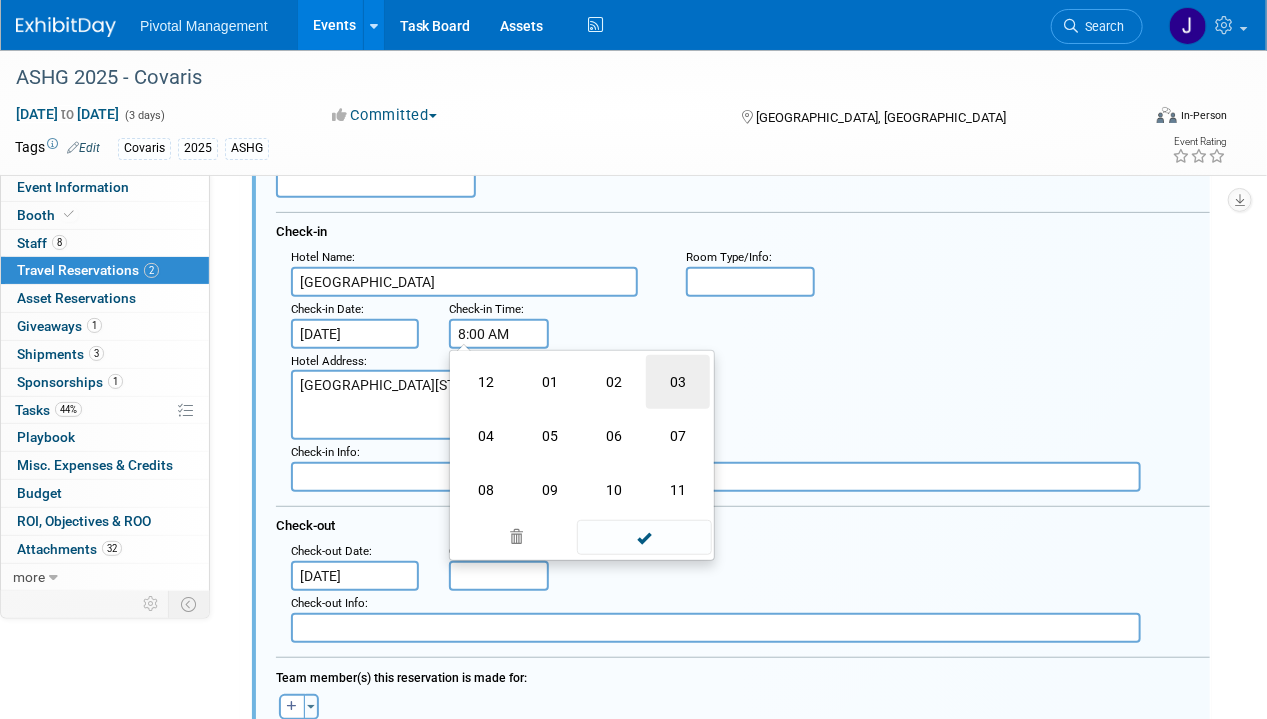 click on "03" at bounding box center (678, 382) 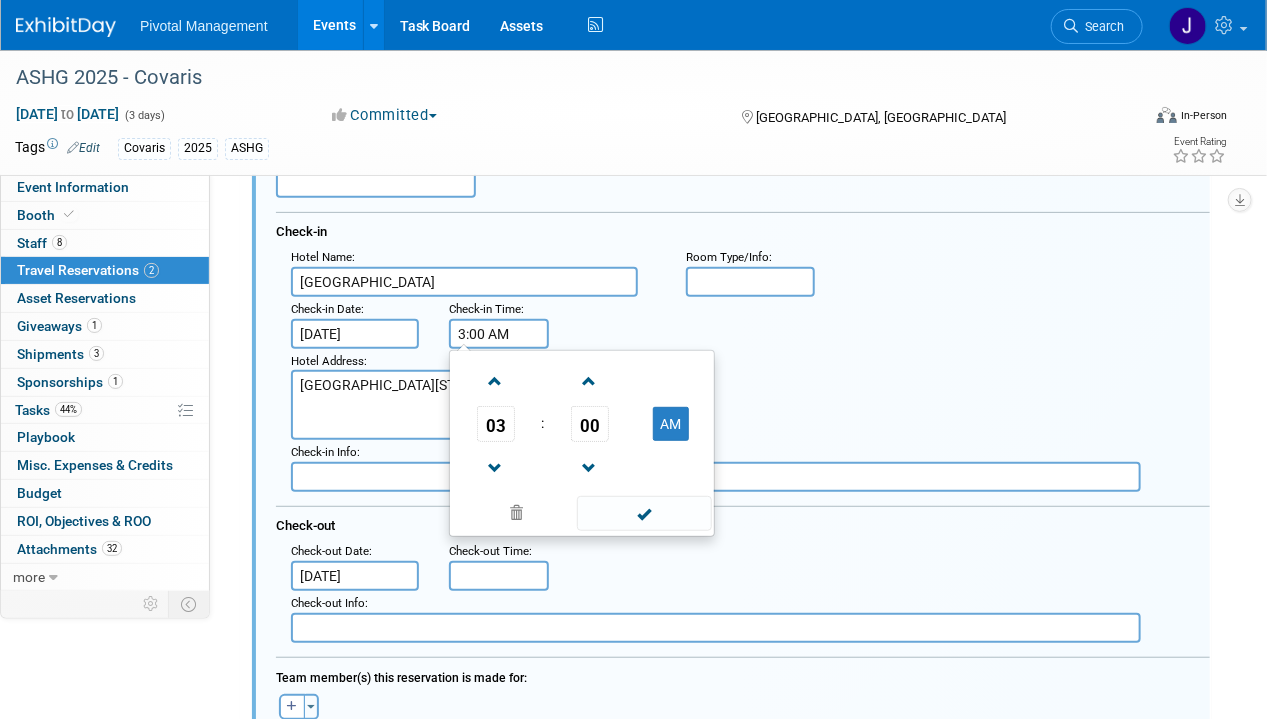 click on "AM" at bounding box center (670, 424) 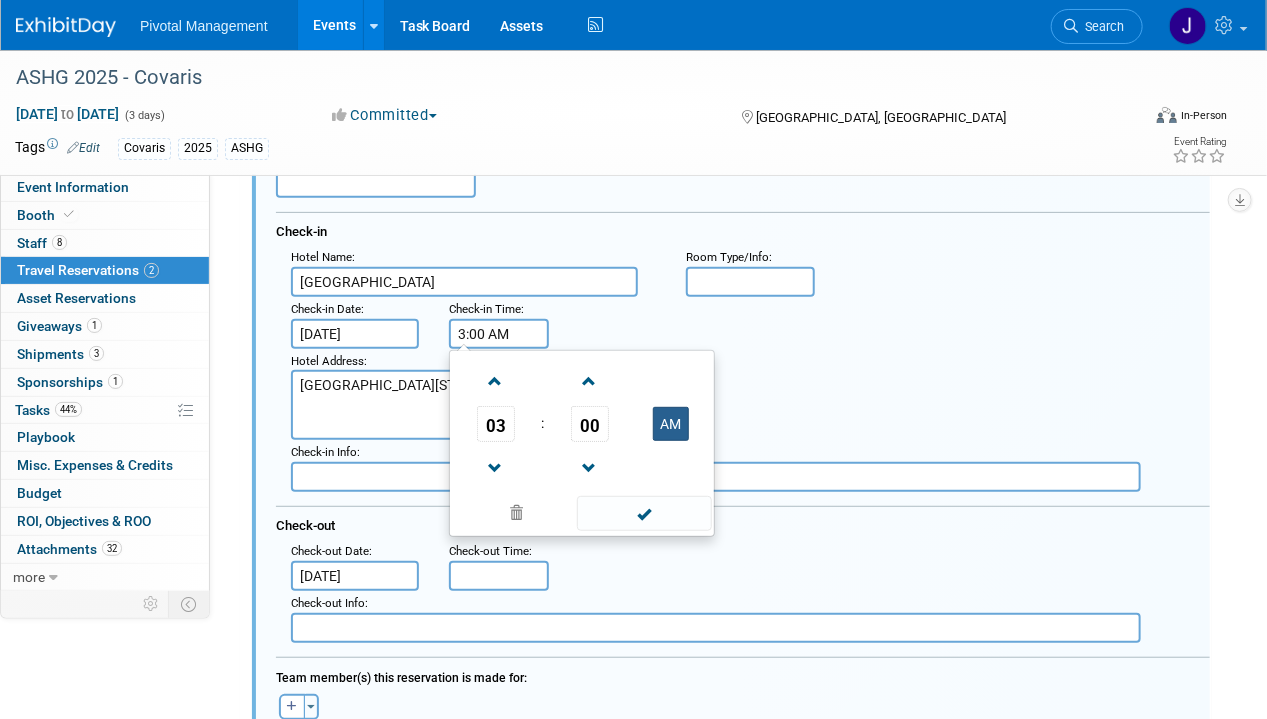 click on "AM" at bounding box center (671, 424) 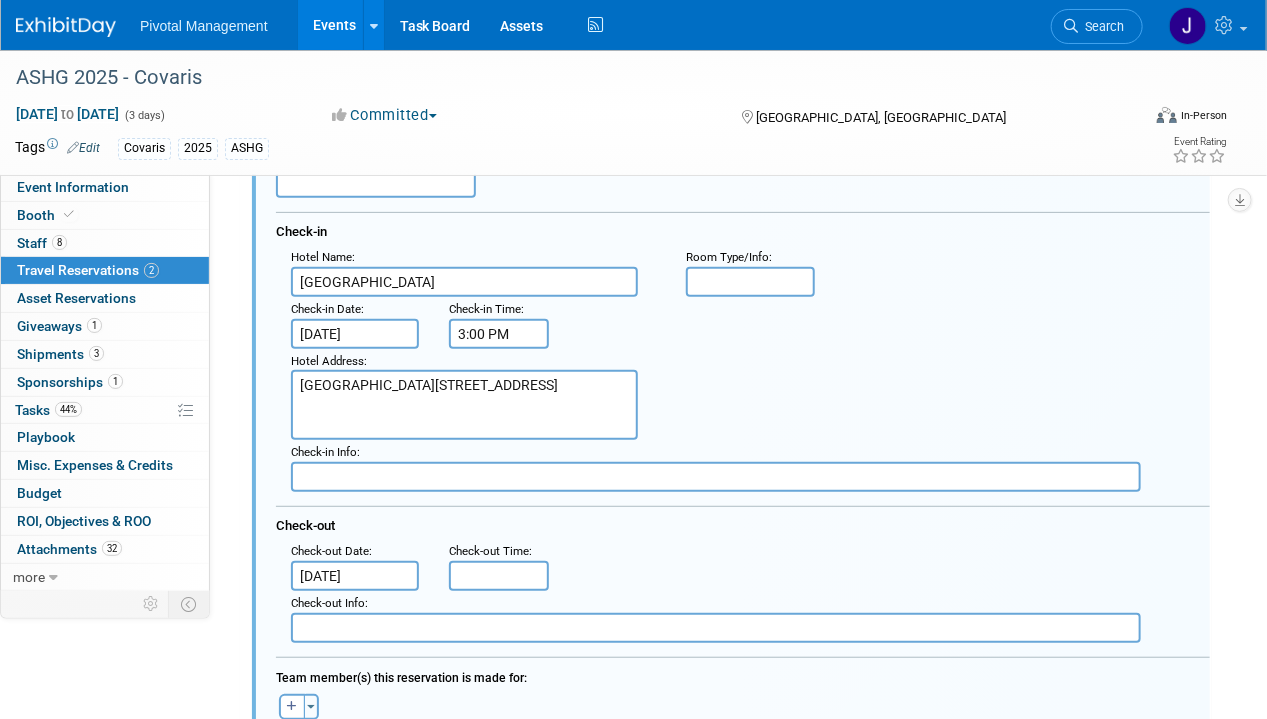 click on ":
Check-in Date :
Oct 13, 2025
Check-in Time :
3:00 PM" at bounding box center [750, 323] 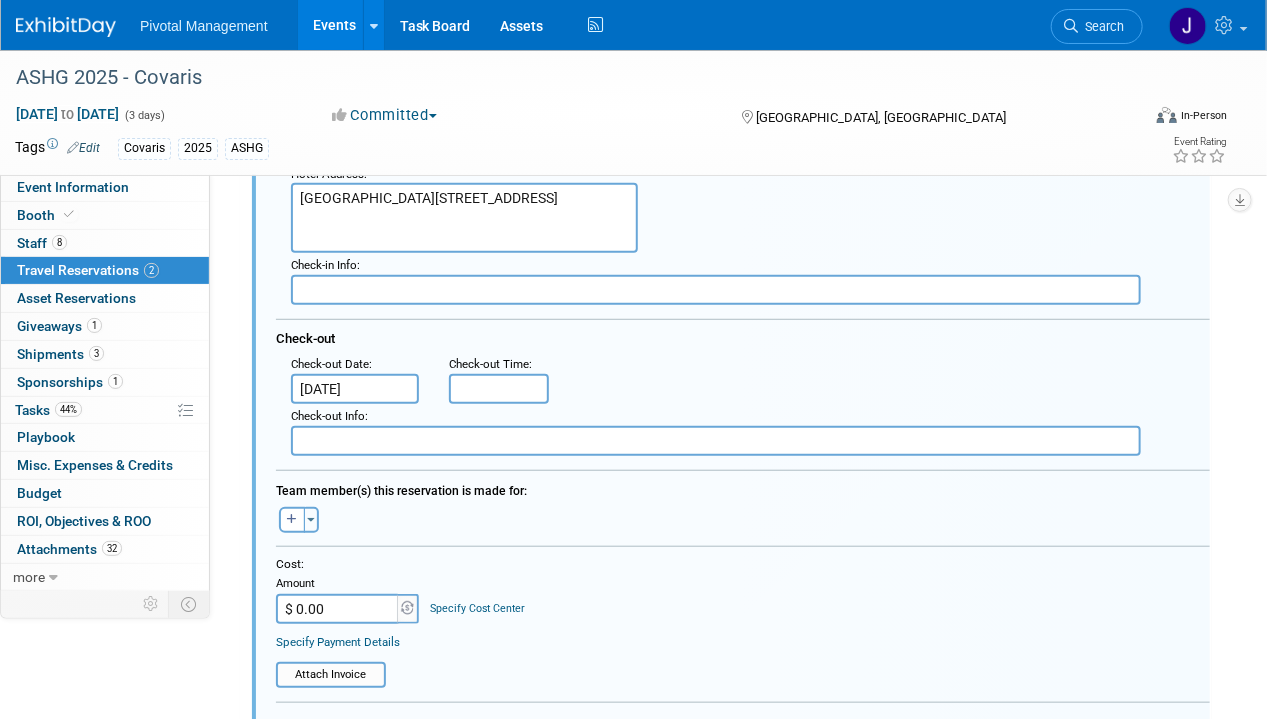 scroll, scrollTop: 409, scrollLeft: 0, axis: vertical 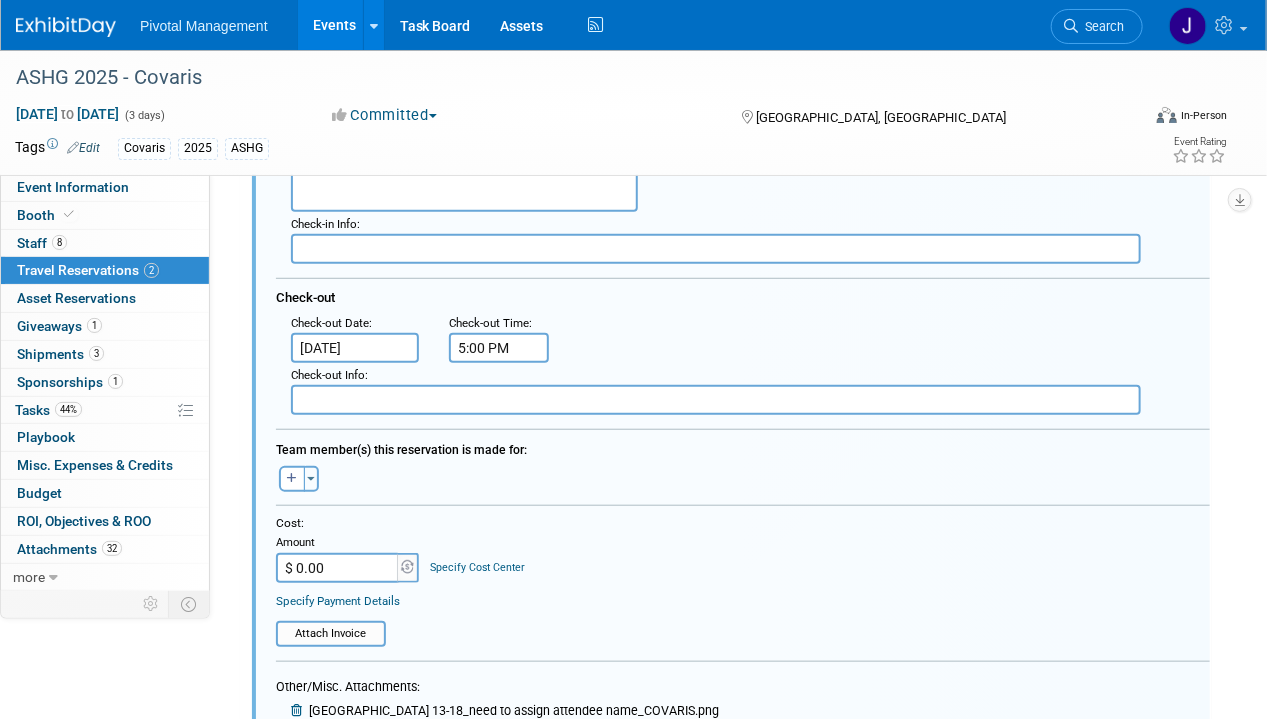 click on "5:00 PM" at bounding box center [499, 348] 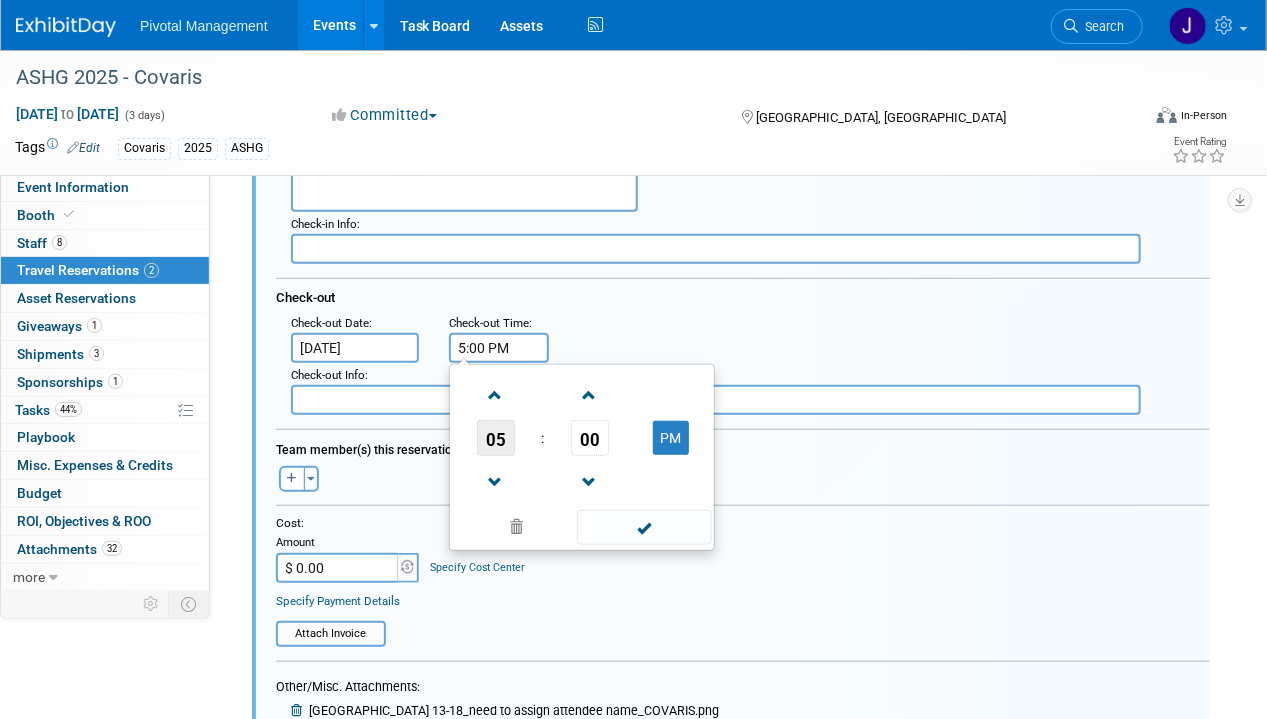 click on "05" at bounding box center [496, 438] 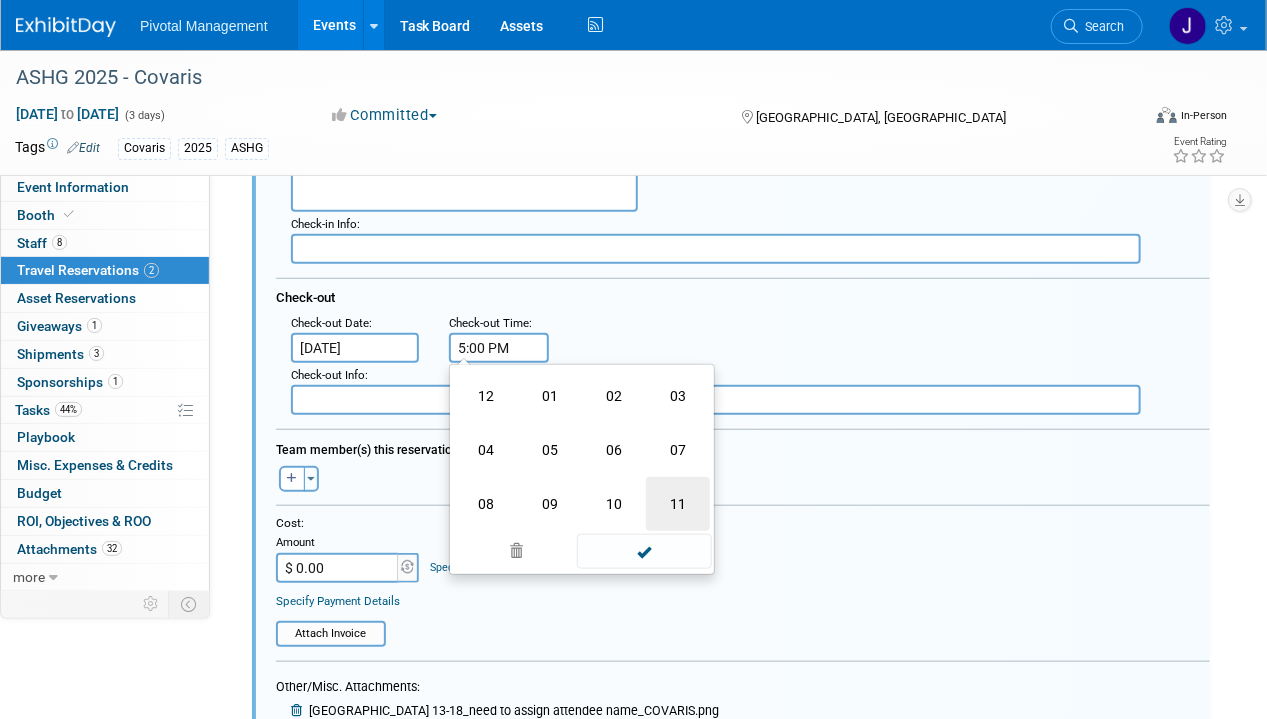 click on "11" at bounding box center (678, 504) 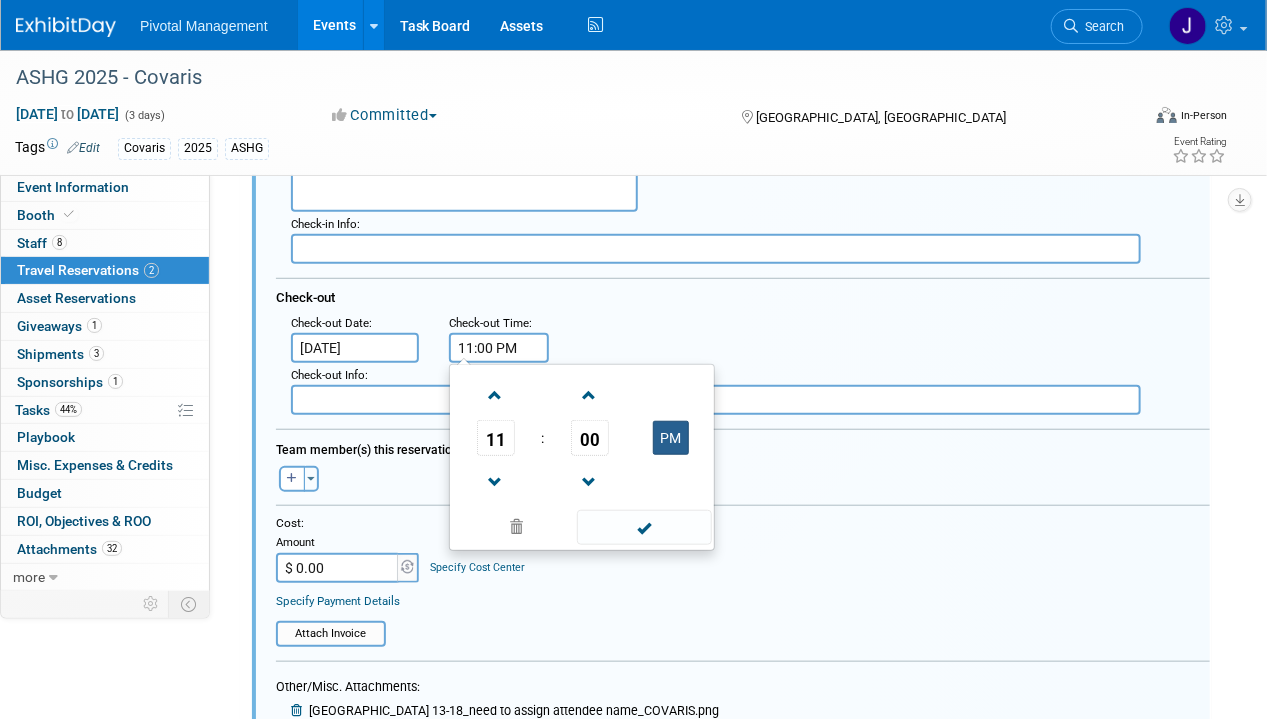 click on "PM" at bounding box center [671, 438] 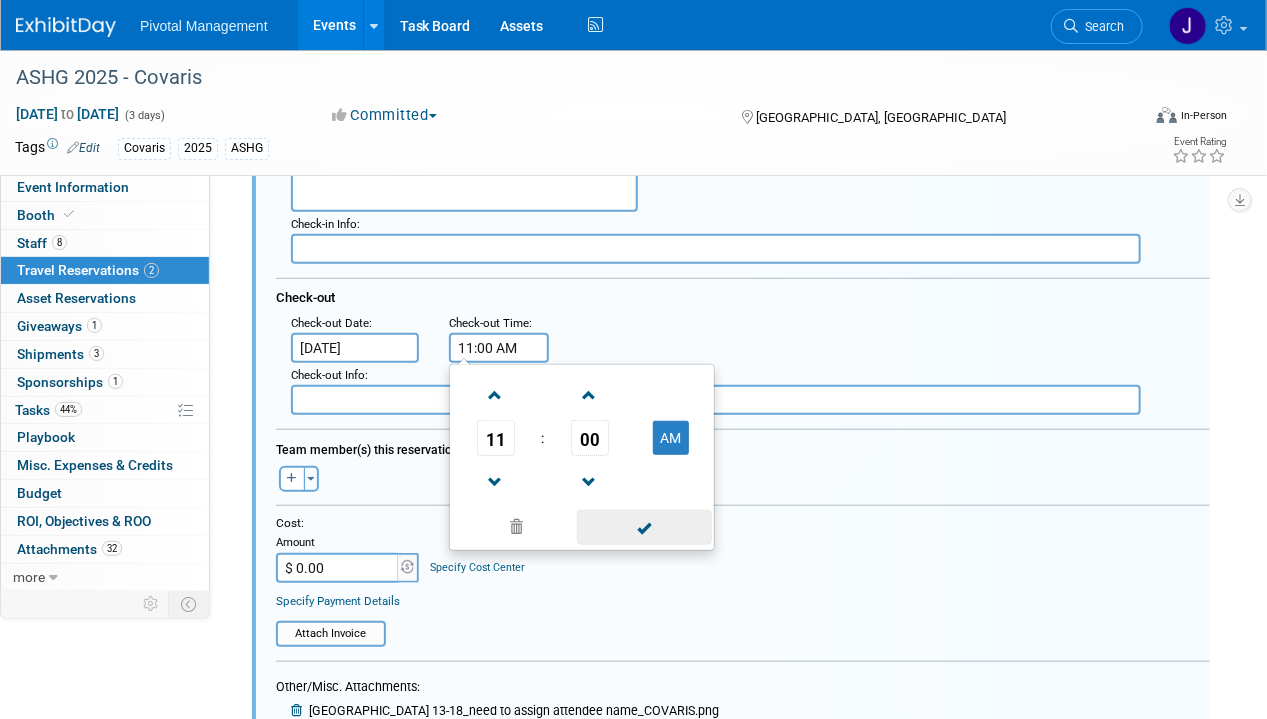 click at bounding box center [644, 527] 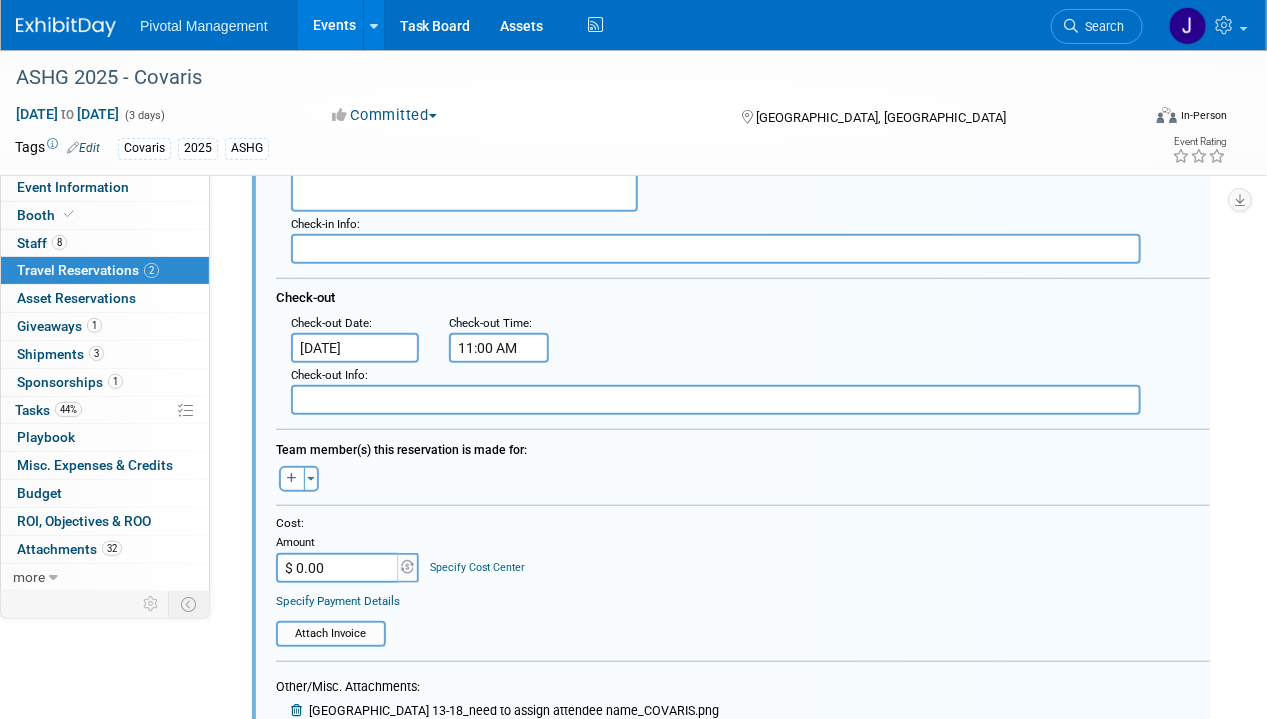 click at bounding box center (716, 400) 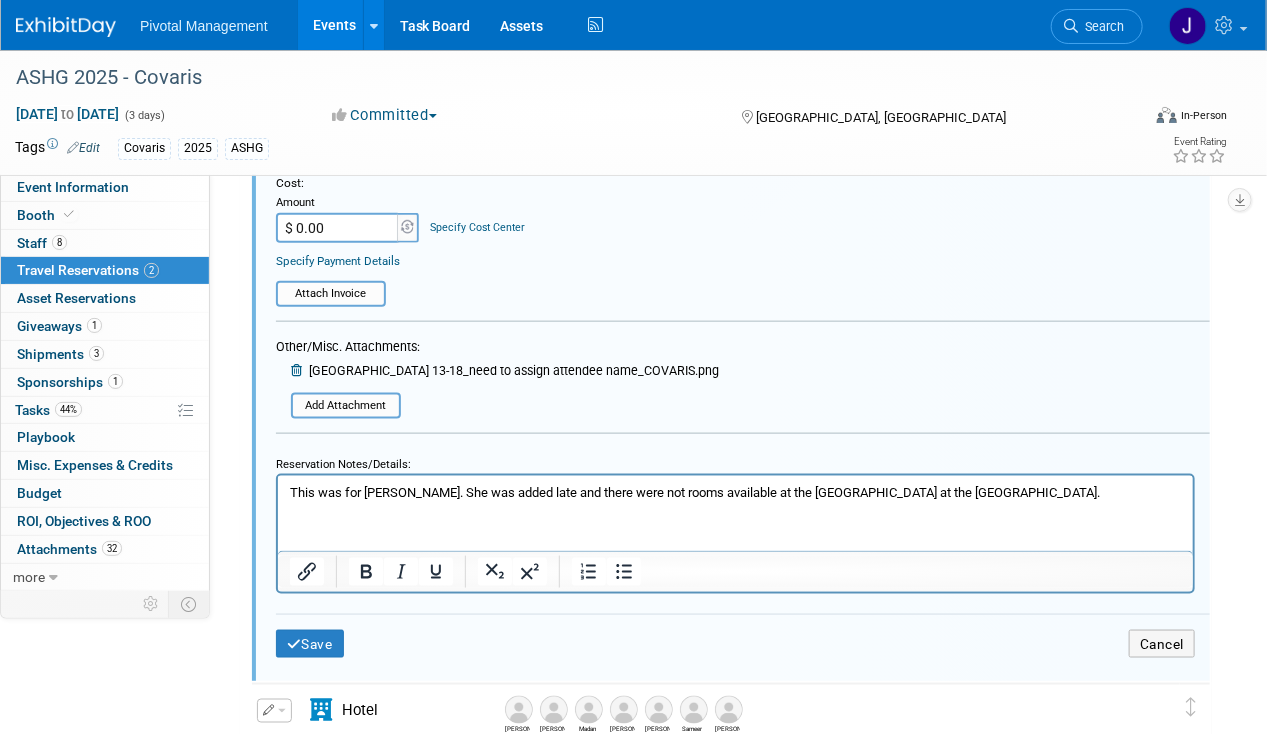 scroll, scrollTop: 949, scrollLeft: 0, axis: vertical 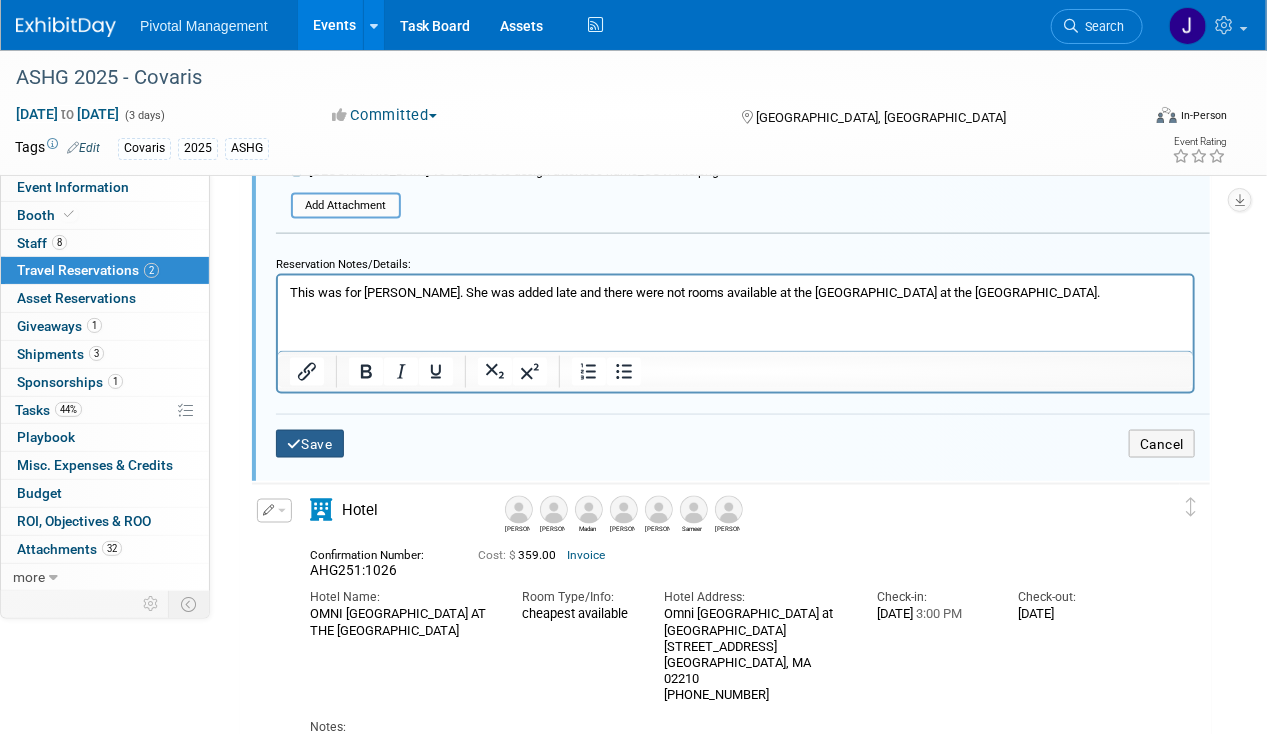 click on "Save" at bounding box center [310, 444] 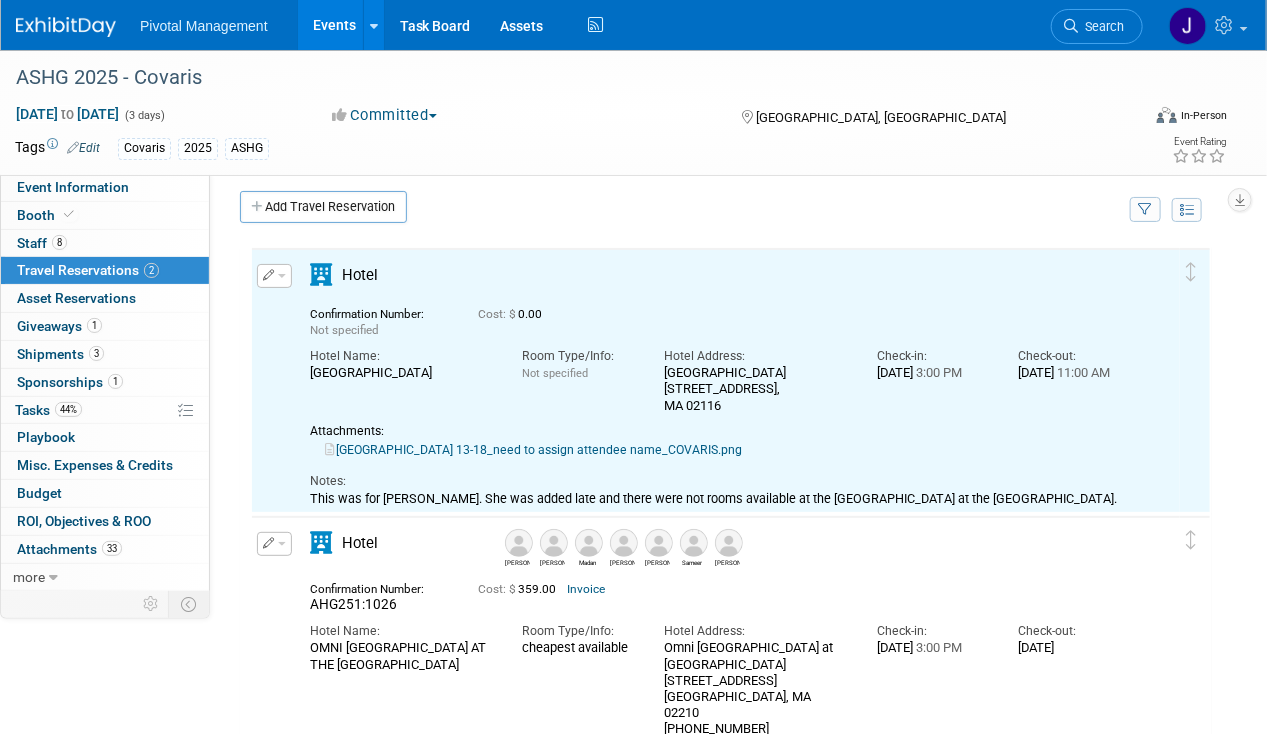 scroll, scrollTop: 0, scrollLeft: 0, axis: both 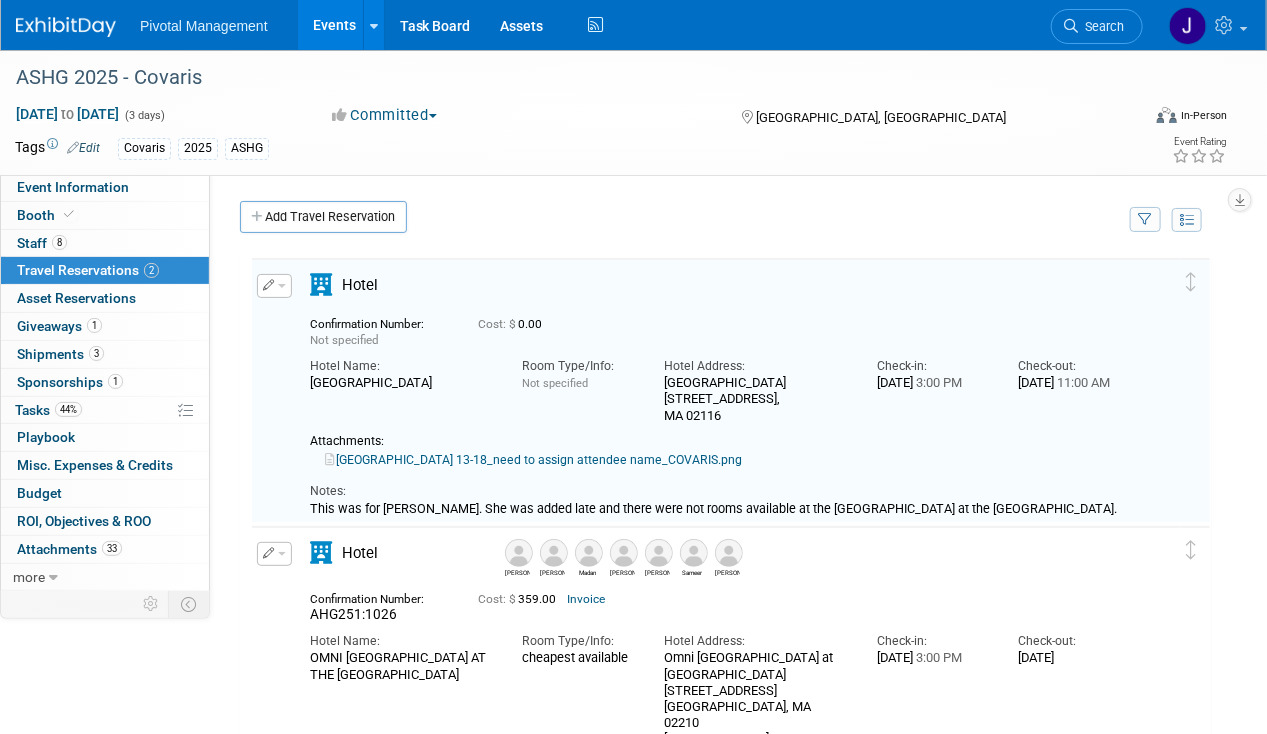 click at bounding box center [274, 286] 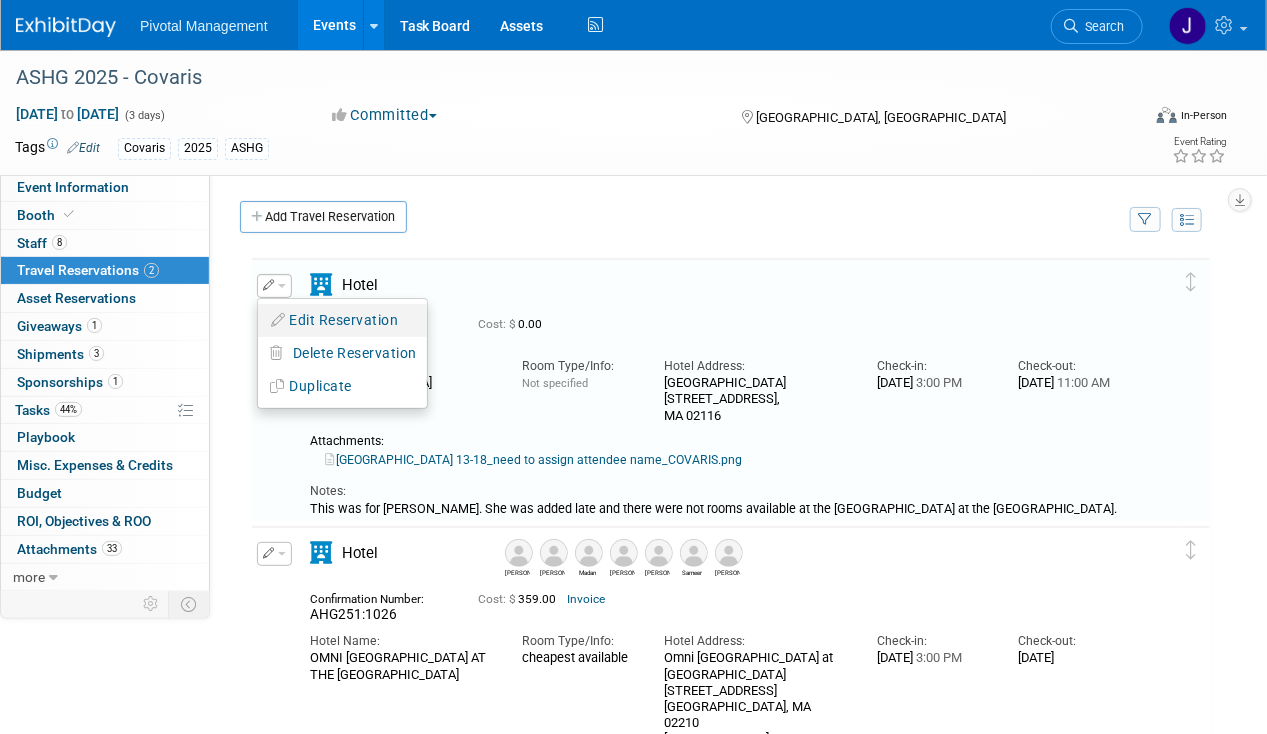 click on "Edit Reservation" at bounding box center (342, 320) 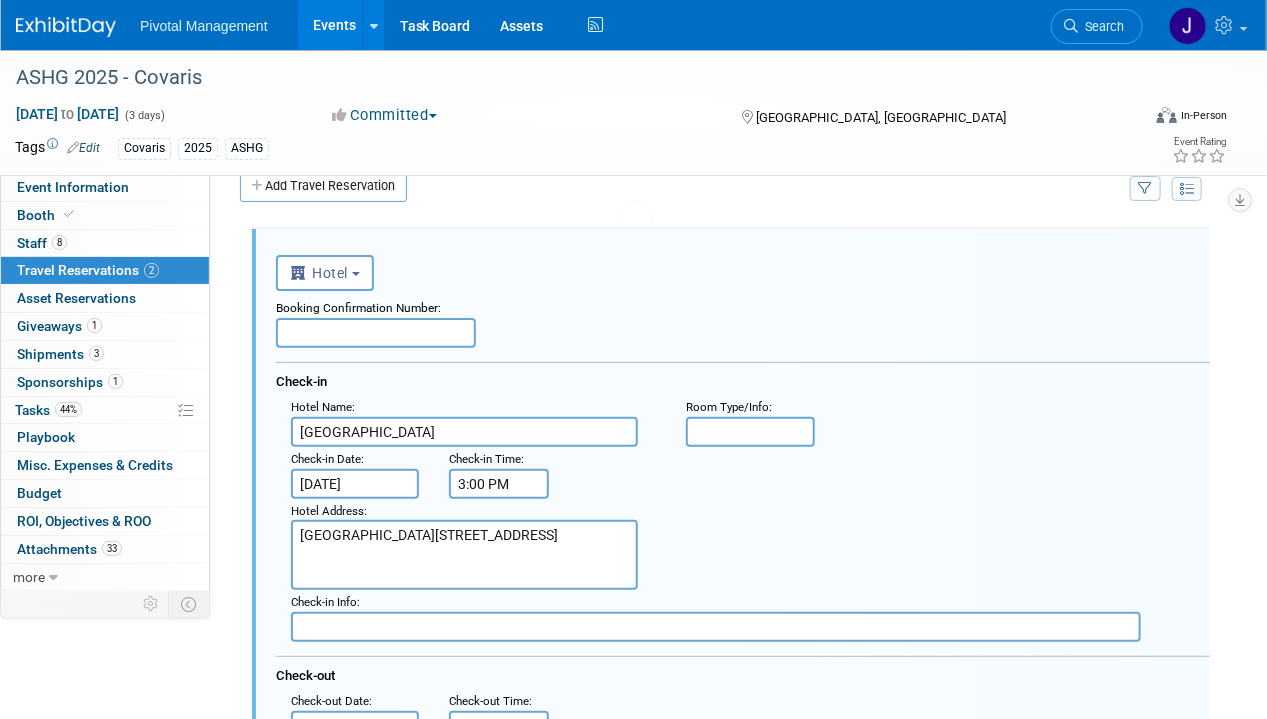 scroll, scrollTop: 0, scrollLeft: 0, axis: both 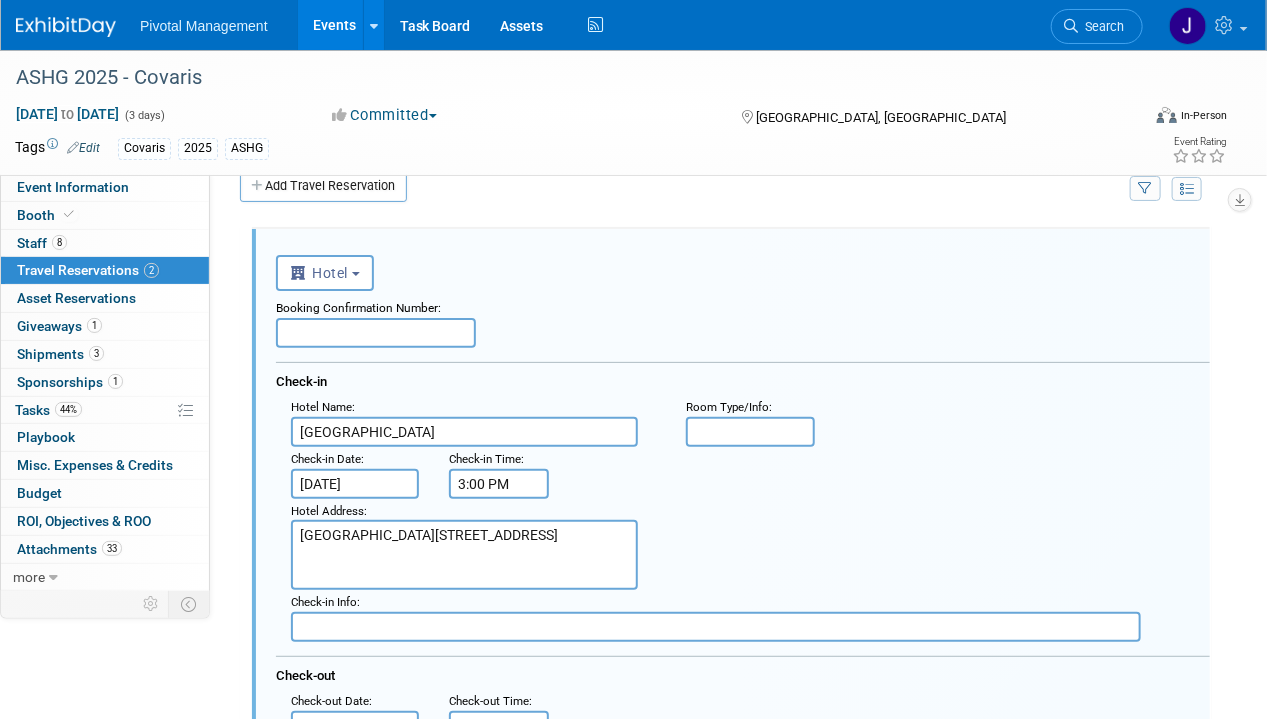 click on "Hilton Boston Park
50 Park Plaza, Boston,
MA 02116" at bounding box center [464, 555] 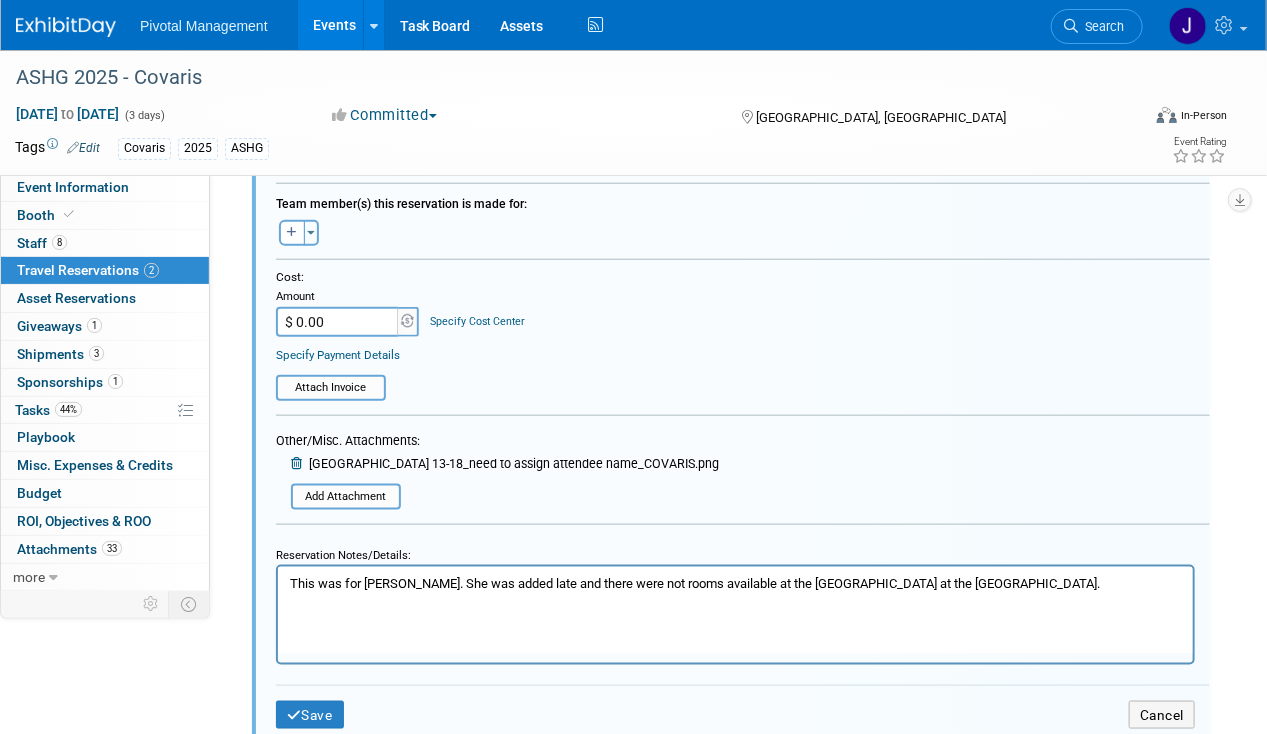 scroll, scrollTop: 662, scrollLeft: 0, axis: vertical 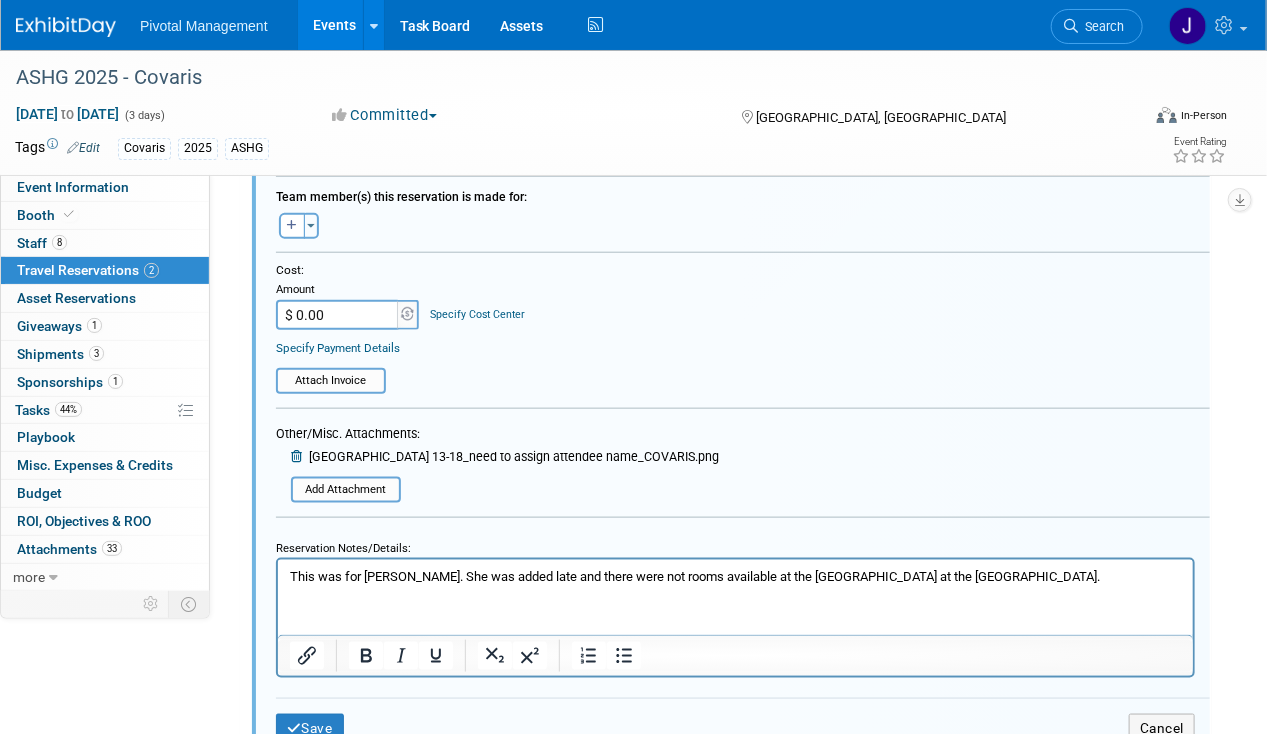 click on "This was for Elisabeth Prundt. She was added late and there were not rooms available at the Omi Boston Hotel at the Seaport." at bounding box center (735, 576) 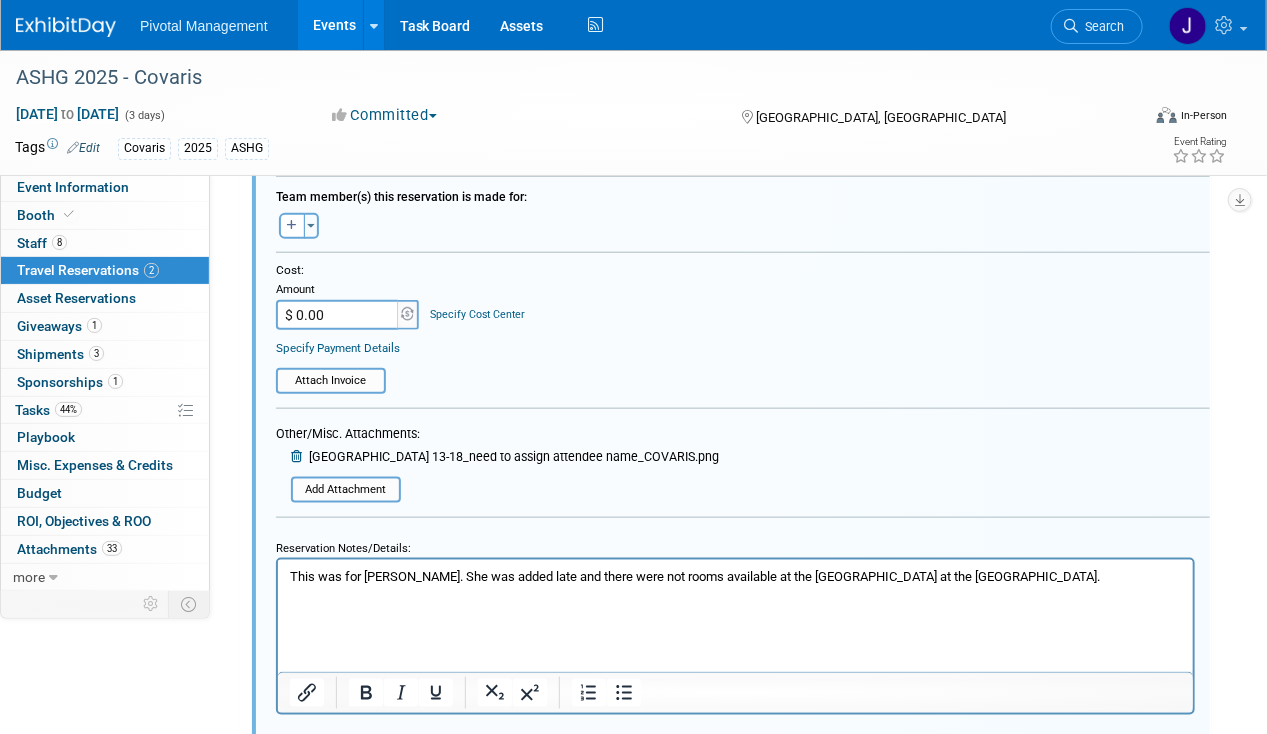 type 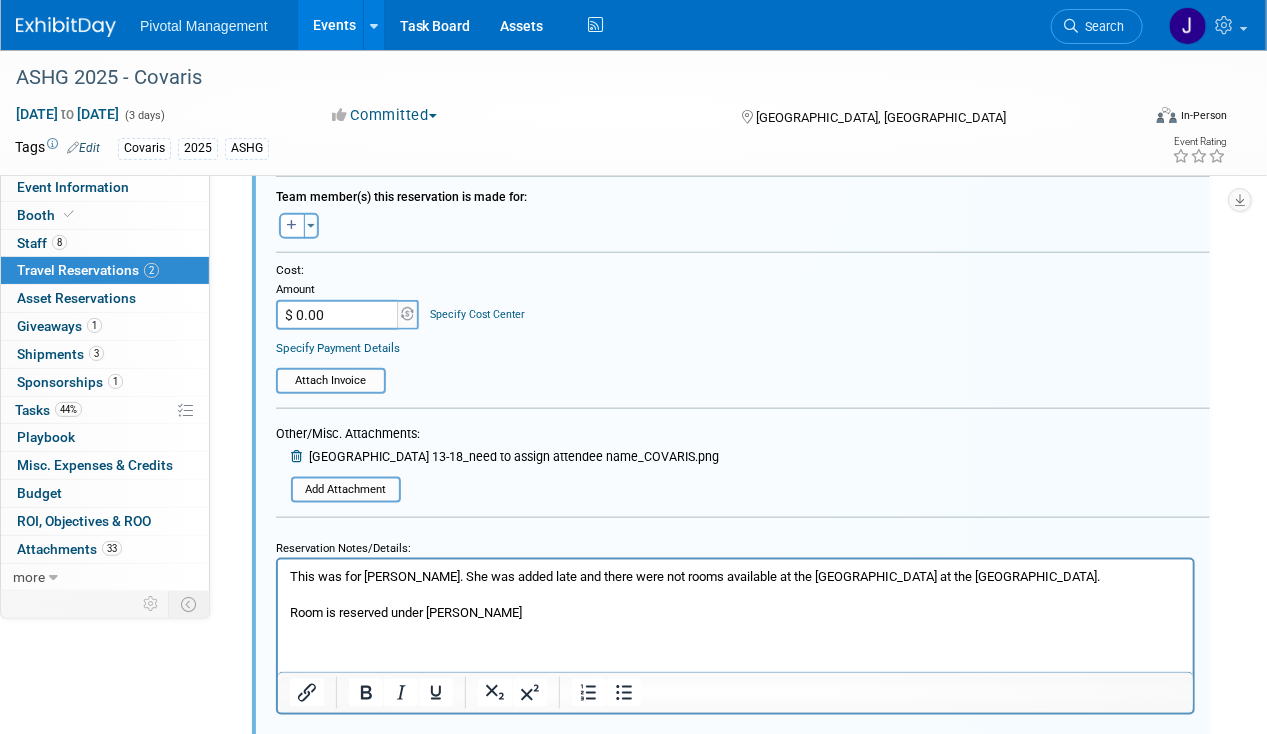scroll, scrollTop: 1062, scrollLeft: 0, axis: vertical 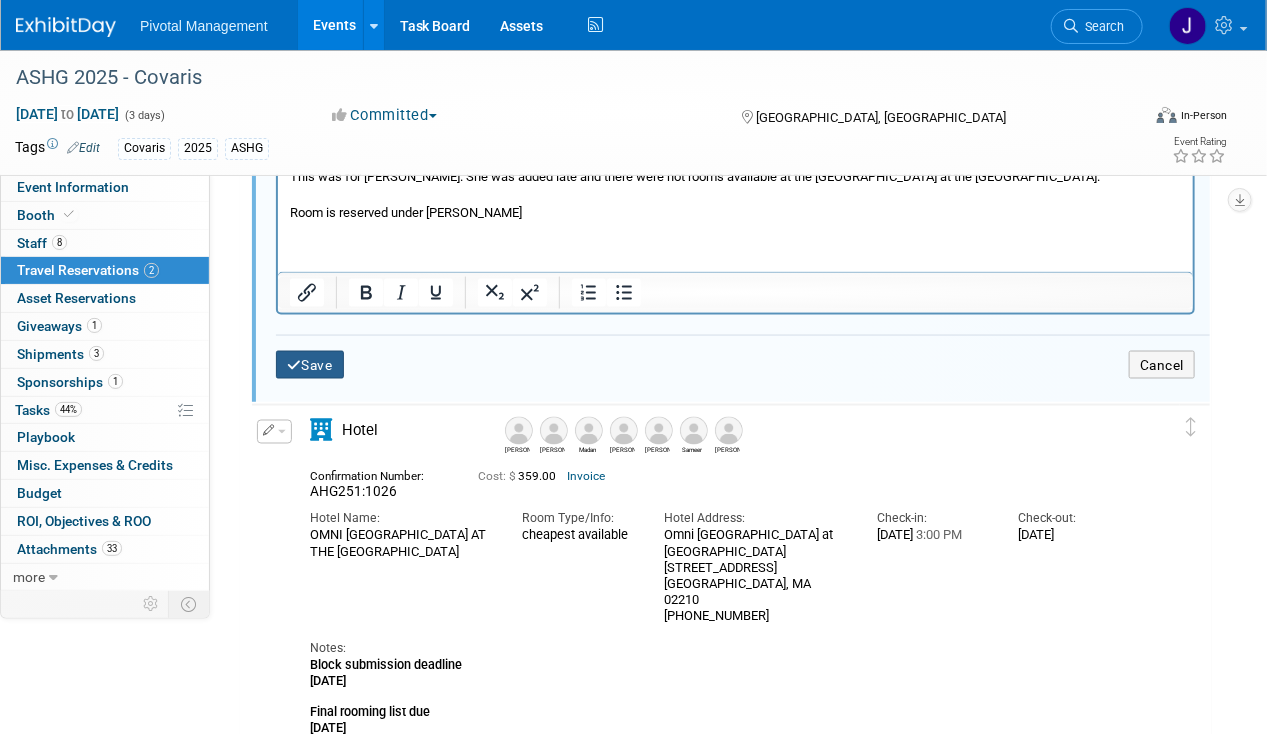 click on "Save" at bounding box center (310, 365) 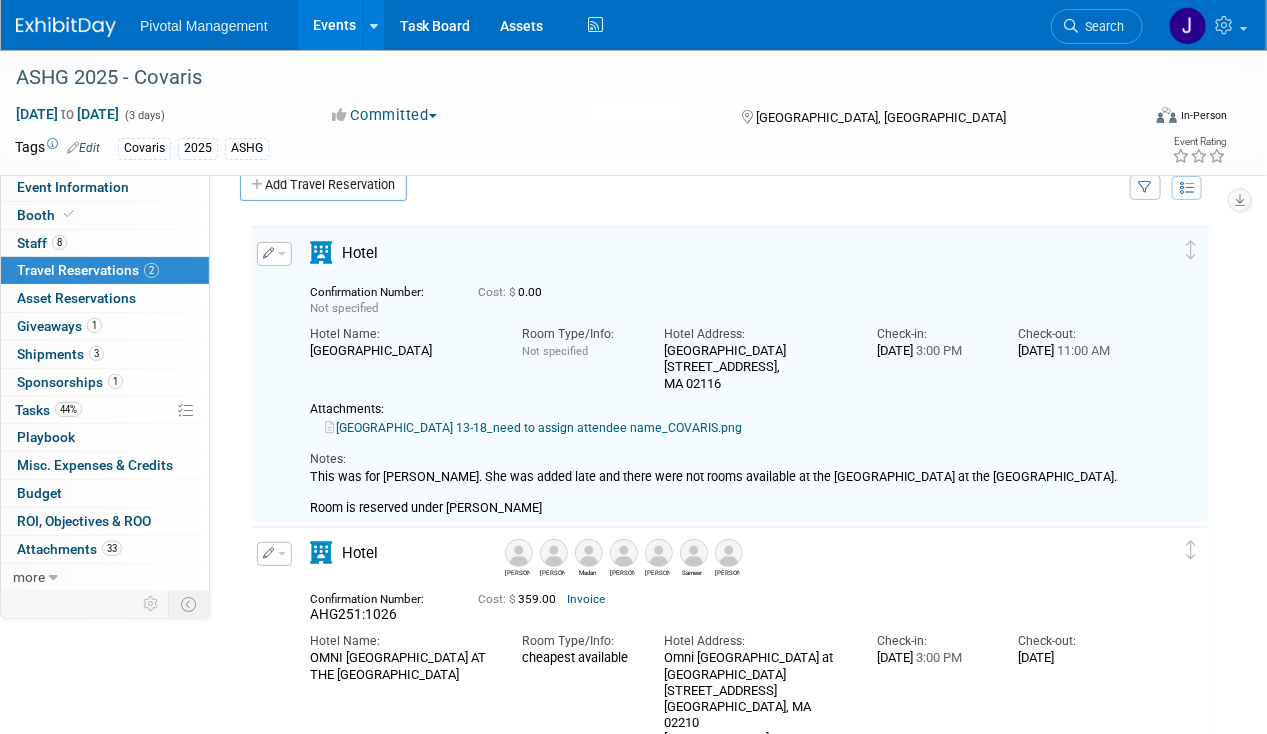 scroll, scrollTop: 31, scrollLeft: 0, axis: vertical 